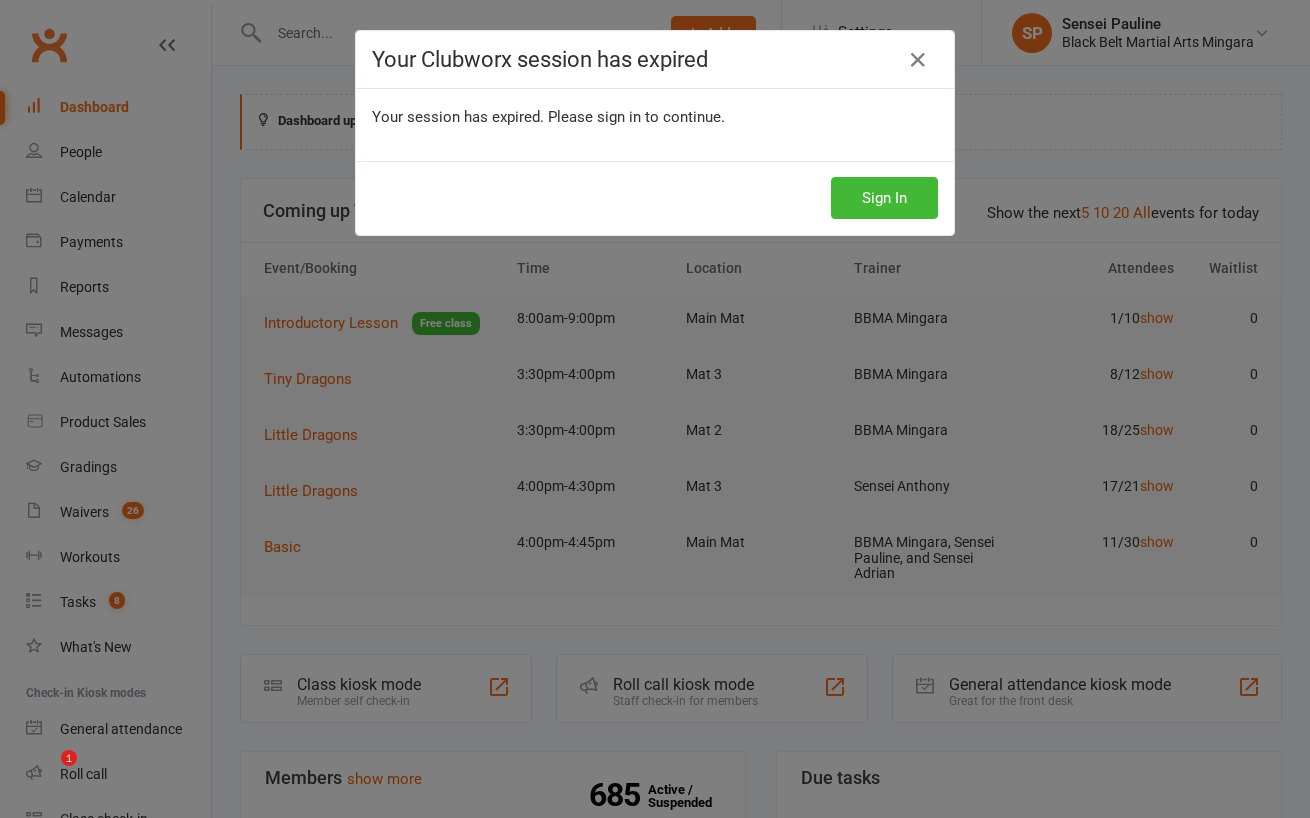 scroll, scrollTop: 0, scrollLeft: 0, axis: both 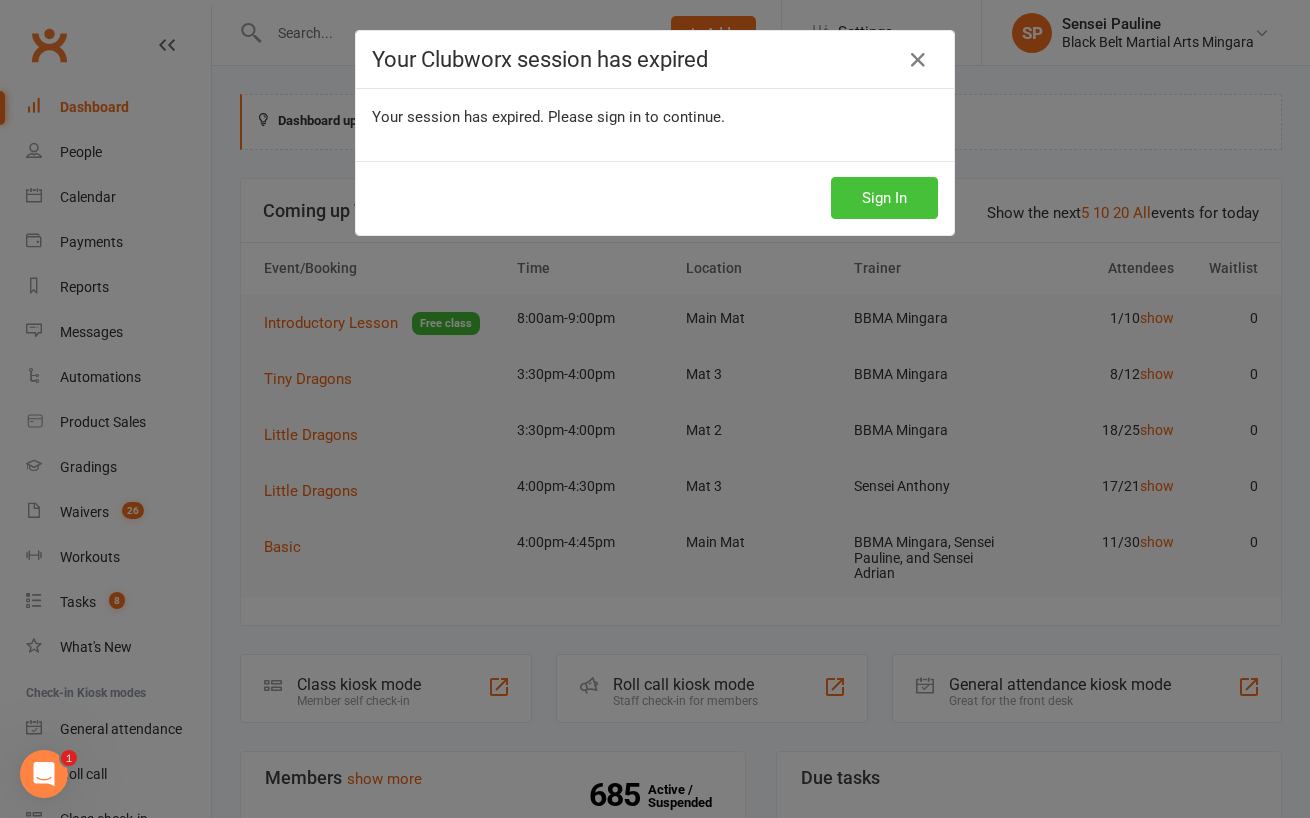 click on "Sign In" at bounding box center [884, 198] 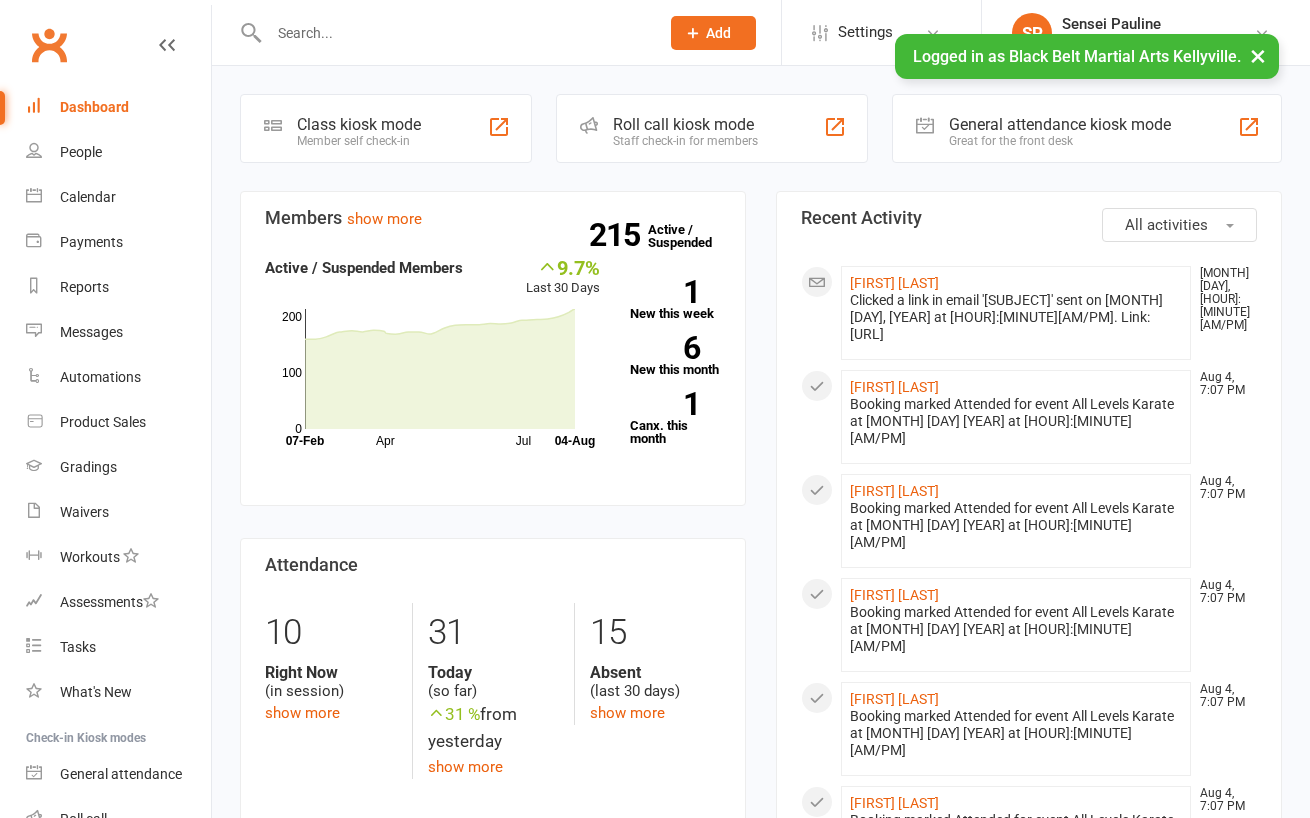 scroll, scrollTop: 0, scrollLeft: 0, axis: both 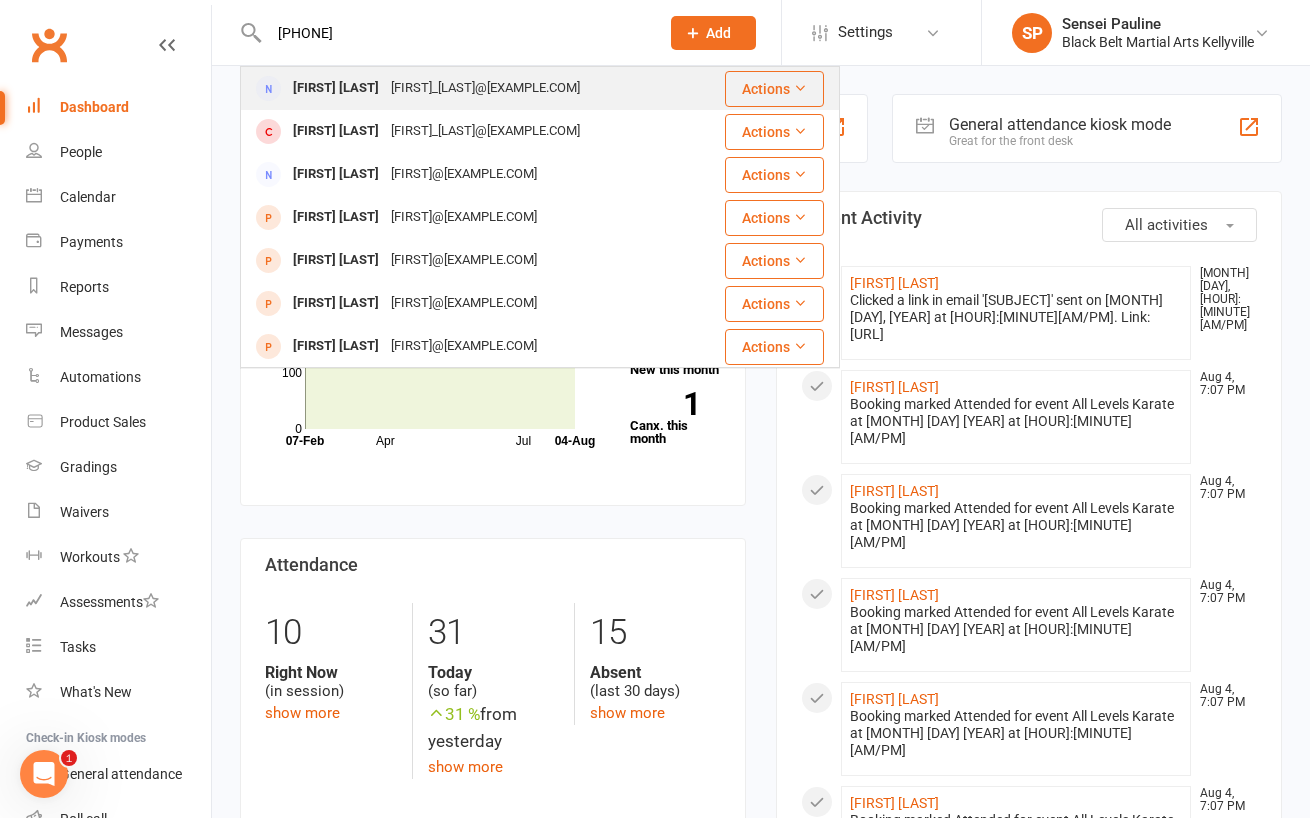 type on "[PHONE]" 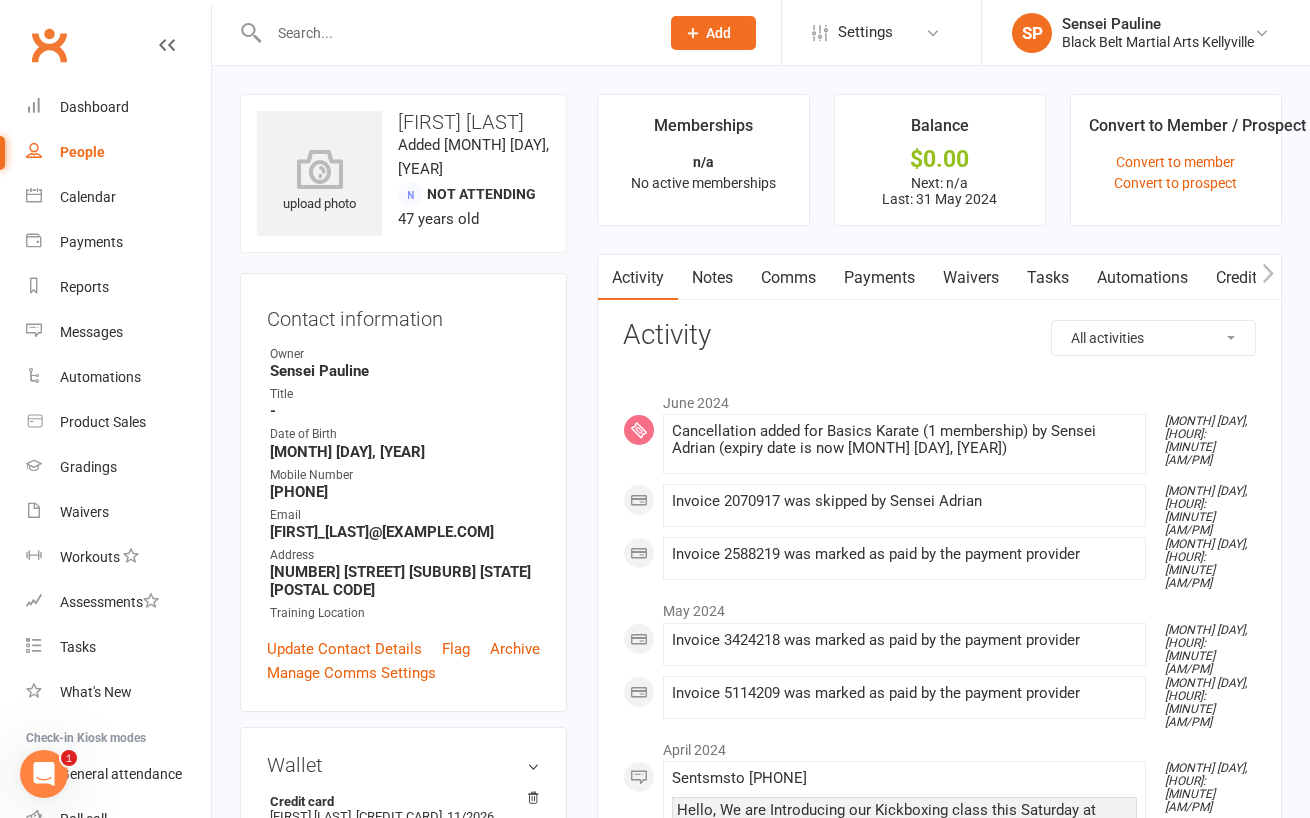 click at bounding box center (454, 33) 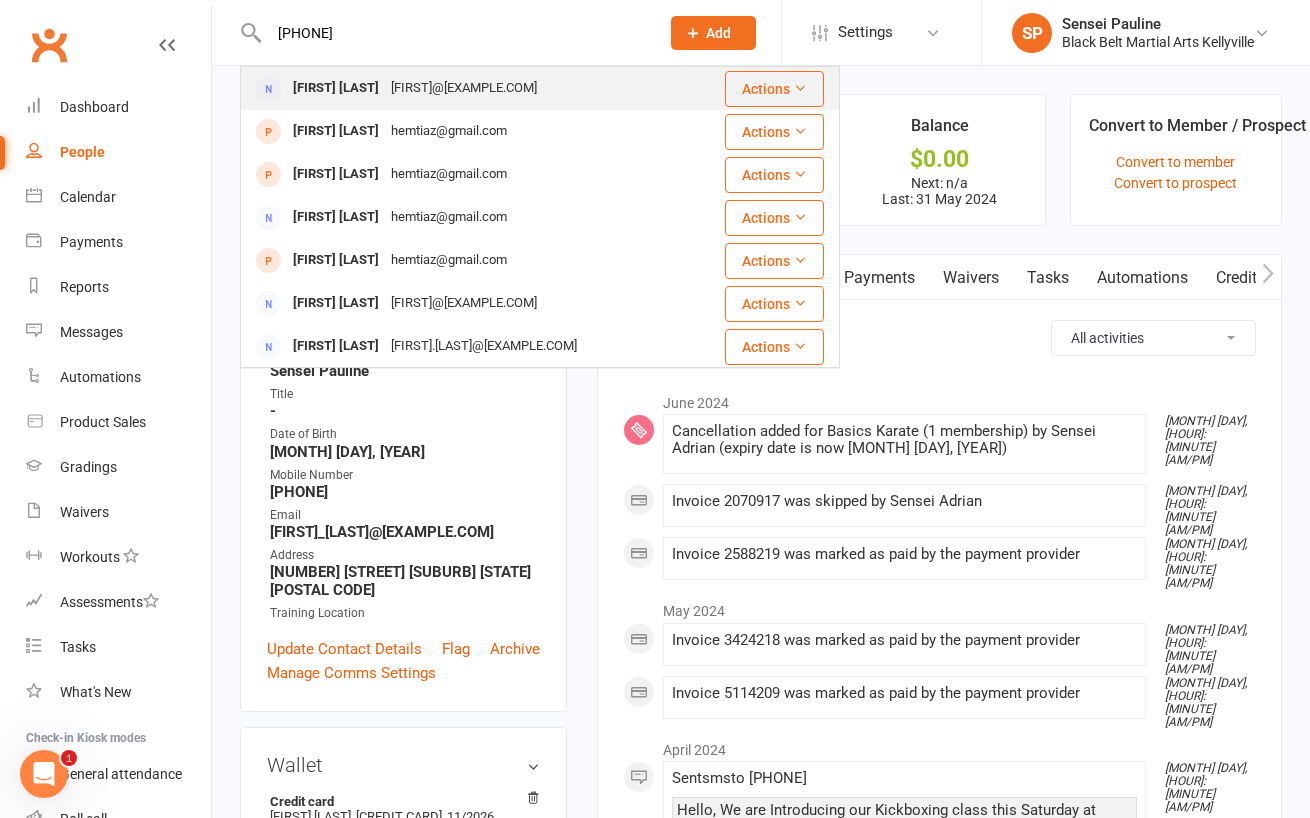 type on "0430543154" 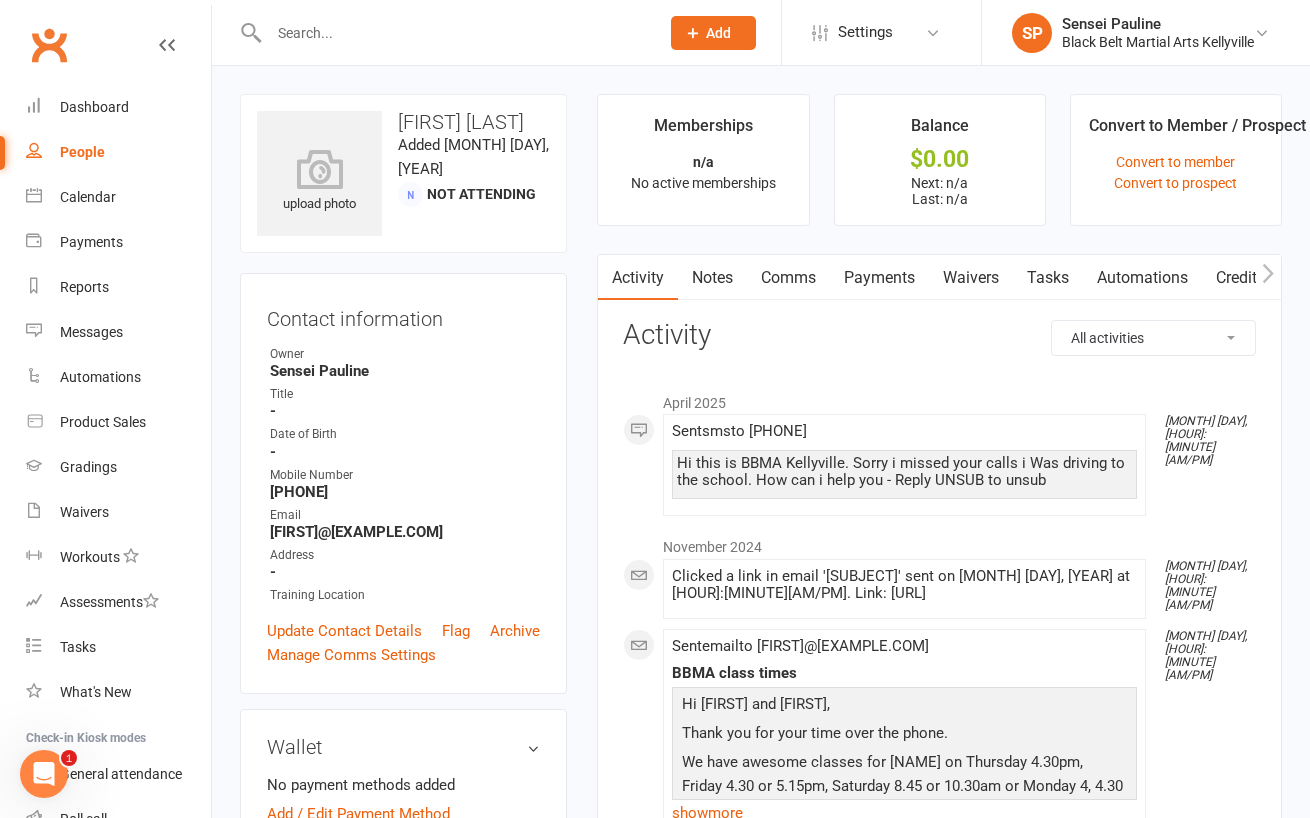 click on "upload photo Ash Mirza Added 24 October, 2024   Not Attending Contact information Owner   Sensei Pauline Title  -
Date of Birth  -
Mobile Number  0430543154
Email  cutegurl_ash4u@yahoo.com
Address  -
Training Location
Update Contact Details Flag Archive Manage Comms Settings
Wallet No payment methods added
Add / Edit Payment Method
Enquiry Information  edit Enquiry Date -
ENQUIRY - How did they contact us? -
SOURCE - How did they hear about us? -
Family Members   Arhaan Baig Mirza - Child  Mustafa Baig Mirza - Parent / Guardian of Arhaan Baig Mirza Add link to existing contact  Add link to new contact
Membership  No active memberships found Add new membership
Initial Investment  edit Total Amount
PIF No
Payment Plan Options -
Notes -
Remaining Balance
Quarantine  edit Suspensions  Subscriptions  edit Waiver Answers  edit" at bounding box center (403, 1136) 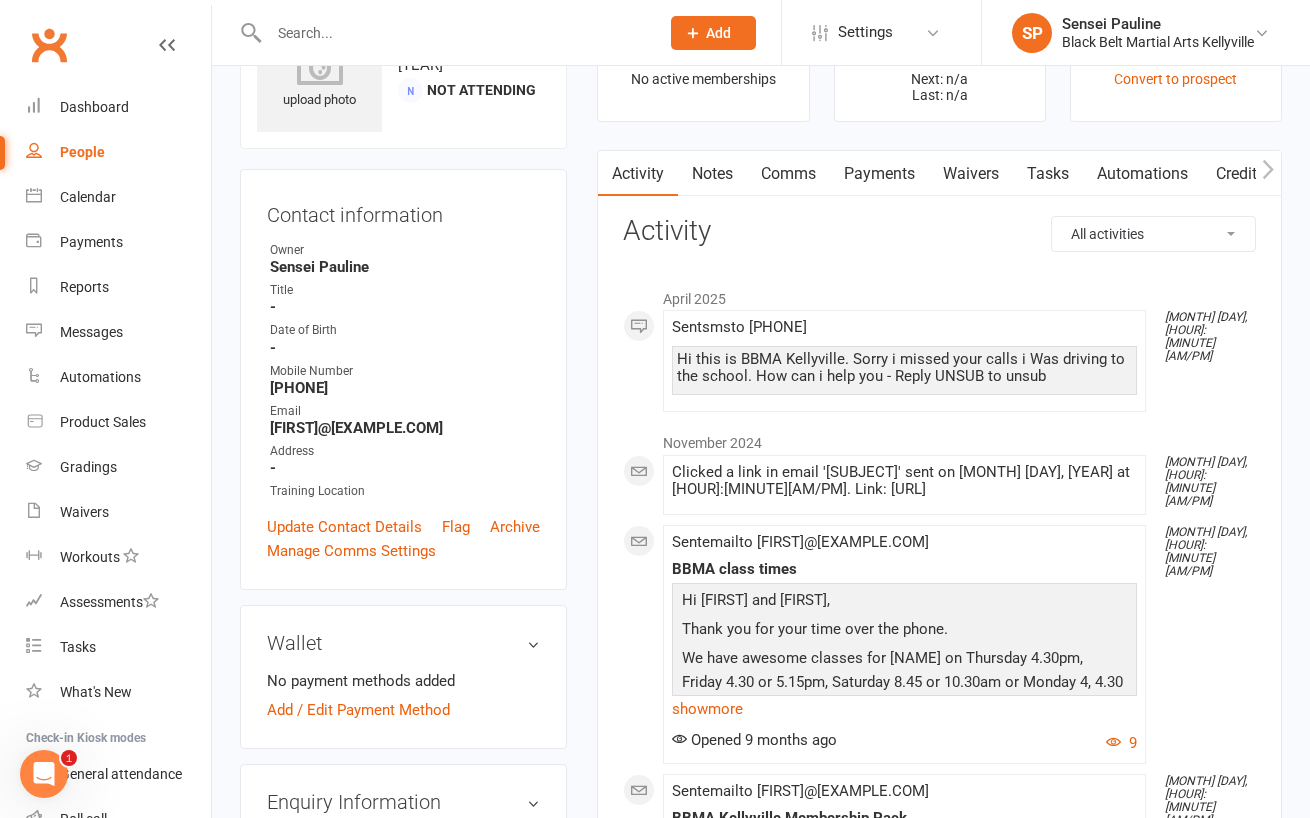 scroll, scrollTop: 0, scrollLeft: 0, axis: both 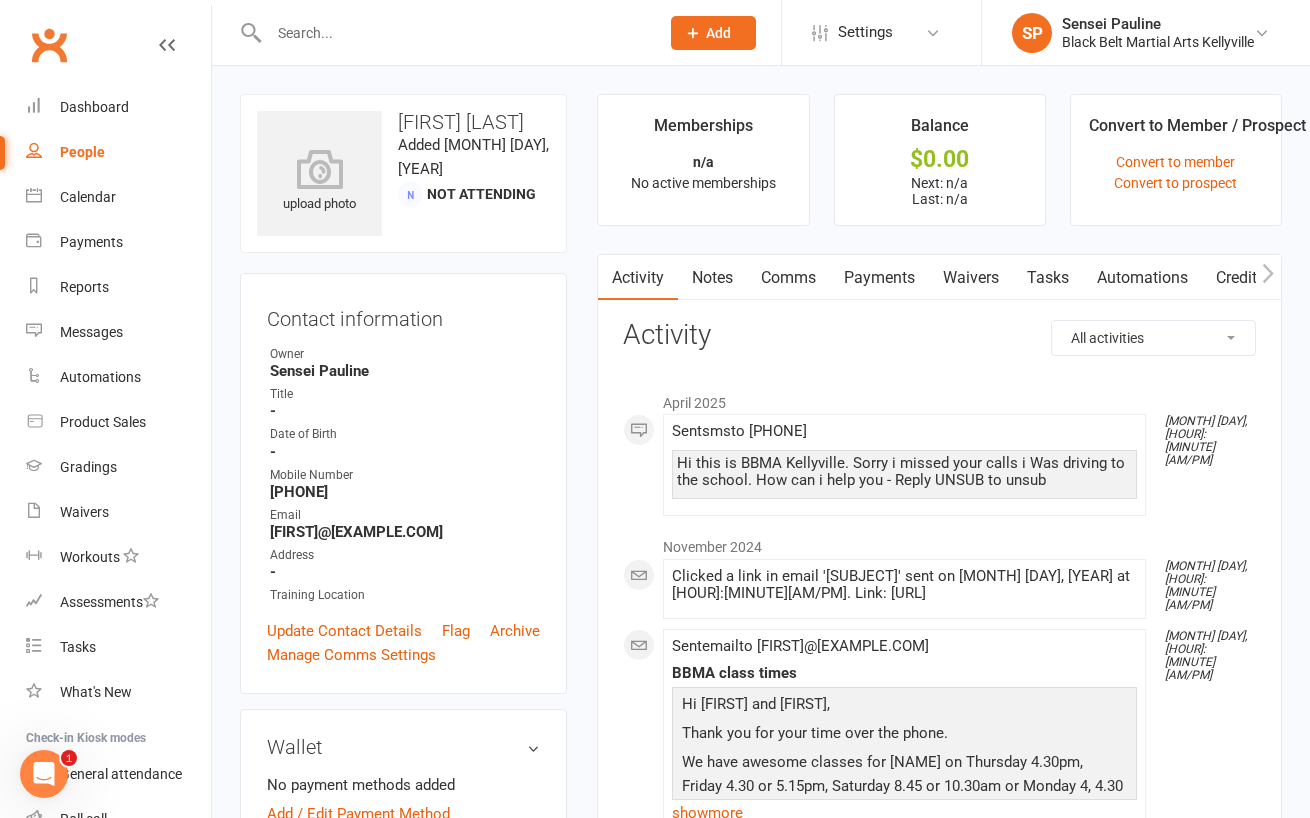 click on "upload photo Ash Mirza Added 24 October, 2024   Not Attending Contact information Owner   Sensei Pauline Title  -
Date of Birth  -
Mobile Number  0430543154
Email  cutegurl_ash4u@yahoo.com
Address  -
Training Location
Update Contact Details Flag Archive Manage Comms Settings
Wallet No payment methods added
Add / Edit Payment Method
Enquiry Information  edit Enquiry Date -
ENQUIRY - How did they contact us? -
SOURCE - How did they hear about us? -
Family Members   Arhaan Baig Mirza - Child  Mustafa Baig Mirza - Parent / Guardian of Arhaan Baig Mirza Add link to existing contact  Add link to new contact
Membership  No active memberships found Add new membership
Initial Investment  edit Total Amount
PIF No
Payment Plan Options -
Notes -
Remaining Balance
Quarantine  edit Suspensions  Subscriptions  edit Waiver Answers  edit Memberships n/a No active memberships Balance $0.00 Next: n/a Last: n/a Convert to Member / Prospect Convert to member Convert to prospect
Notes" at bounding box center [761, 1122] 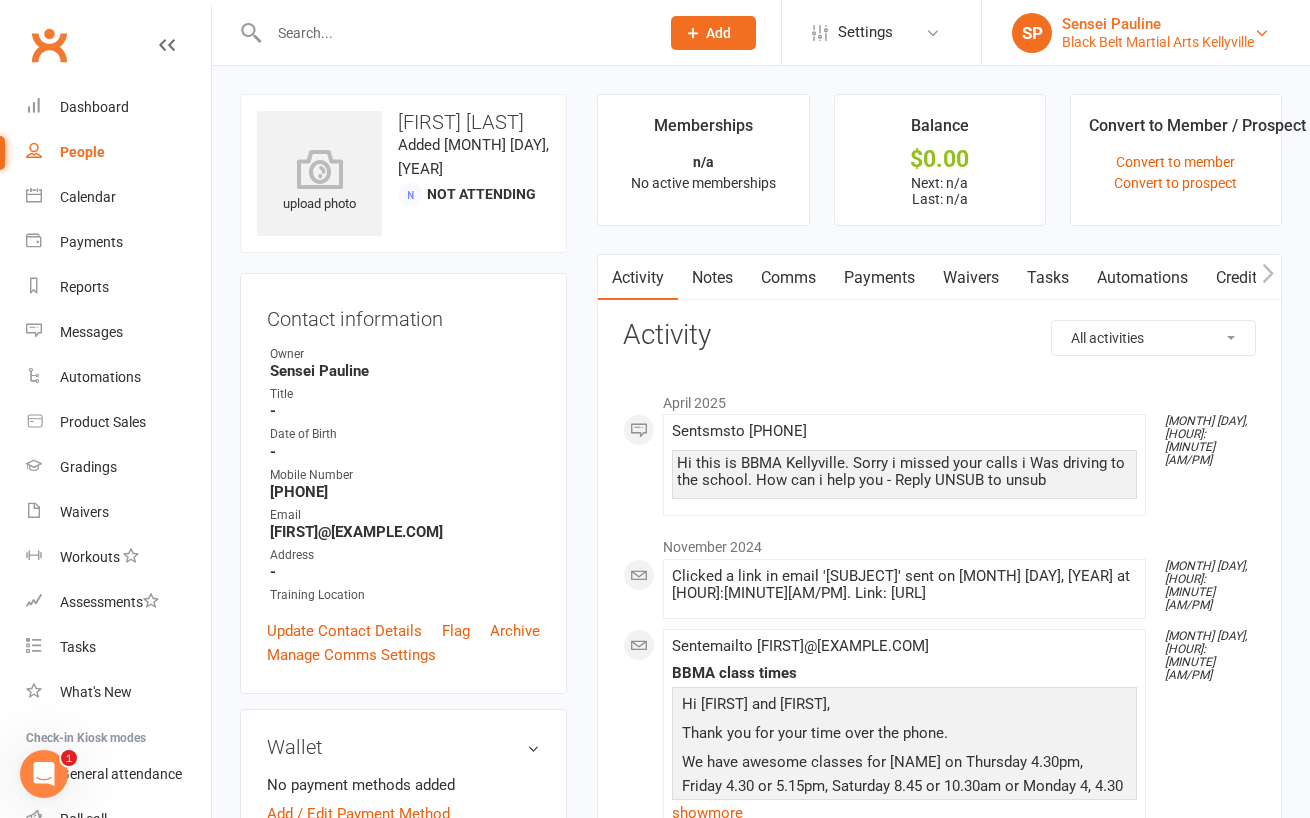 click on "Black Belt Martial Arts Kellyville" at bounding box center (1158, 42) 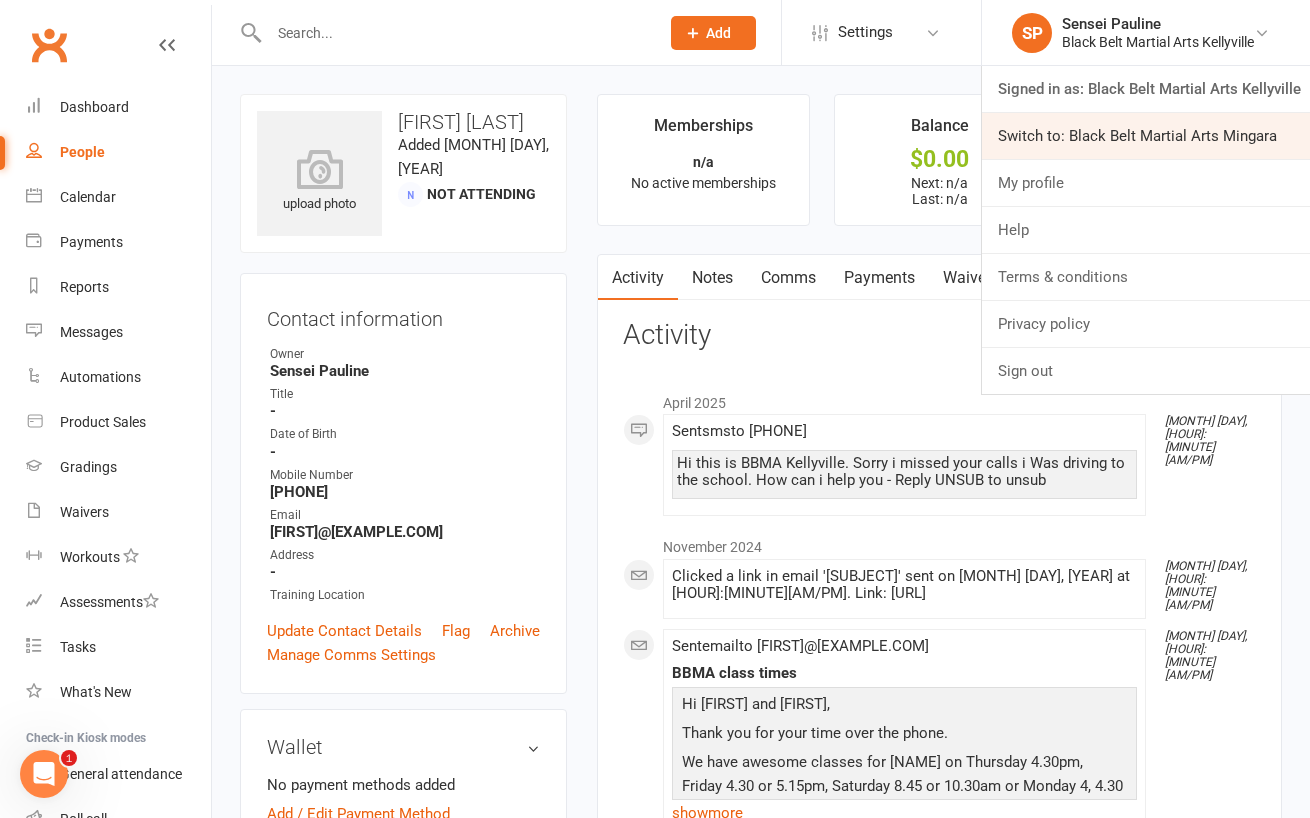 click on "Switch to: Black Belt Martial Arts Mingara" at bounding box center (1146, 136) 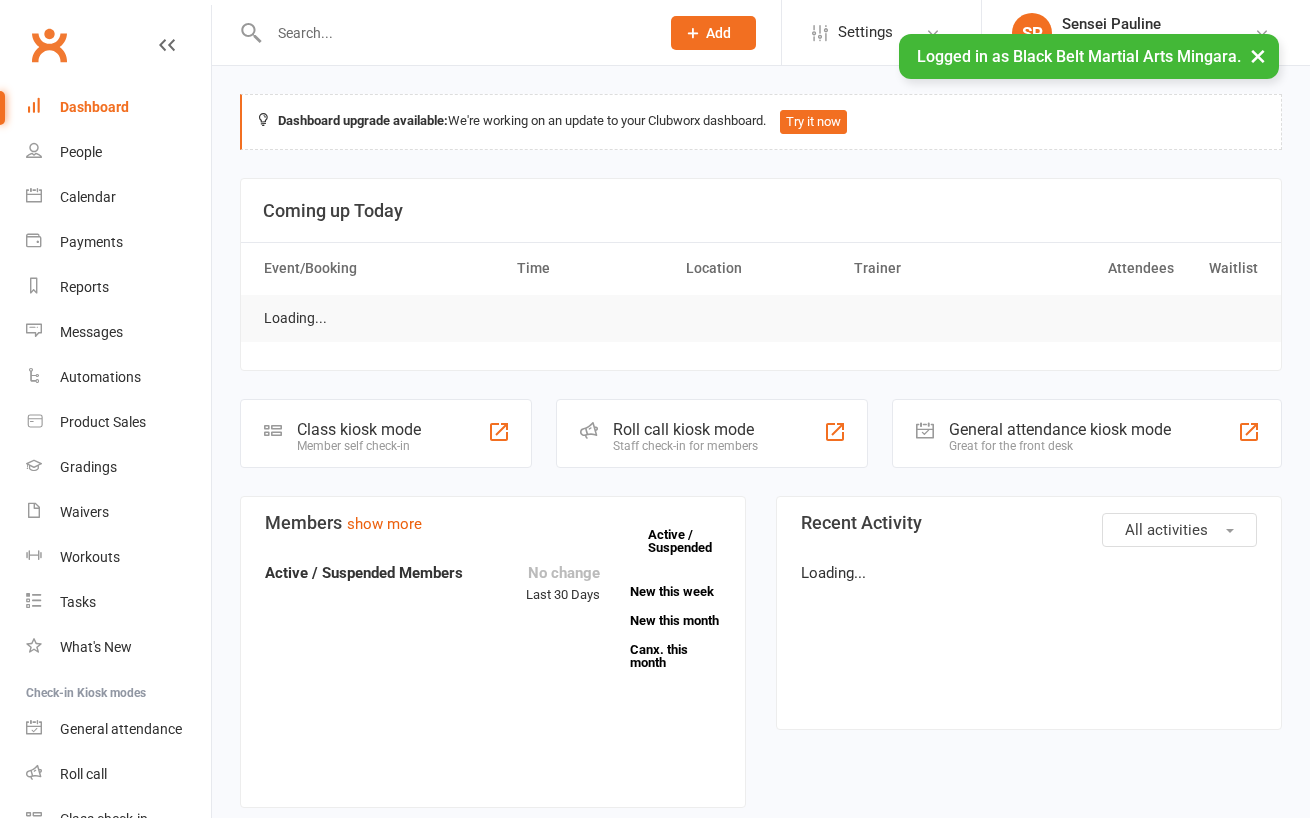 scroll, scrollTop: 0, scrollLeft: 0, axis: both 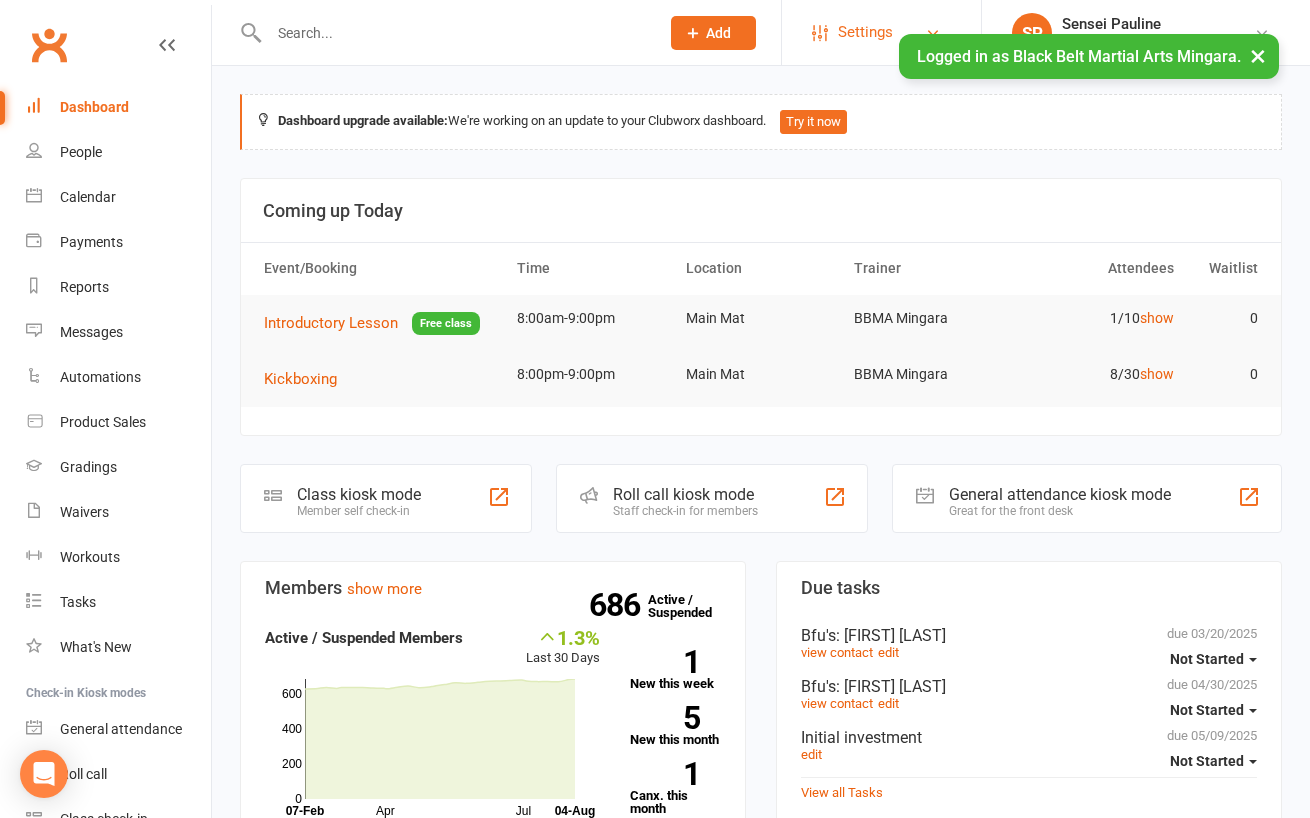 click on "Settings" at bounding box center [865, 32] 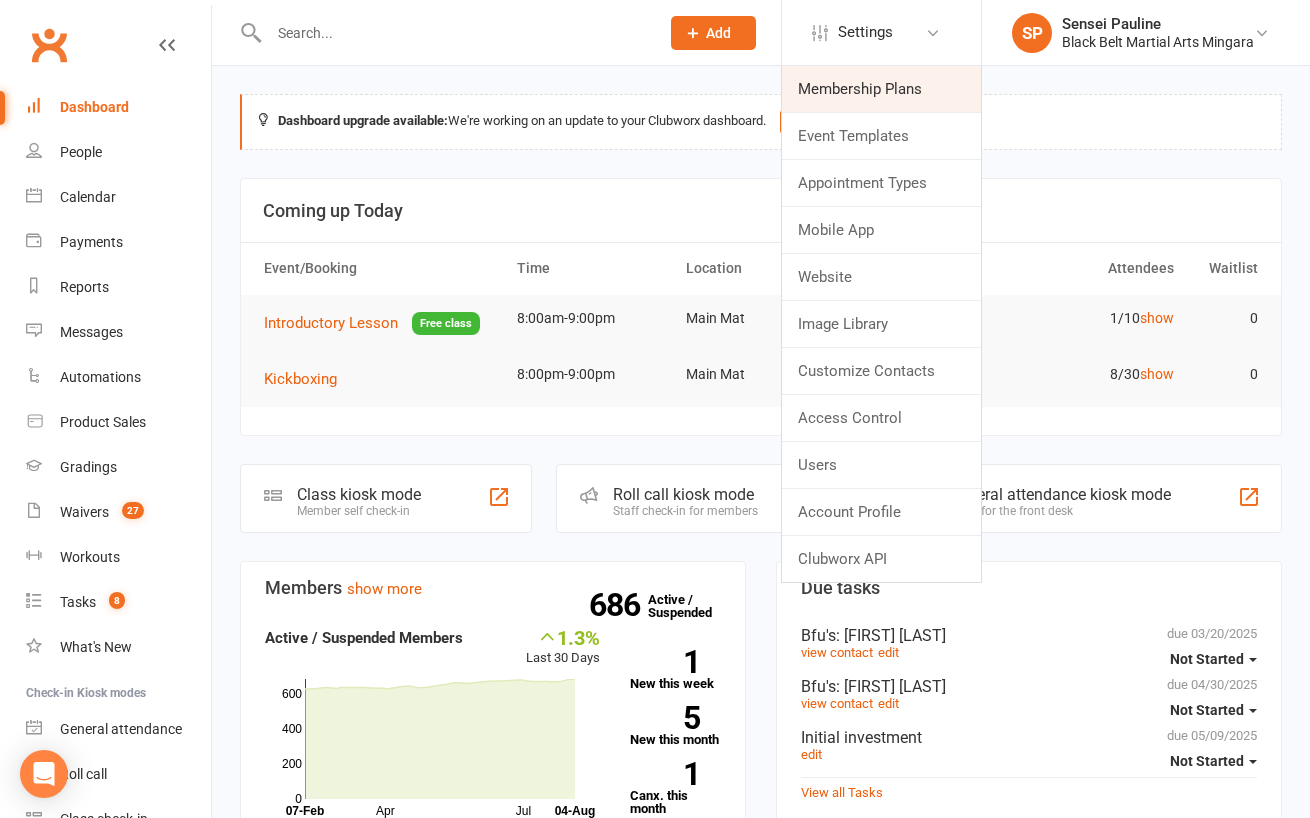 click on "Membership Plans" at bounding box center [881, 89] 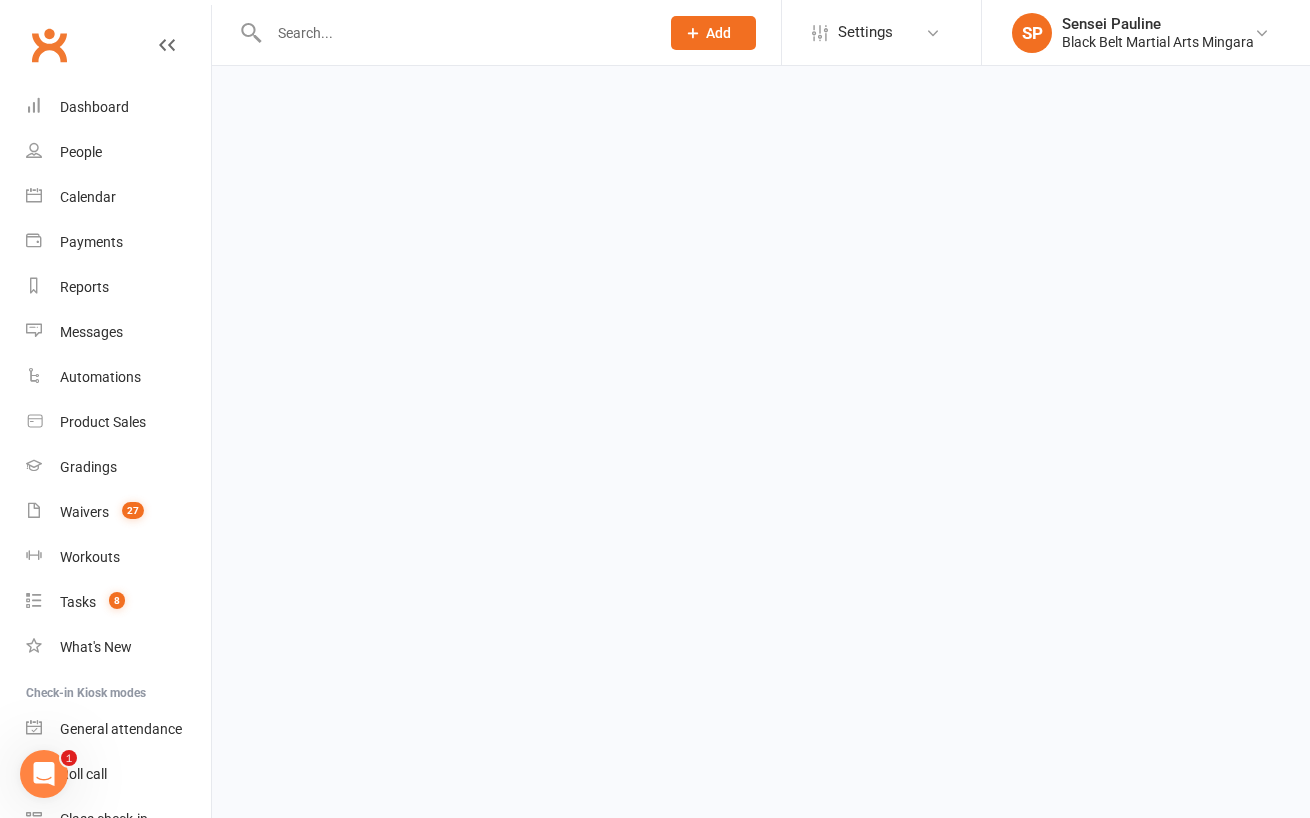 scroll, scrollTop: 0, scrollLeft: 0, axis: both 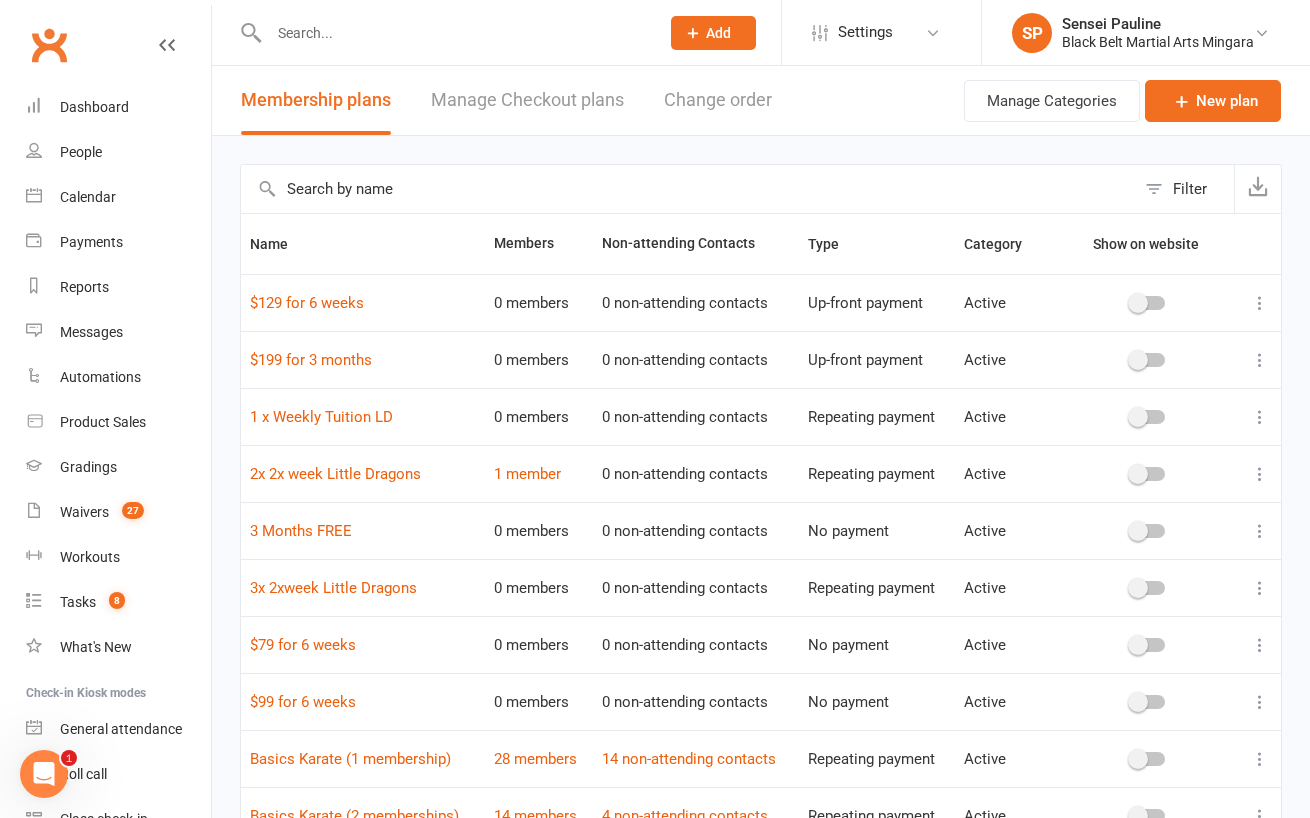 click on "Filter Name Members Non-attending Contacts Type Category Show on website $[PRICE] for [NUMBER] weeks 0 members 0 non-attending contacts Up-front payment Active $[PRICE] for [NUMBER] months 0 members 0 non-attending contacts Up-front payment Active 1 x Weekly Tuition LD 0 members 0 non-attending contacts Repeating payment Active 2x  2x week Little Dragons 1 member 0 non-attending contacts Repeating payment Active 3 Months FREE 0 members 0 non-attending contacts No payment Active 3x 2xweek Little Dragons 0 members 0 non-attending contacts Repeating payment Active $[PRICE] for [NUMBER] weeks 0 members 0 non-attending contacts No payment Active $[PRICE] for [NUMBER] weeks 0 members 0 non-attending contacts No payment Active Basics Karate (1 membership) 28 members 14 non-attending contacts Repeating payment Active Basics Karate (2 memberships) 14 members 4 non-attending contacts Repeating payment Active Show 10 25 50 100 items per page 1 2 3 … 7" at bounding box center (761, 553) 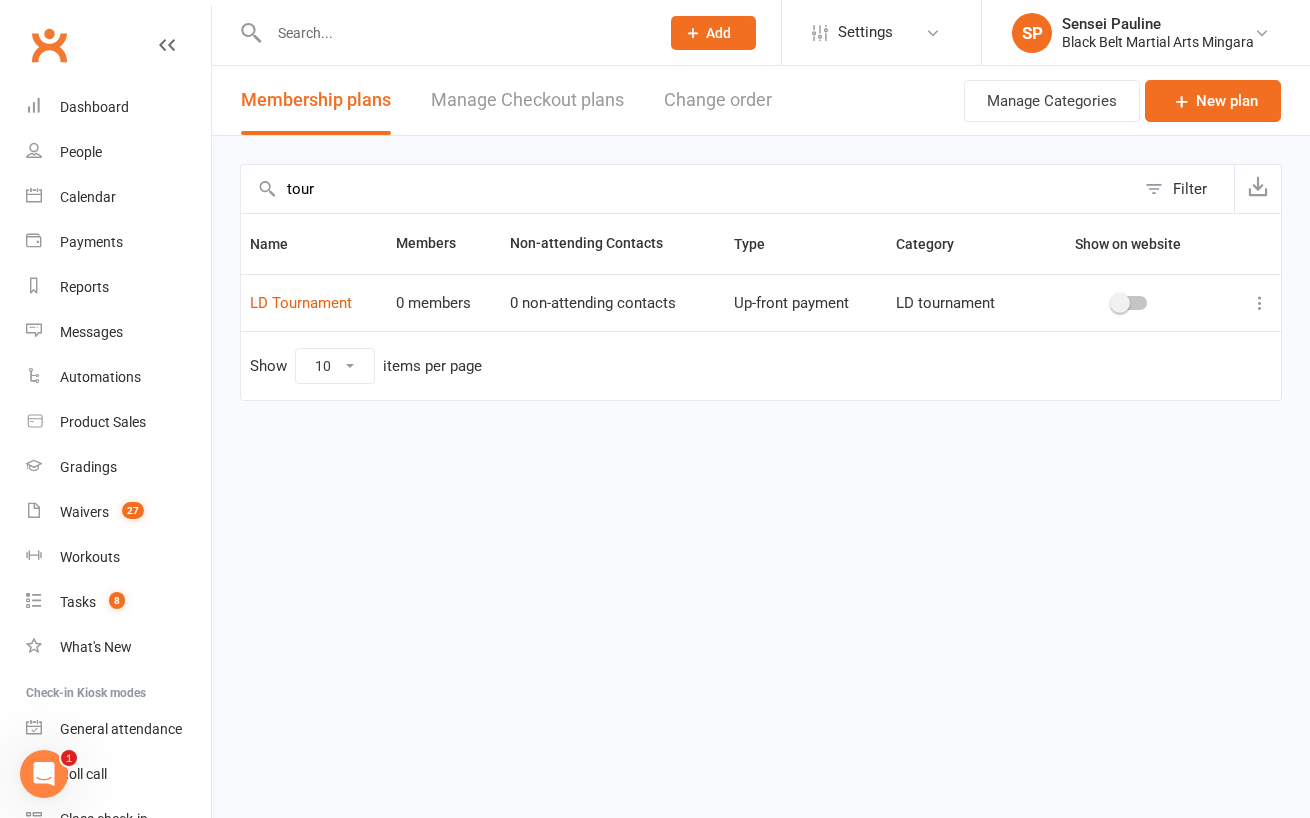 type on "tour" 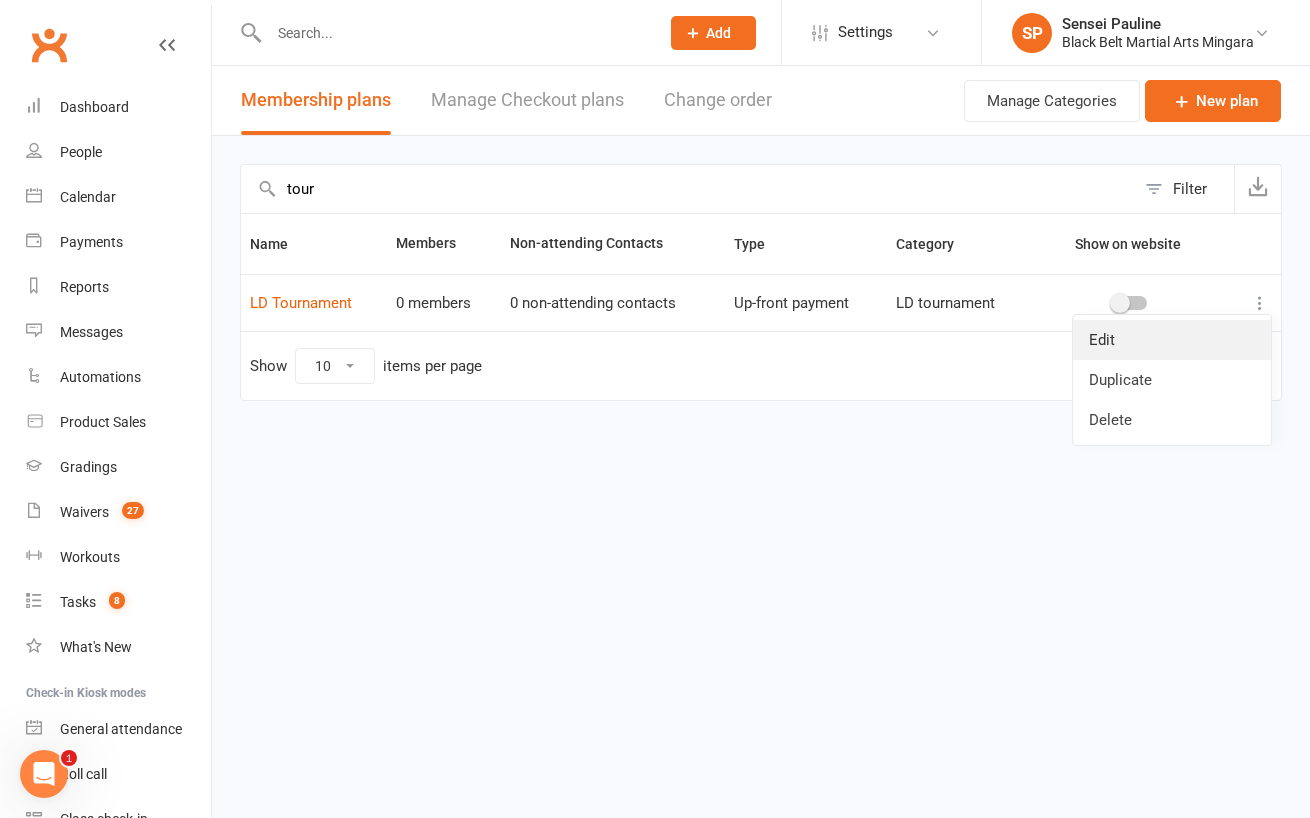 click on "Edit" at bounding box center [1172, 340] 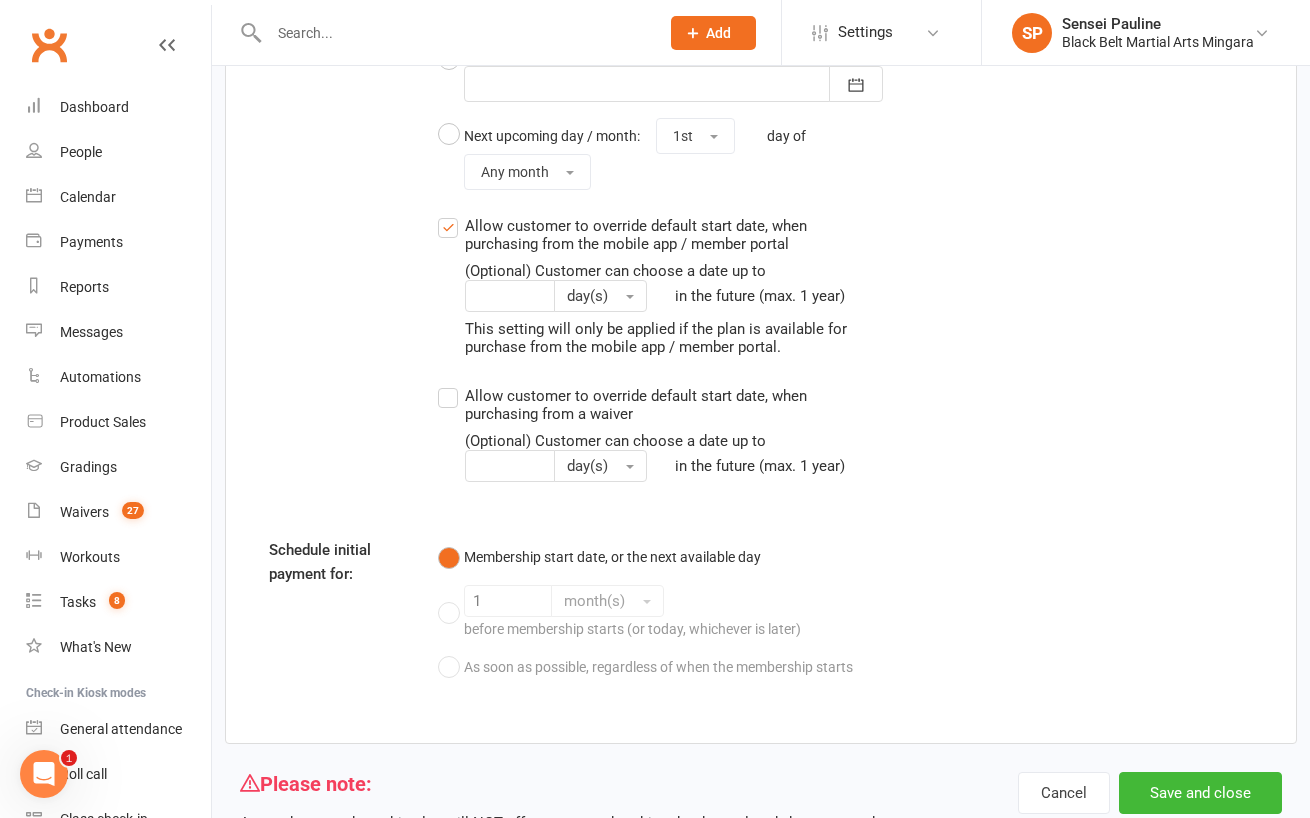 scroll, scrollTop: 2030, scrollLeft: 0, axis: vertical 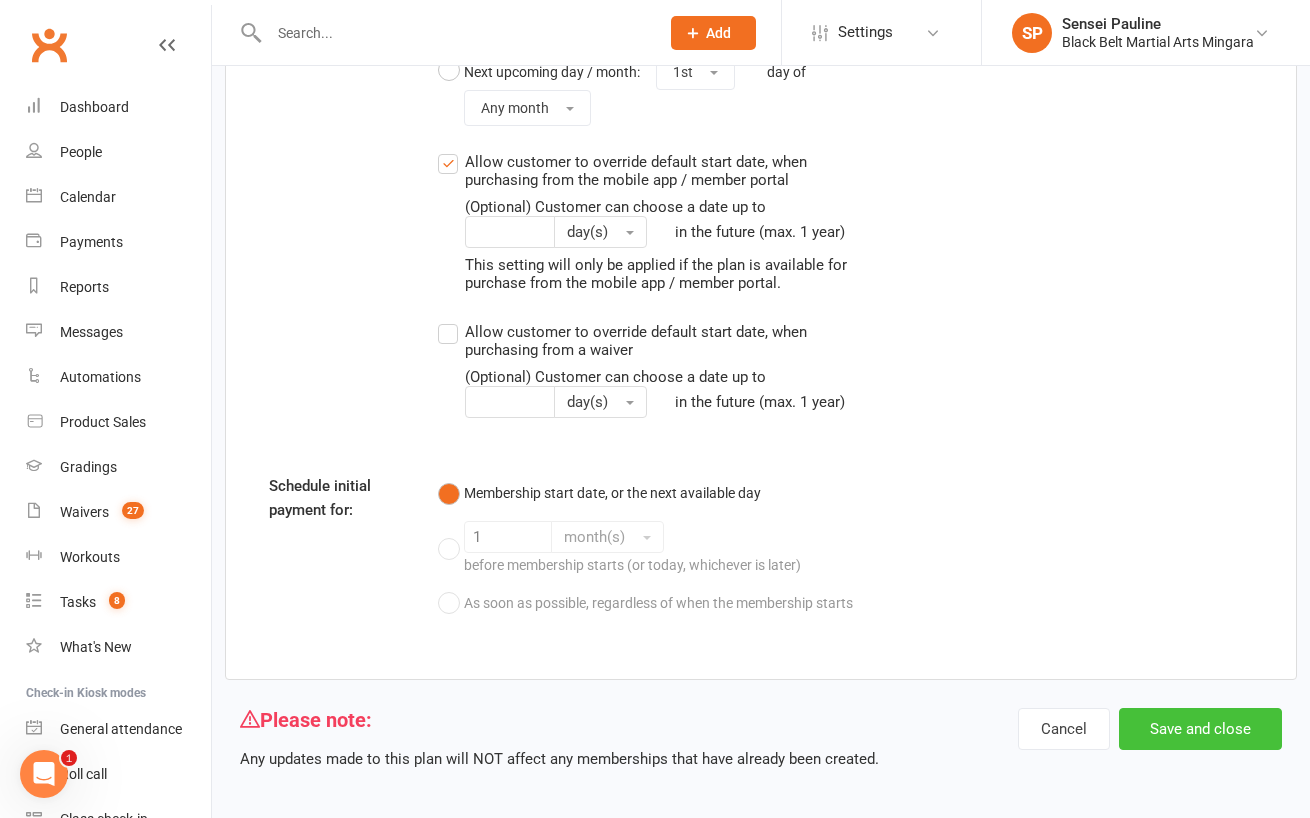 click on "Save and close" at bounding box center [1200, 729] 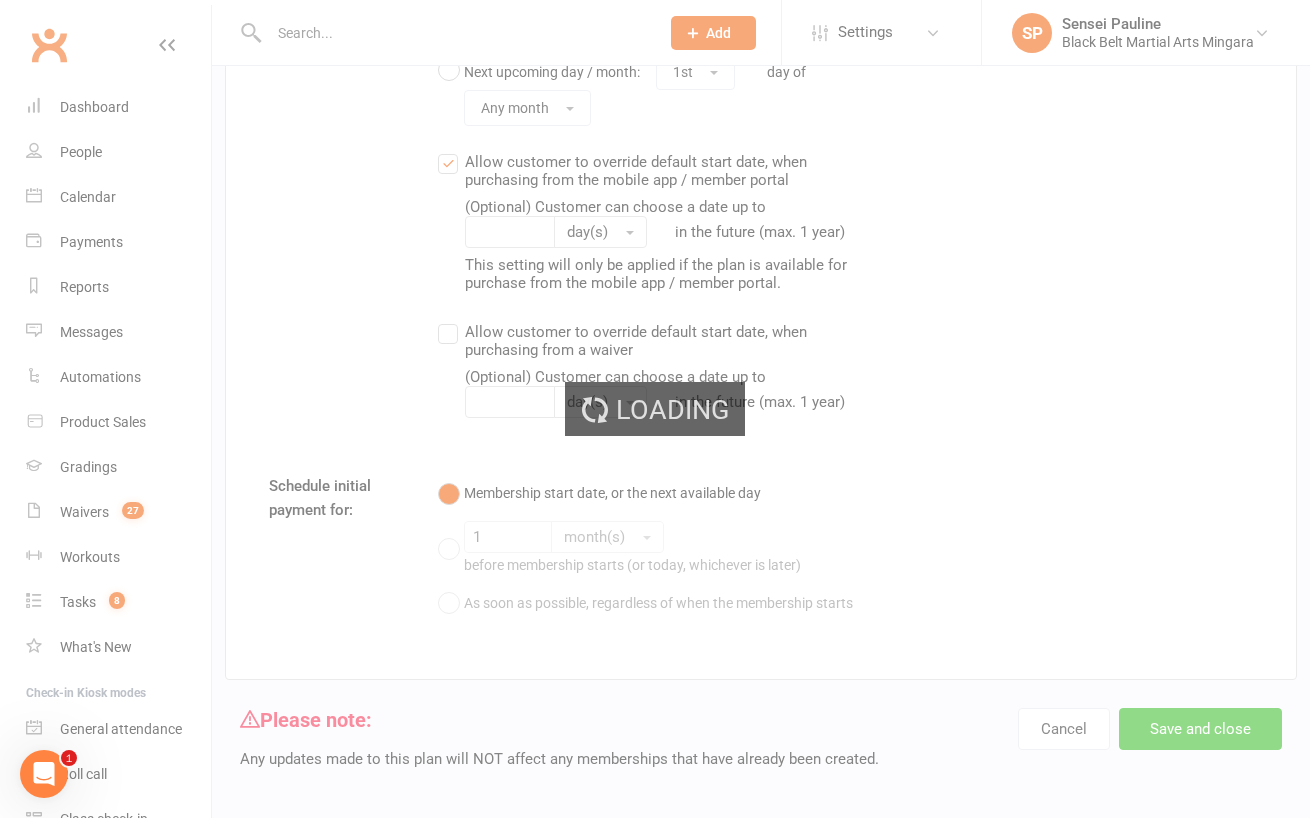 scroll, scrollTop: 0, scrollLeft: 0, axis: both 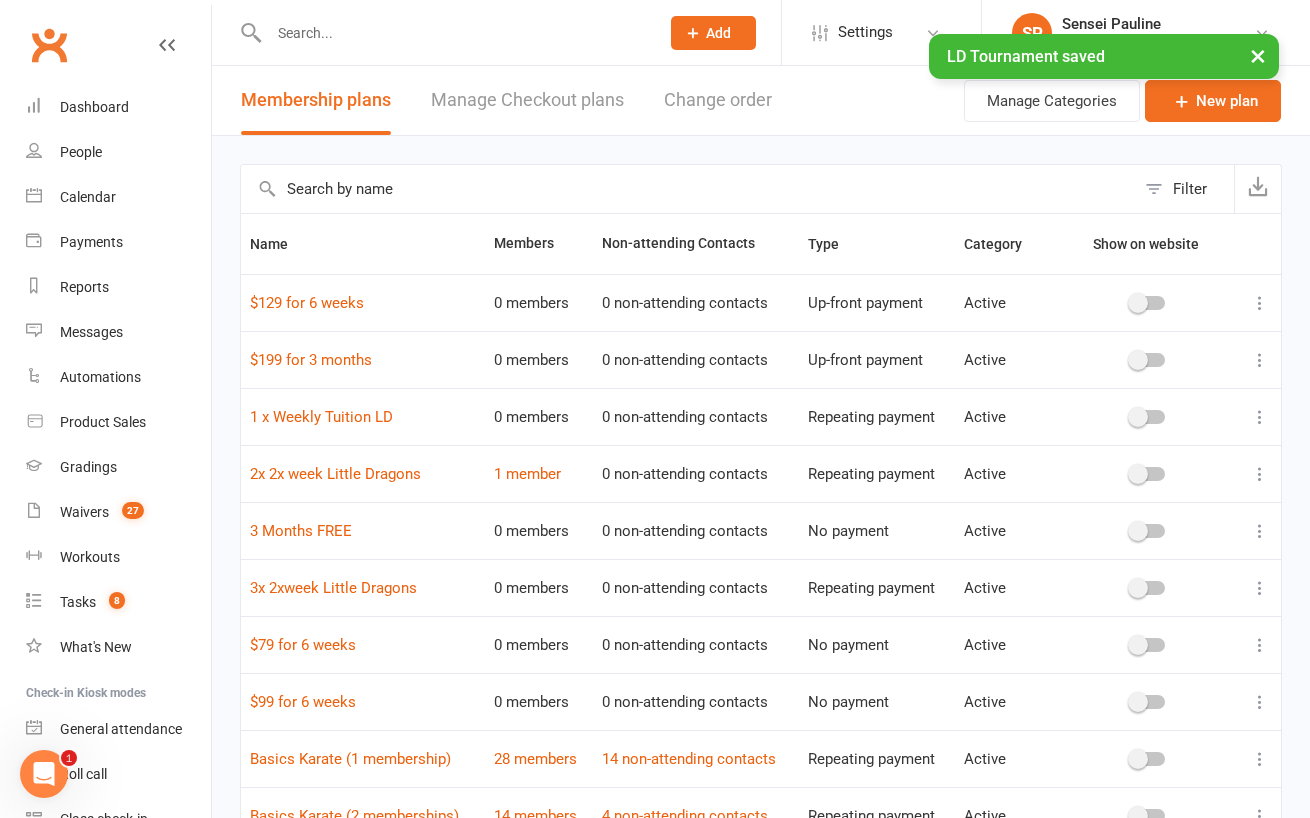 click on "Filter Name Members Non-attending Contacts Type Category Show on website $129 for 6 weeks 0 members 0 non-attending contacts Up-front payment Active $199 for 3 months 0 members 0 non-attending contacts Up-front payment Active 1 x Weekly Tuition LD 0 members 0 non-attending contacts Repeating payment Active 2x  2x week Little Dragons 1 member 0 non-attending contacts Repeating payment Active 3 Months FREE 0 members 0 non-attending contacts No payment Active 3x 2xweek Little Dragons 0 members 0 non-attending contacts Repeating payment Active $79 for 6 weeks 0 members 0 non-attending contacts No payment Active $99 for 6 weeks 0 members 0 non-attending contacts No payment Active Basics Karate (1 membership) 28 members 14 non-attending contacts Repeating payment Active Basics Karate (2 memberships) 14 members 4 non-attending contacts Repeating payment Active Show 10 25 50 100 items per page 1 2 3 … 7" at bounding box center [761, 553] 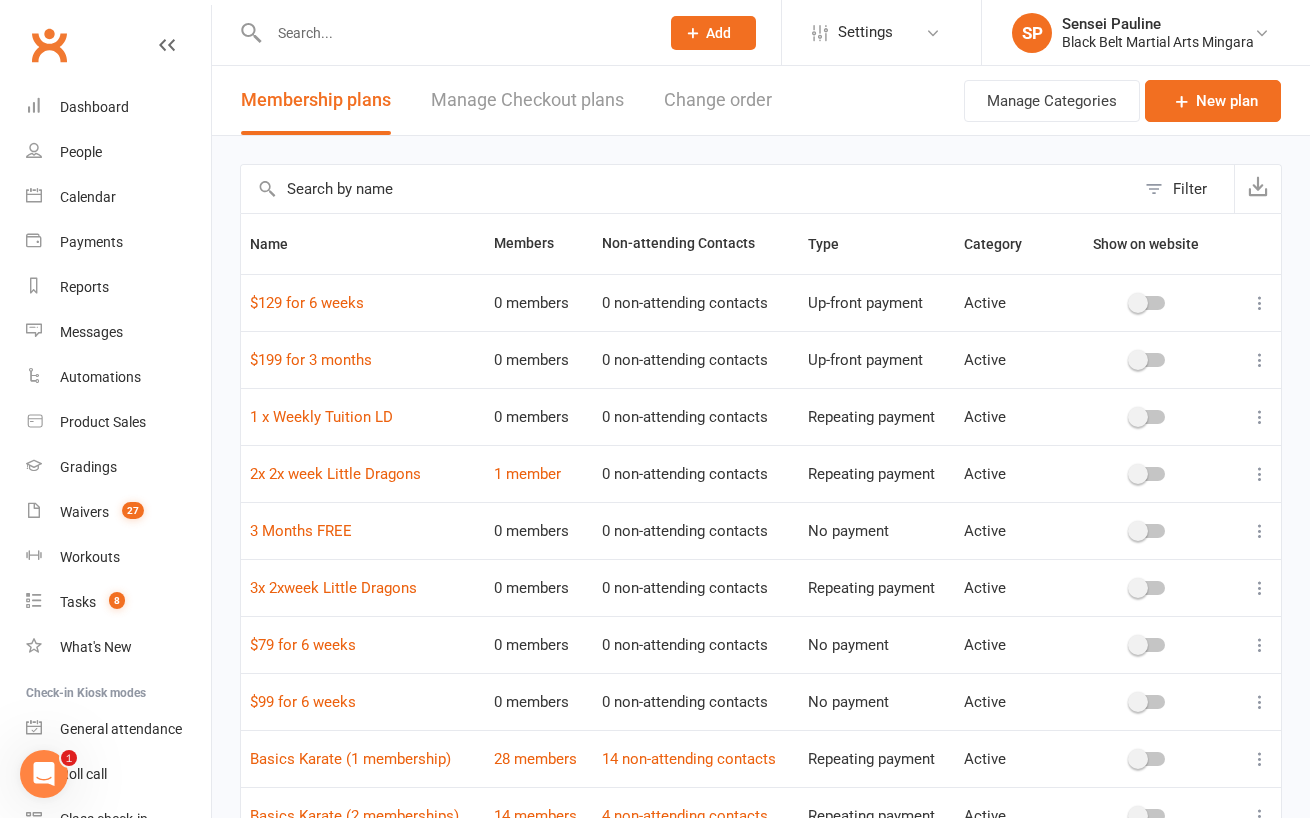 click 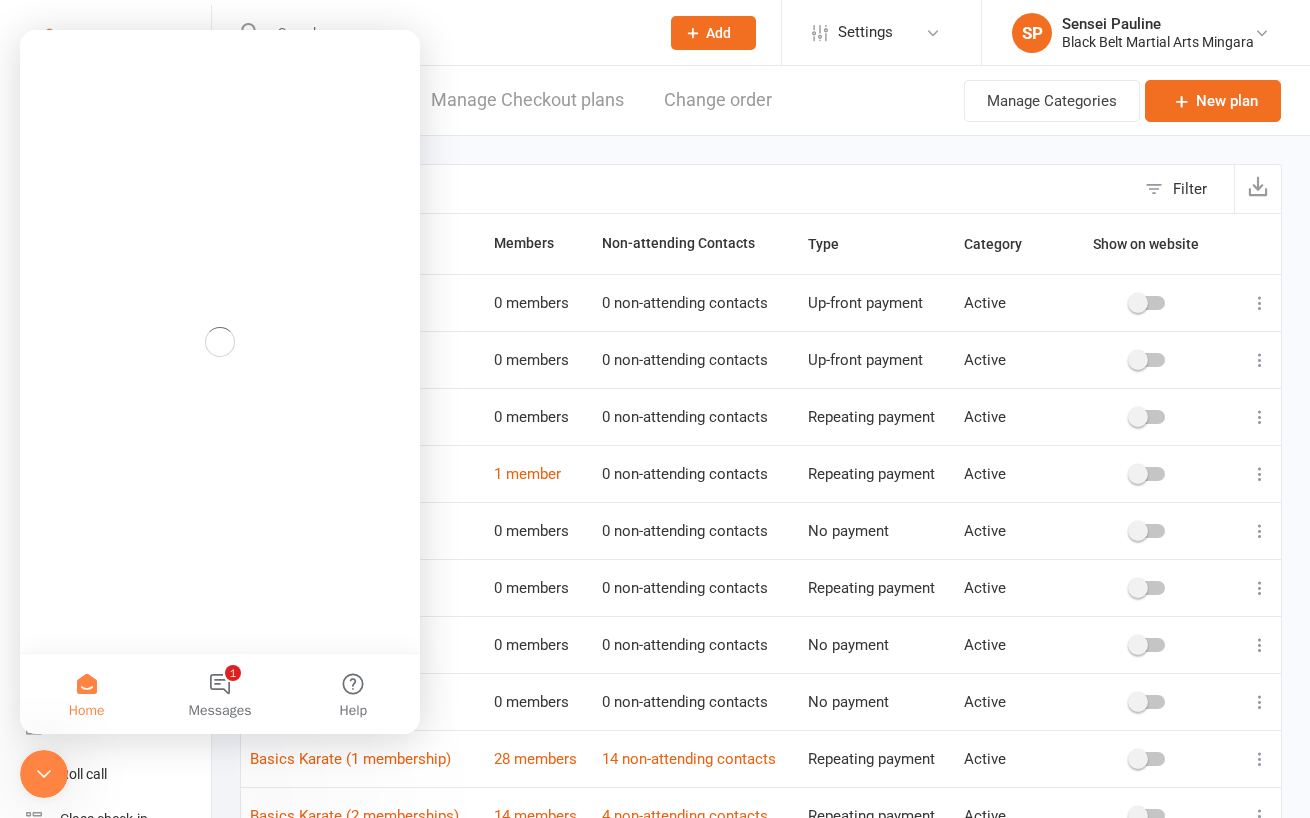 scroll, scrollTop: 0, scrollLeft: 0, axis: both 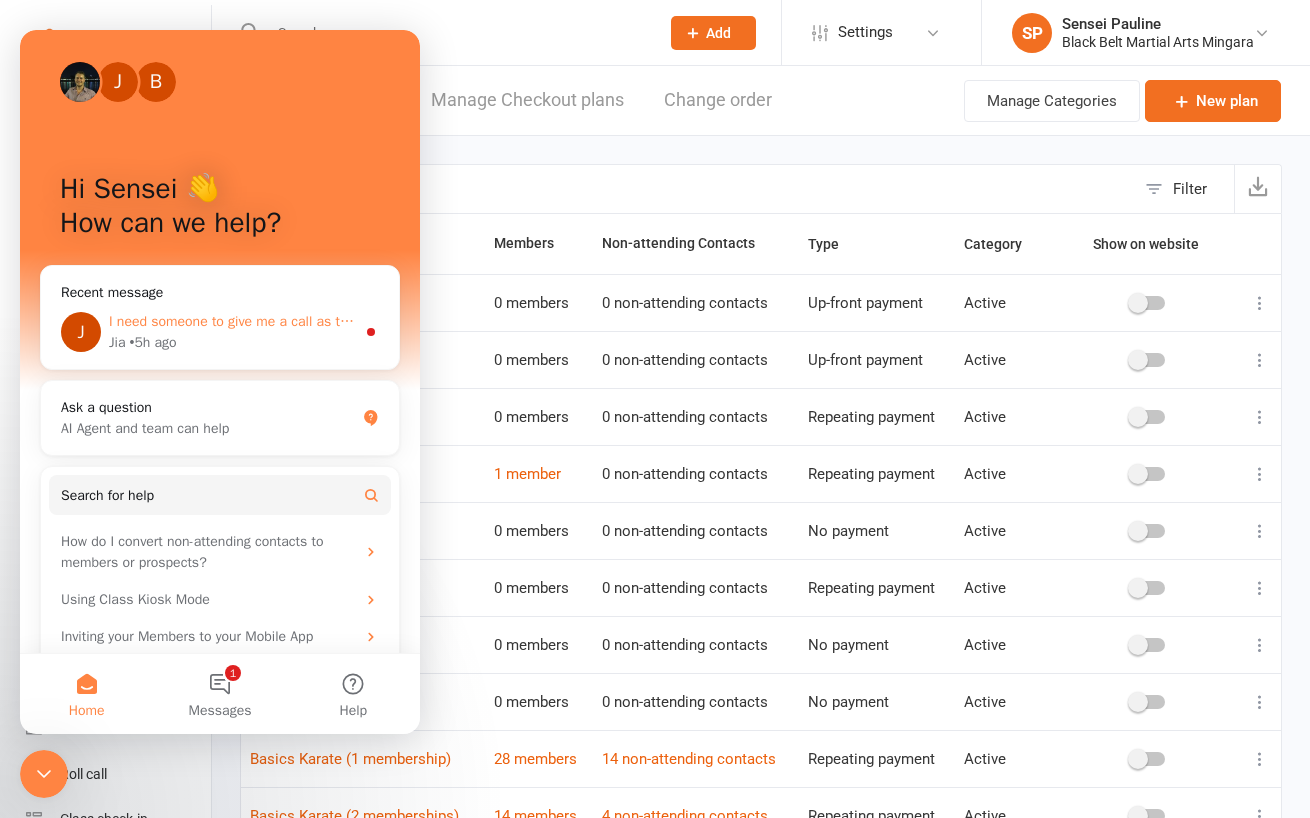 click on "I need someone to give me a call as this is too complicated for messages. 0405 174 342." at bounding box center (232, 321) 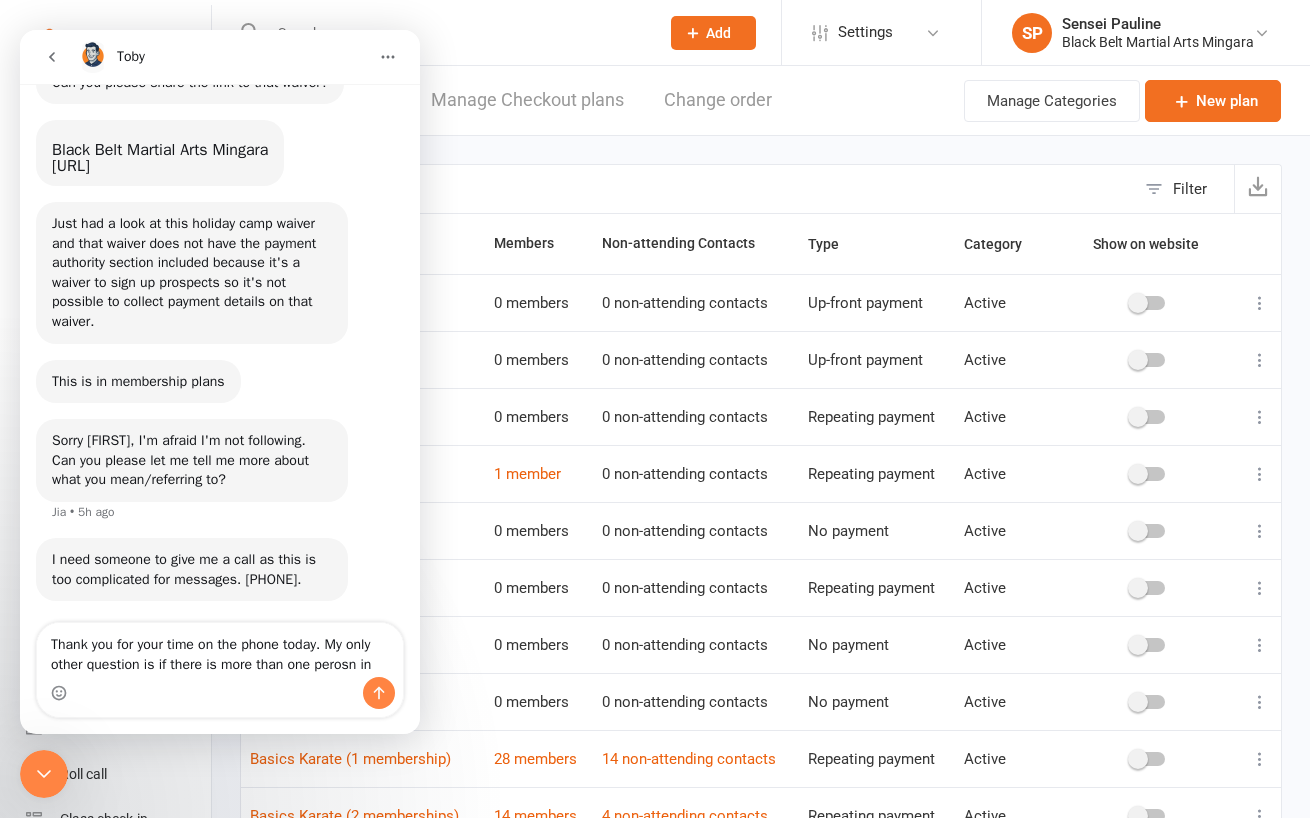 scroll, scrollTop: 2332, scrollLeft: 0, axis: vertical 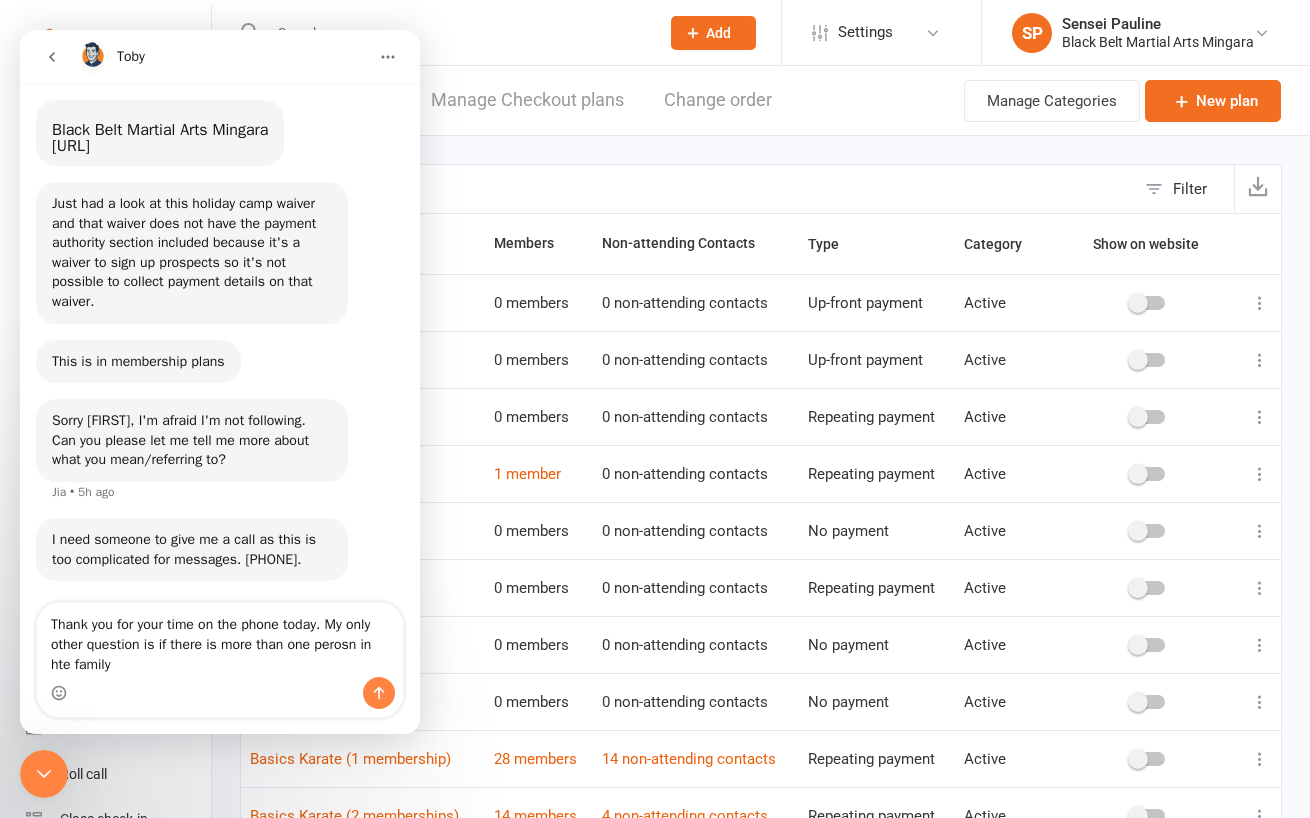 click on "Thank you for your time on the phone today. My only other question is if there is more than one perosn in hte family" at bounding box center (220, 640) 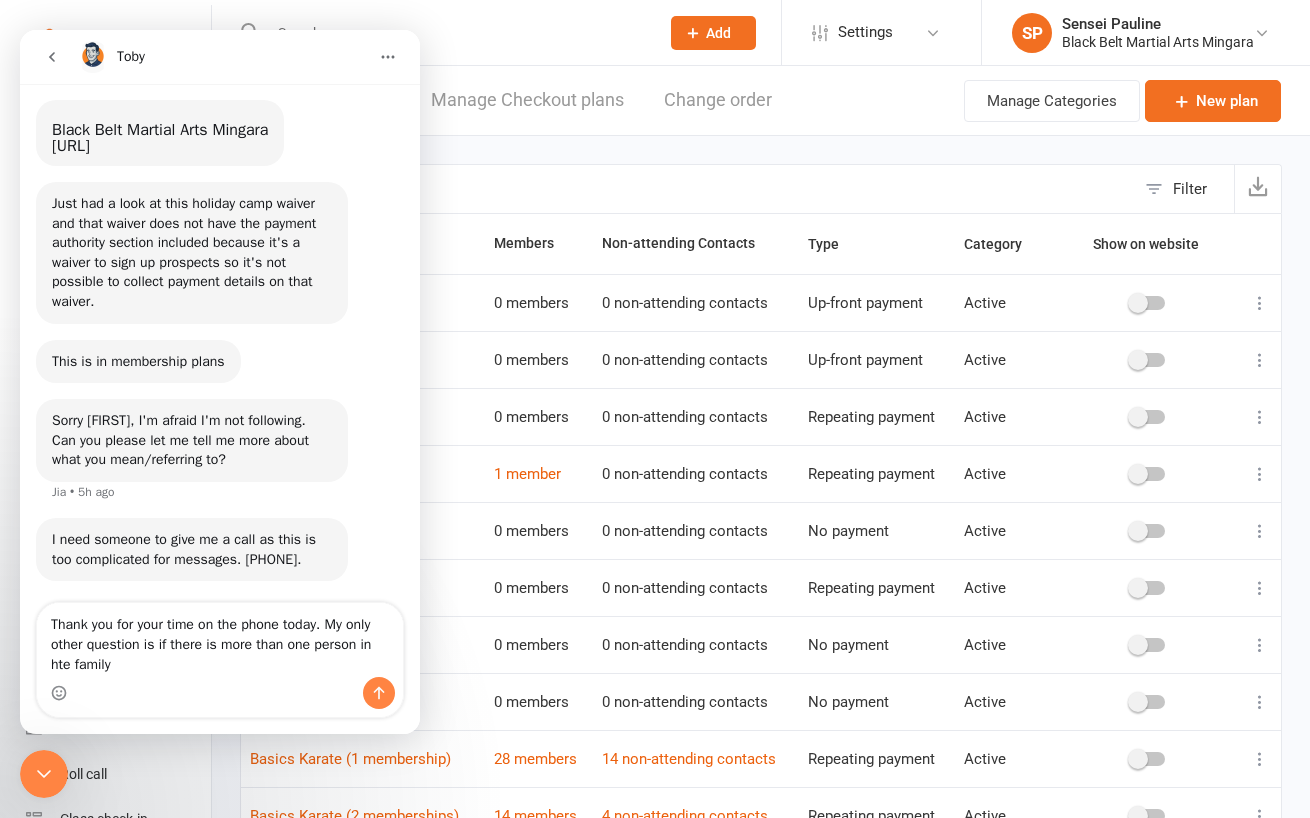 click on "Thank you for your time on the phone today. My only other question is if there is more than one person in hte family" at bounding box center (220, 640) 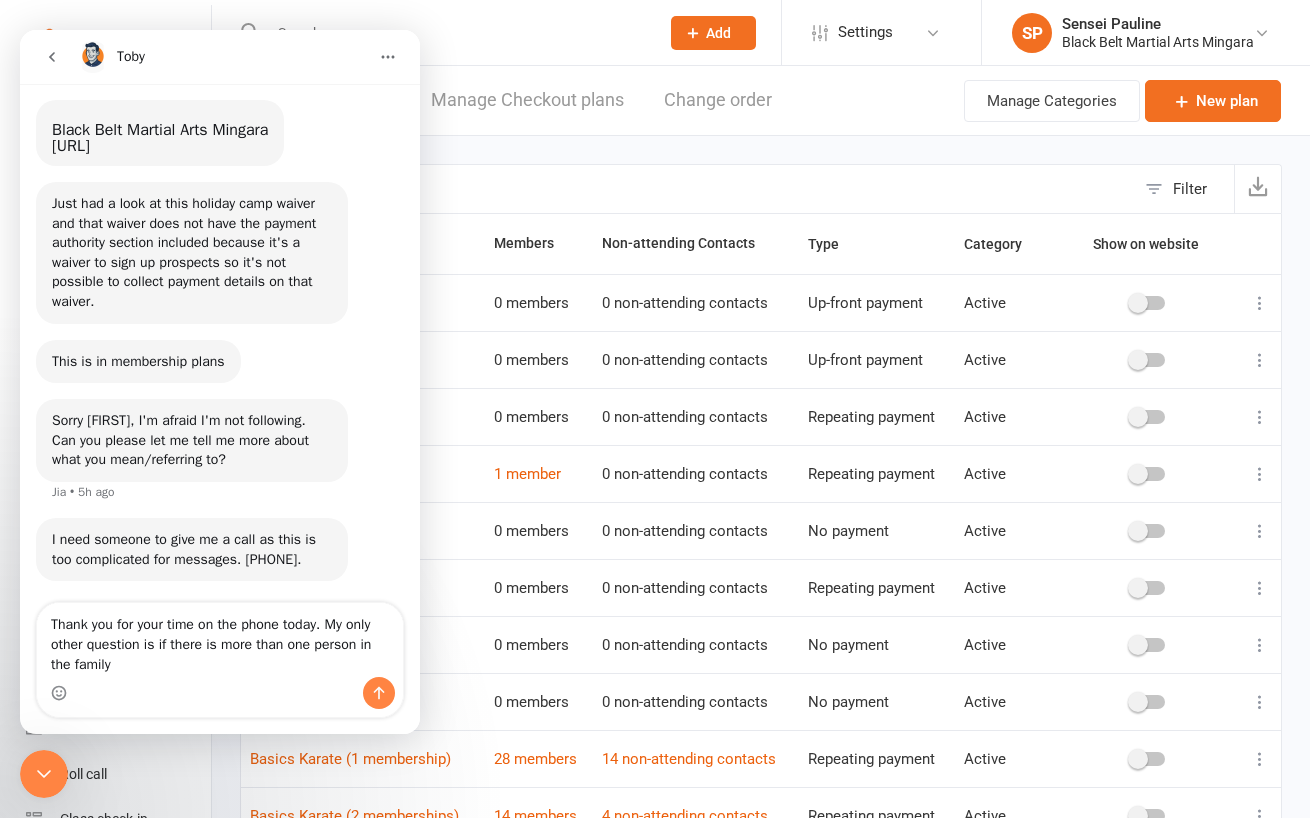 click on "Thank you for your time on the phone today. My only other question is if there is more than one person in the family" at bounding box center [220, 640] 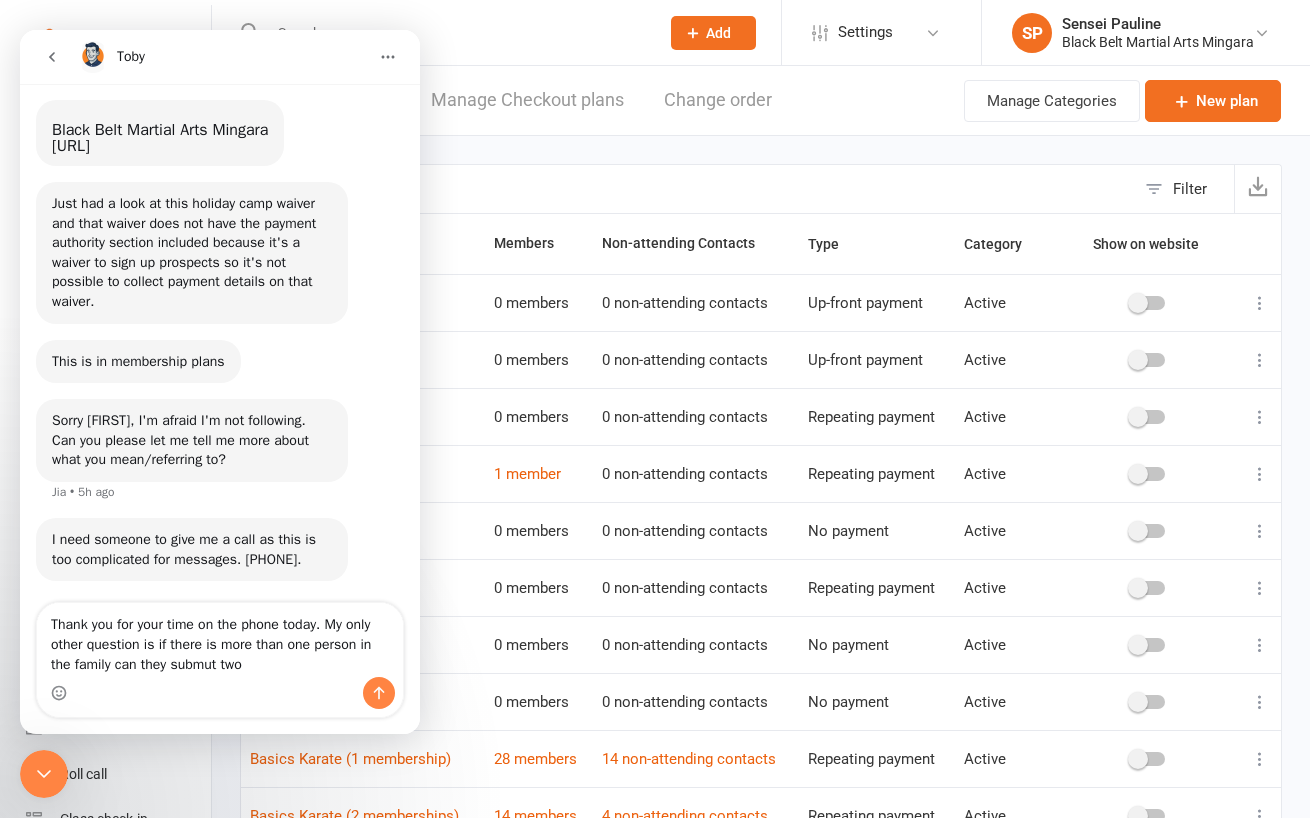 click on "Thank you for your time on the phone today. My only other question is if there is more than one person in the family can they submut two" at bounding box center [220, 640] 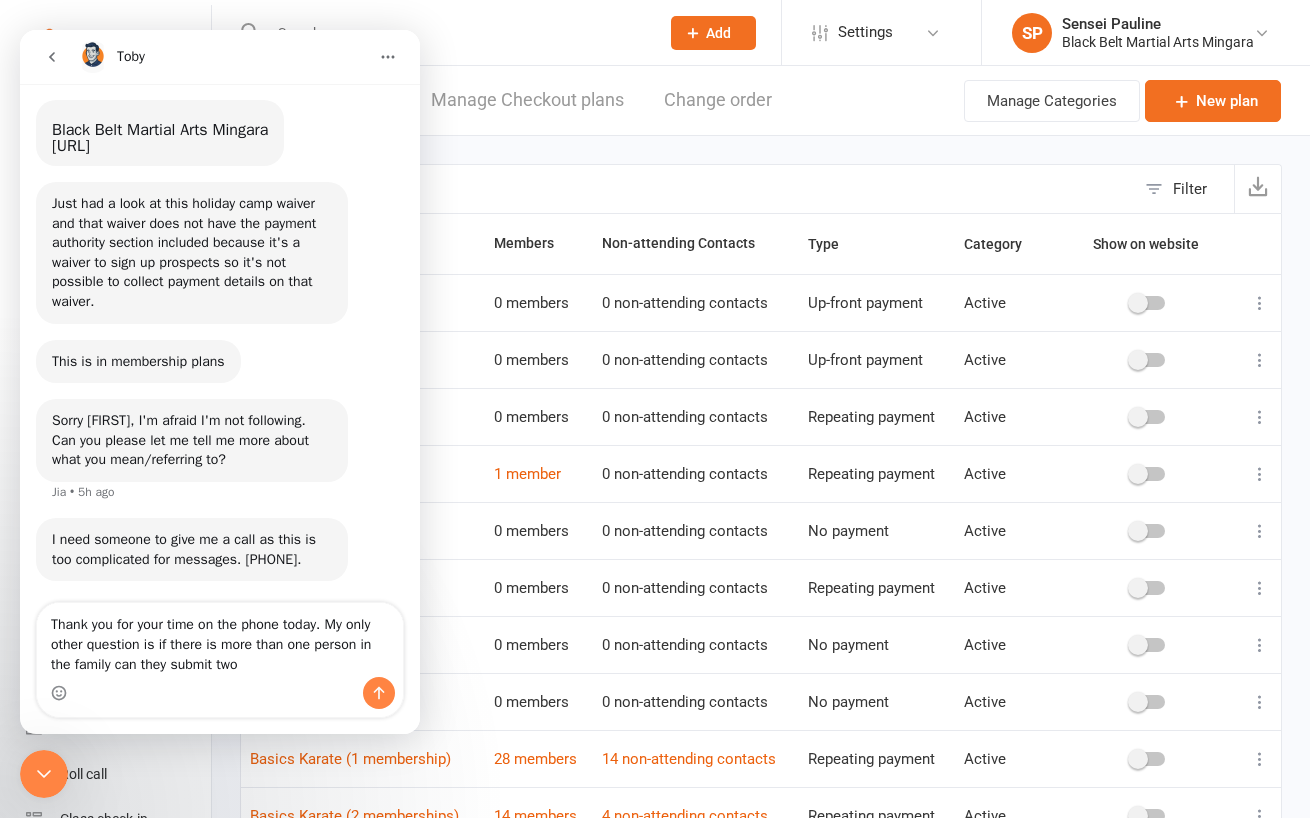click on "Thank you for your time on the phone today. My only other question is if there is more than one person in the family can they submit two" at bounding box center (220, 640) 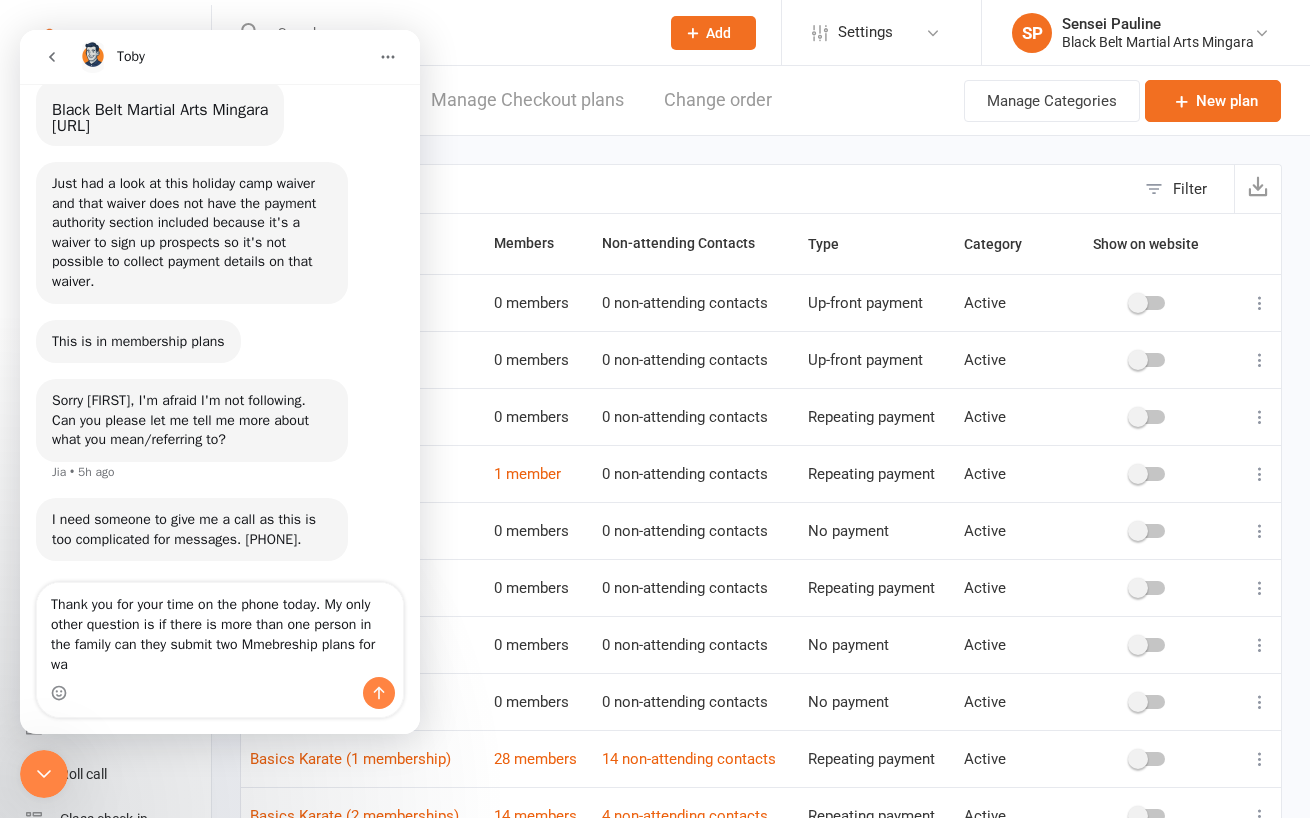 scroll, scrollTop: 2352, scrollLeft: 0, axis: vertical 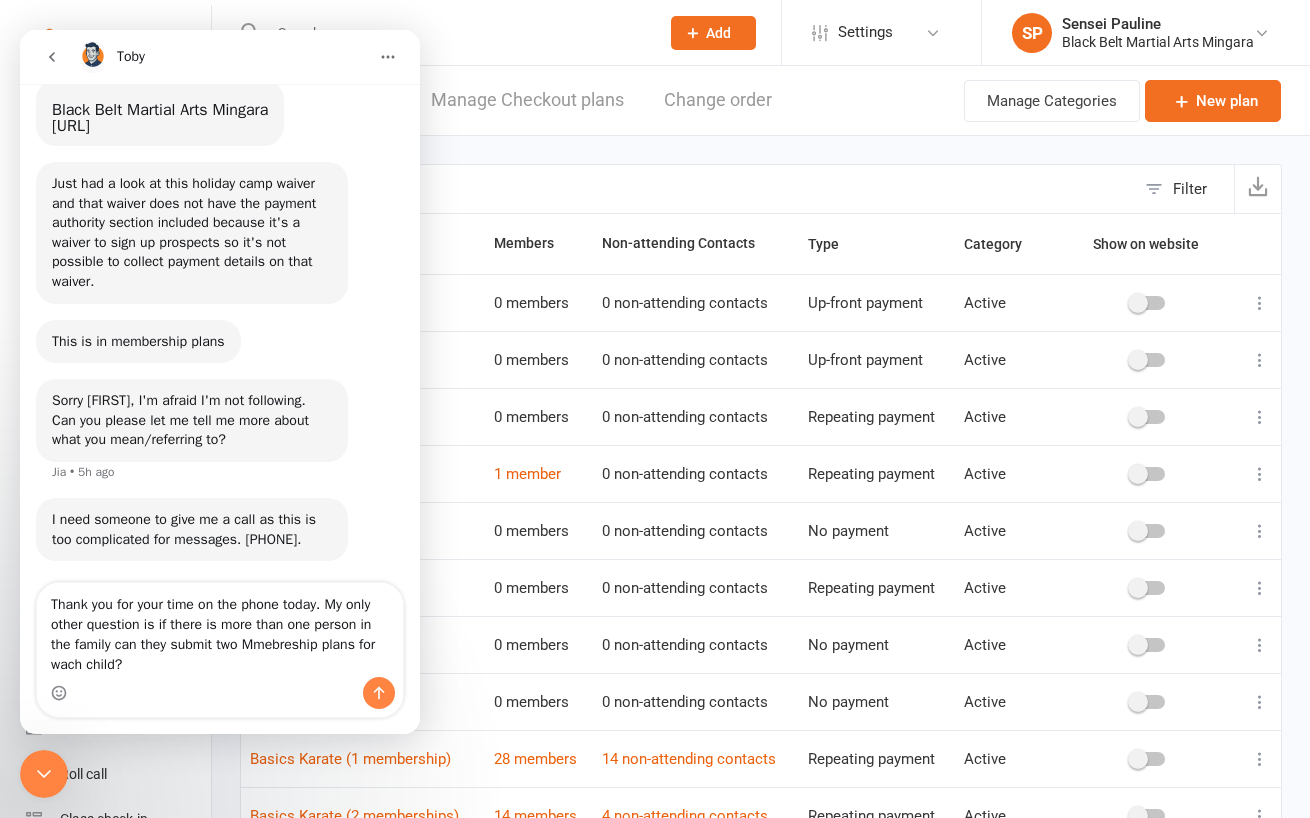 click on "Thank you for your time on the phone today. My only other question is if there is more than one person in the family can they submit two Mmebreship plans for wach child?" at bounding box center (220, 630) 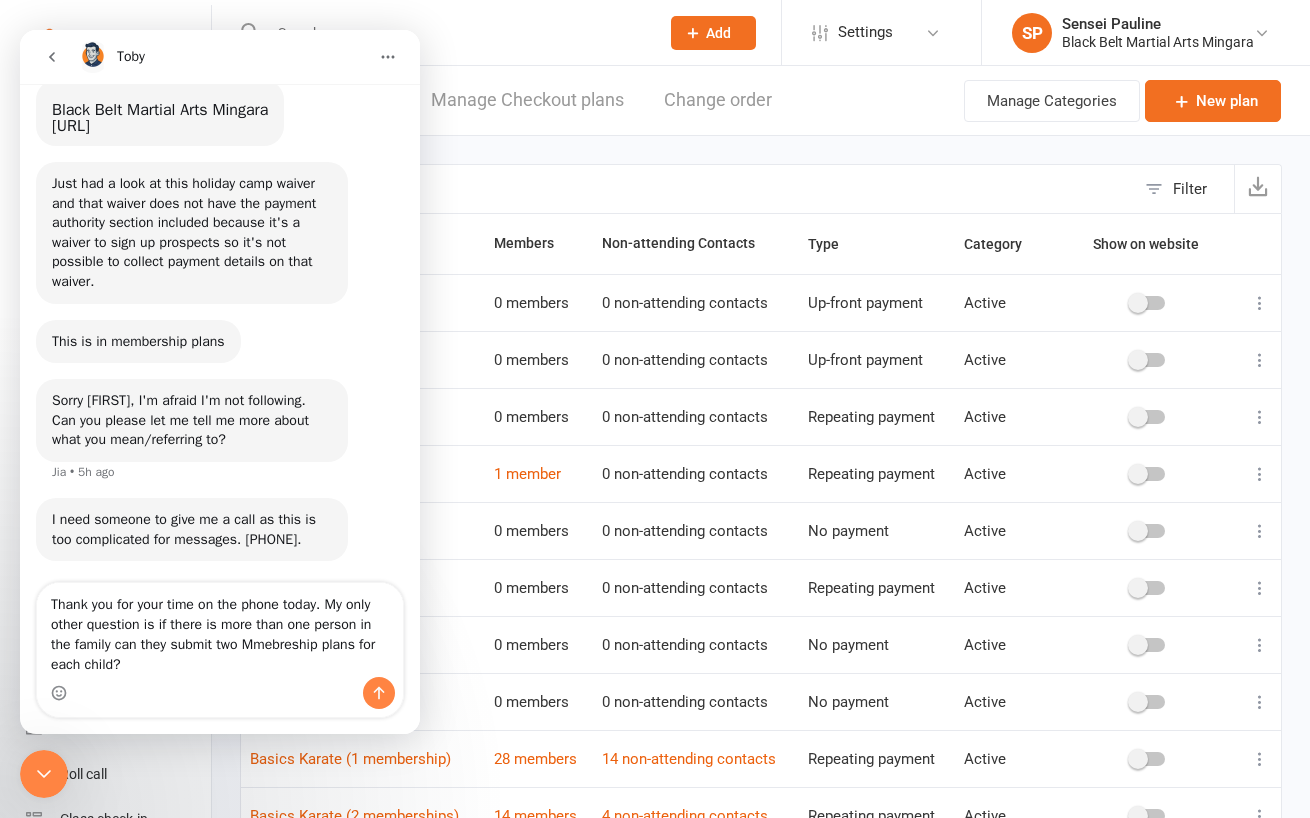 click on "Thank you for your time on the phone today. My only other question is if there is more than one person in the family can they submit two Mmebreship plans for each child?" at bounding box center [220, 630] 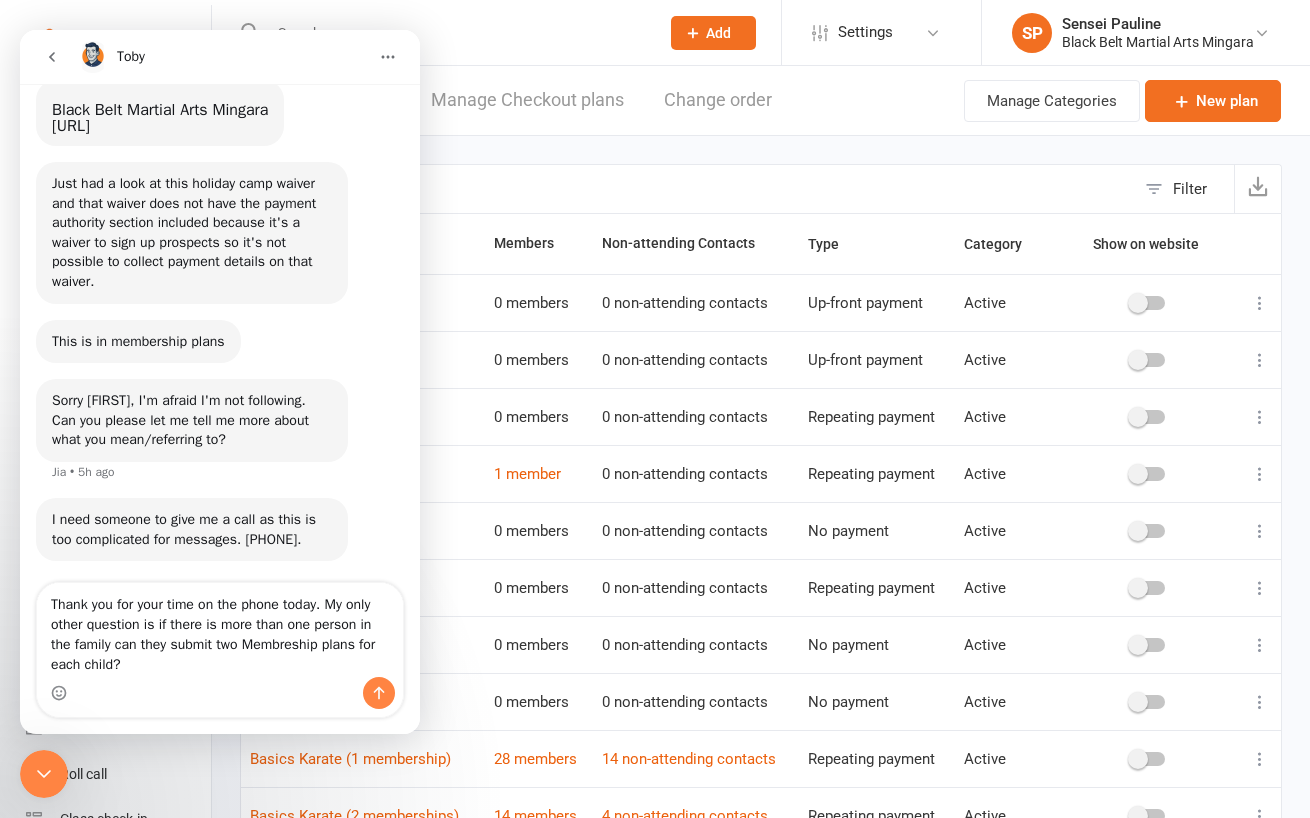 click on "Thank you for your time on the phone today. My only other question is if there is more than one person in the family can they submit two Membreship plans for each child?" at bounding box center [220, 630] 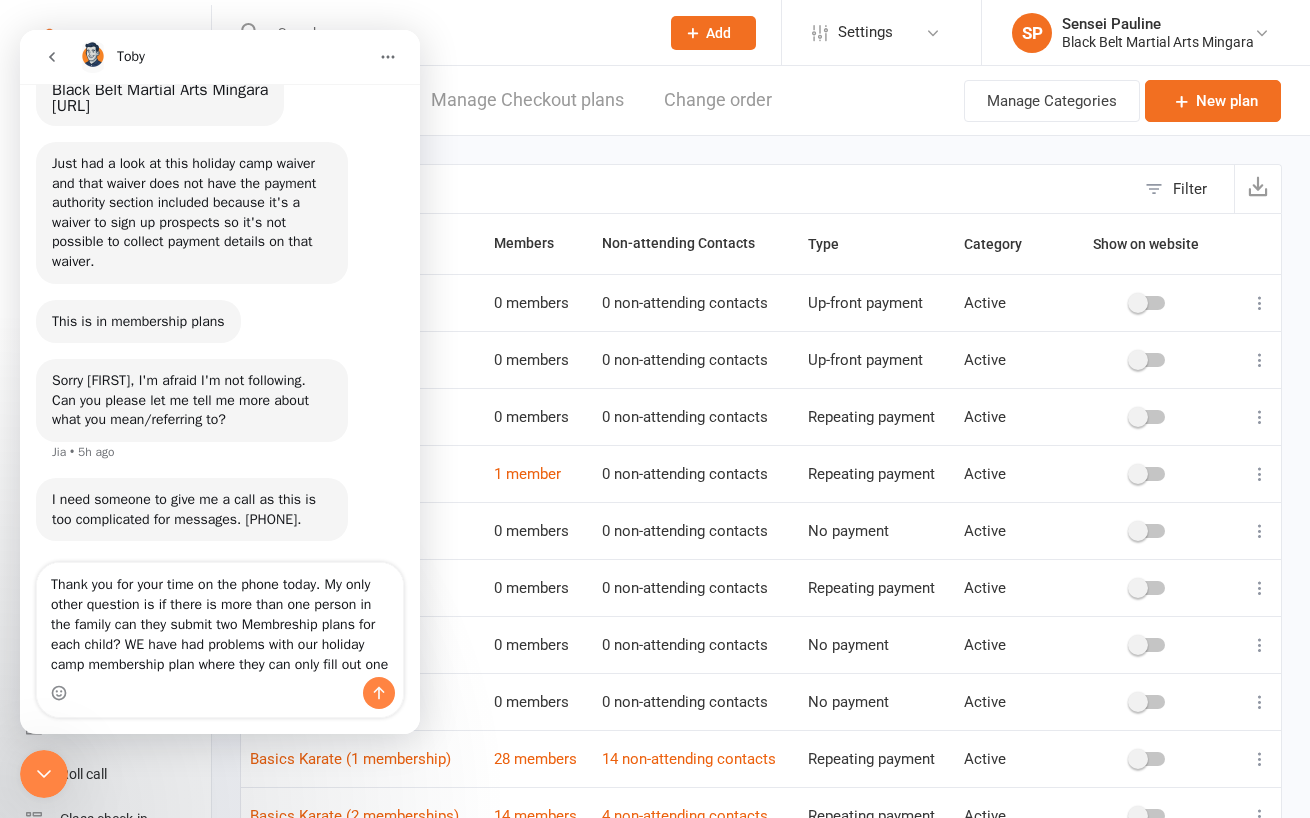 scroll, scrollTop: 2392, scrollLeft: 0, axis: vertical 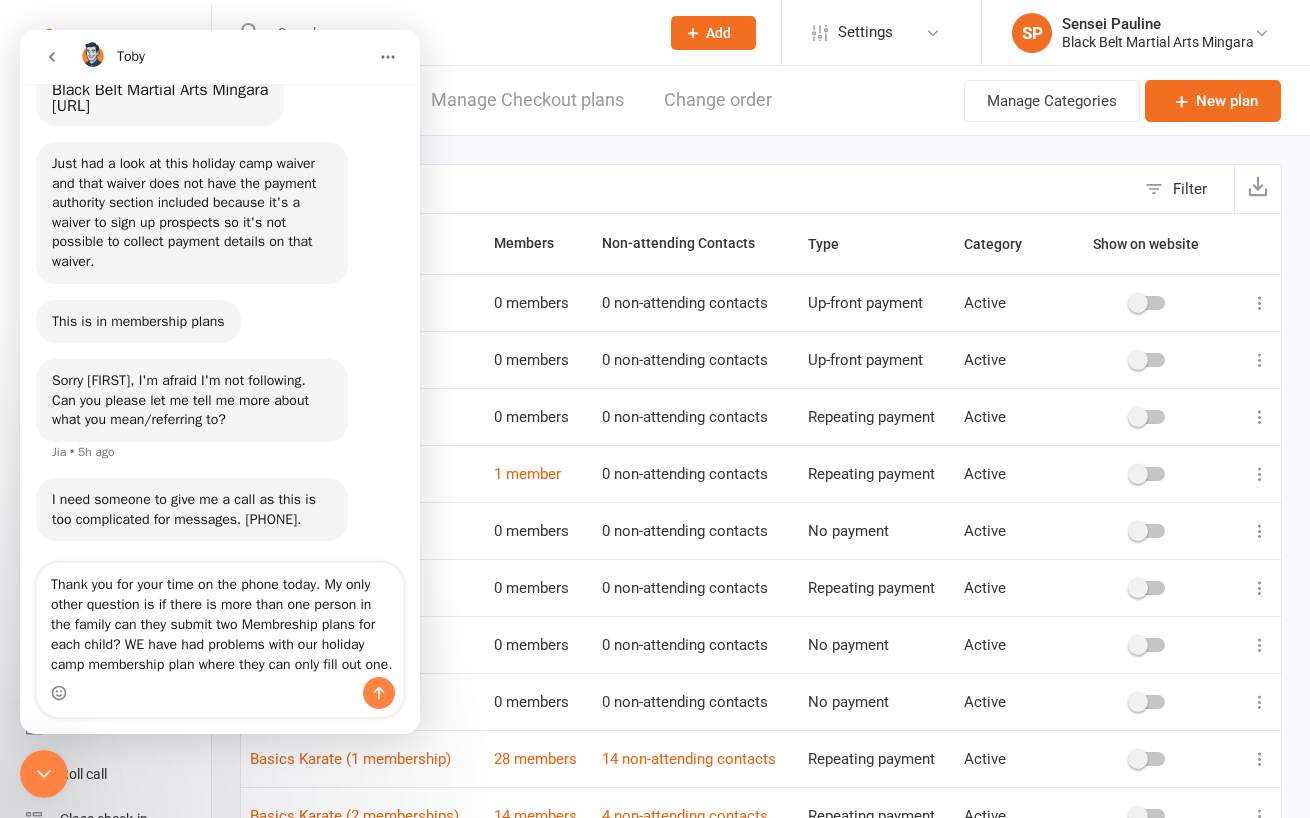 click on "Thank you for your time on the phone today. My only other question is if there is more than one person in the family can they submit two Membreship plans for each child? WE have had problems with our holiday camp membership plan where they can only fill out one." at bounding box center [220, 620] 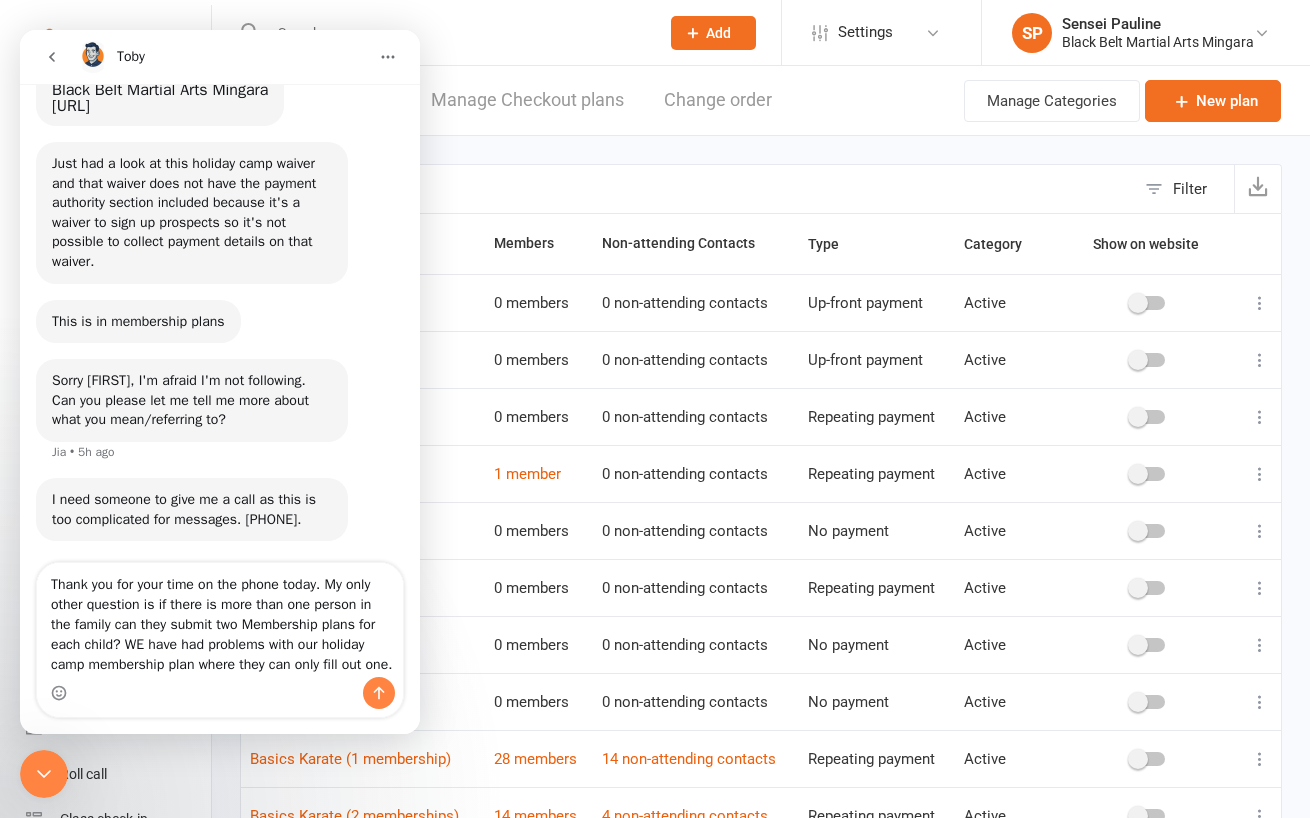 click on "Thank you for your time on the phone today. My only other question is if there is more than one person in the family can they submit two Membership plans for each child? WE have had problems with our holiday camp membership plan where they can only fill out one." at bounding box center (220, 620) 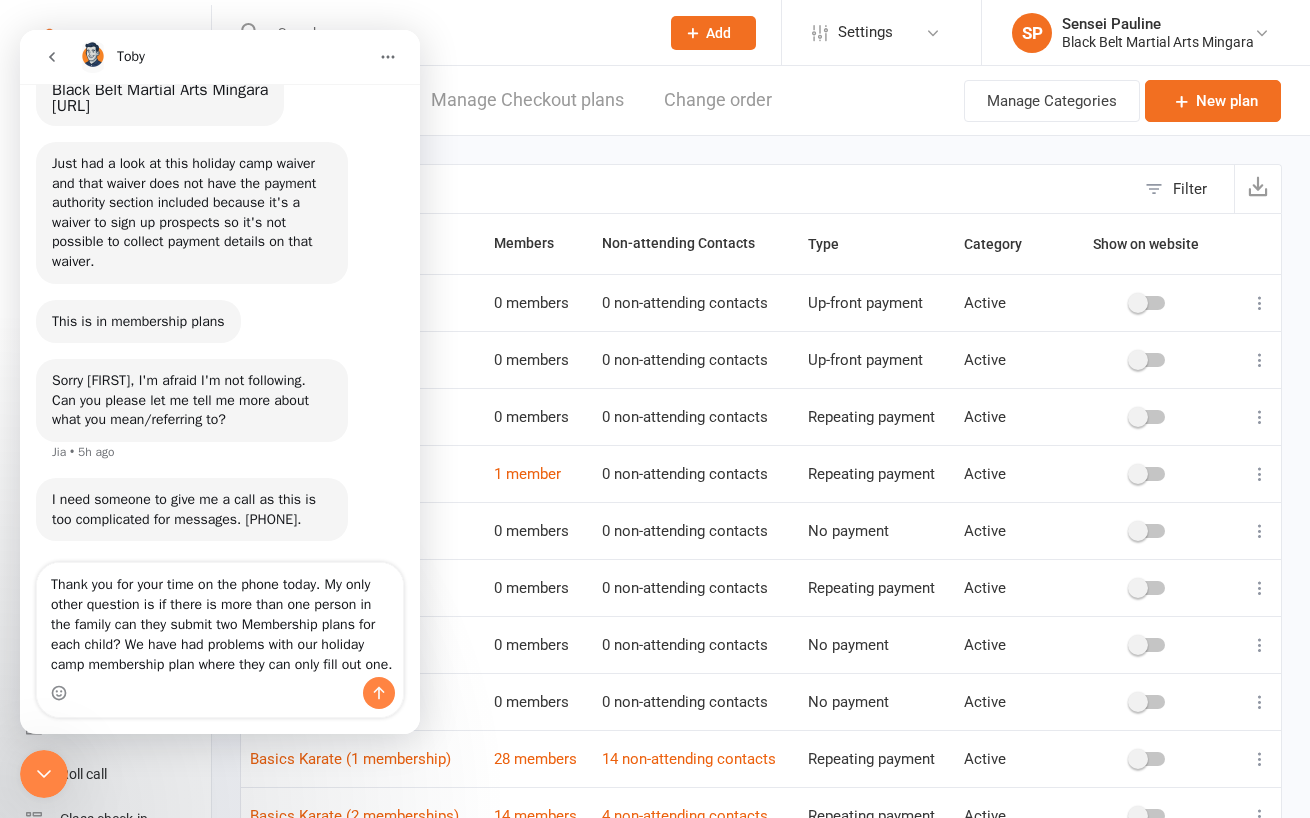 type on "Thank you for your time on the phone today. My only other question is if there is more than one person in the family can they submit two Membership plans for each child? We have had problems with our holiday camp membership plan where they can only fill out one." 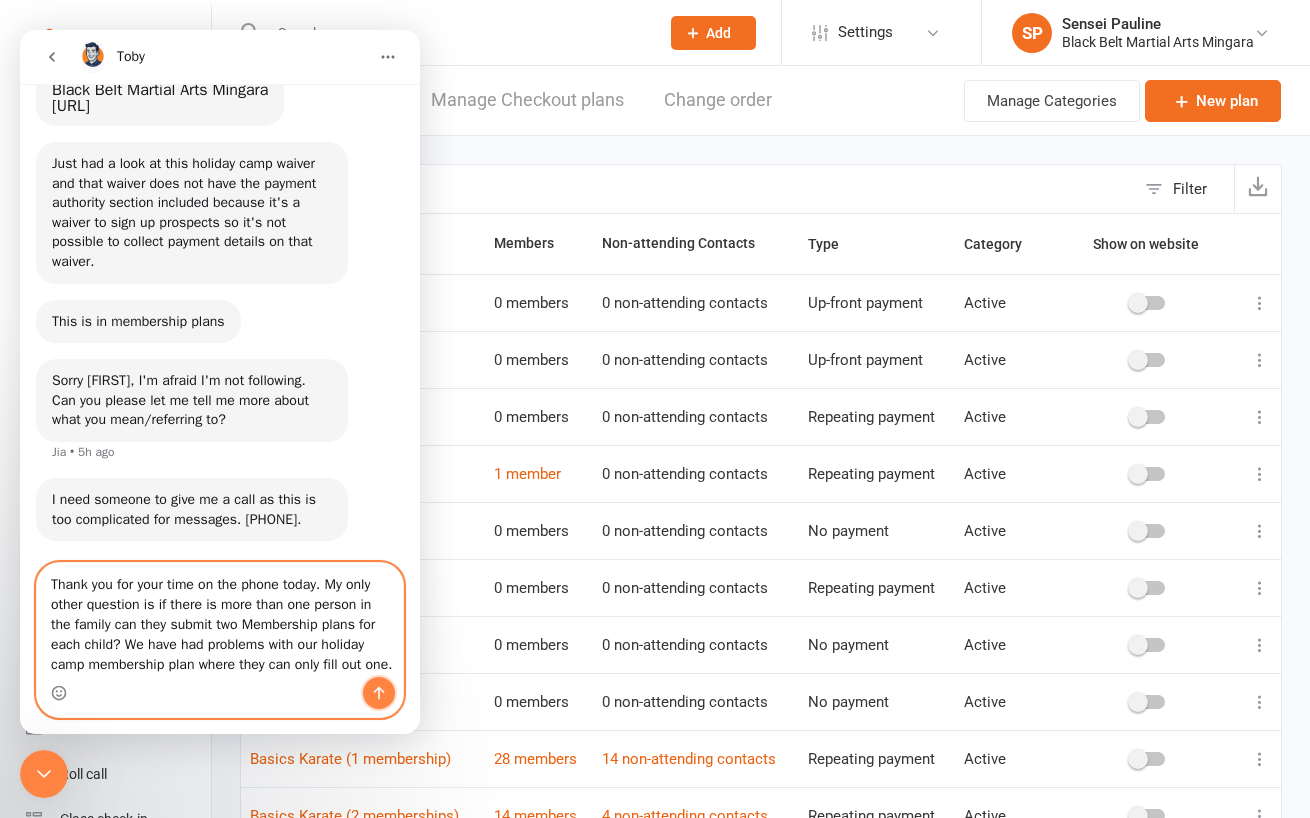 click 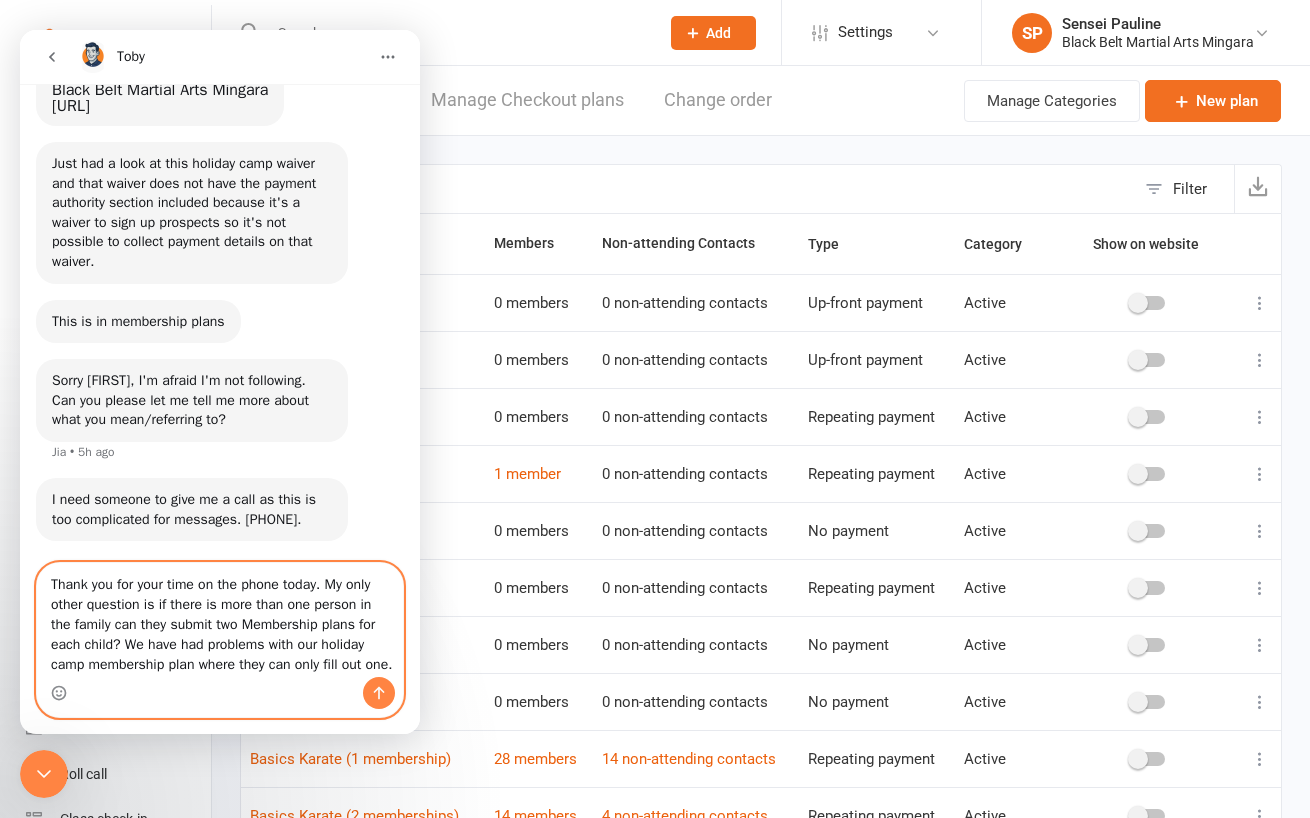 type 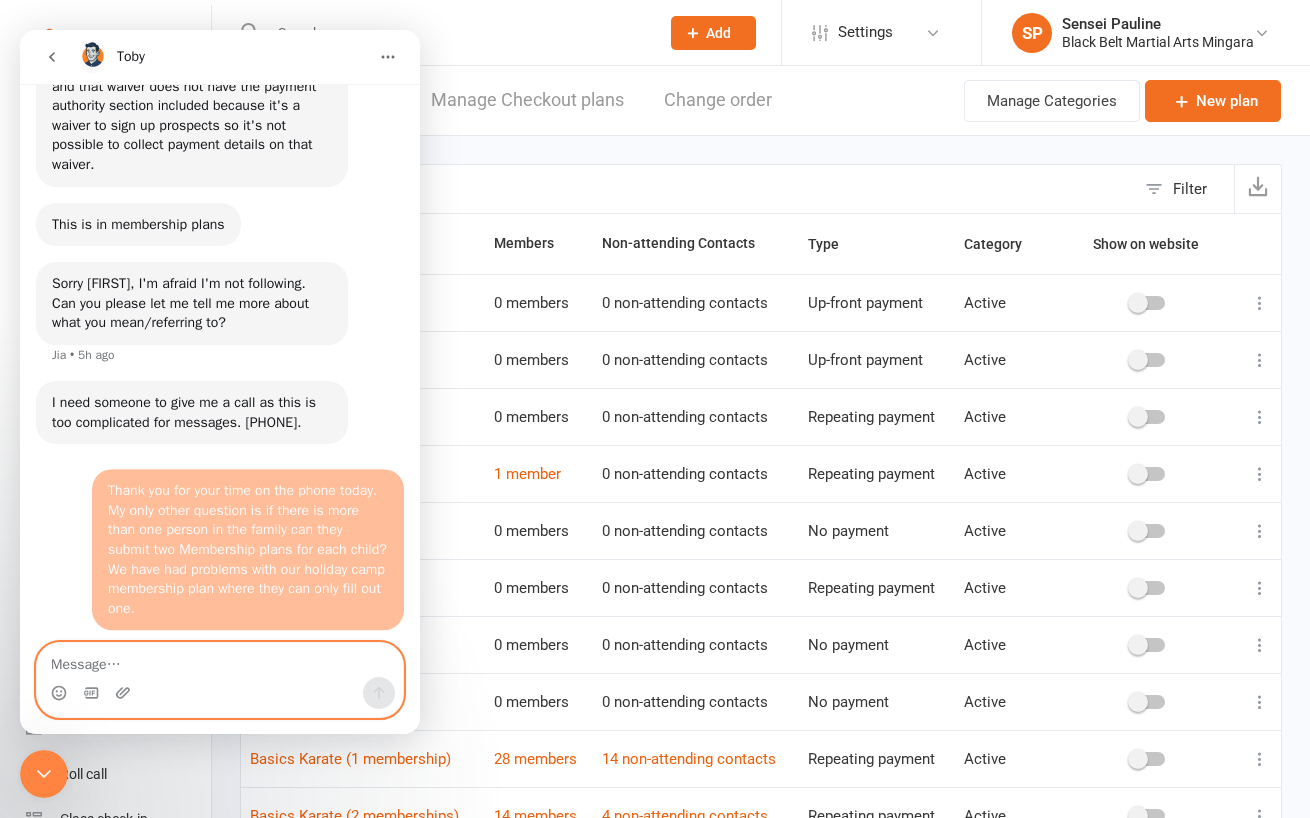 scroll, scrollTop: 2470, scrollLeft: 0, axis: vertical 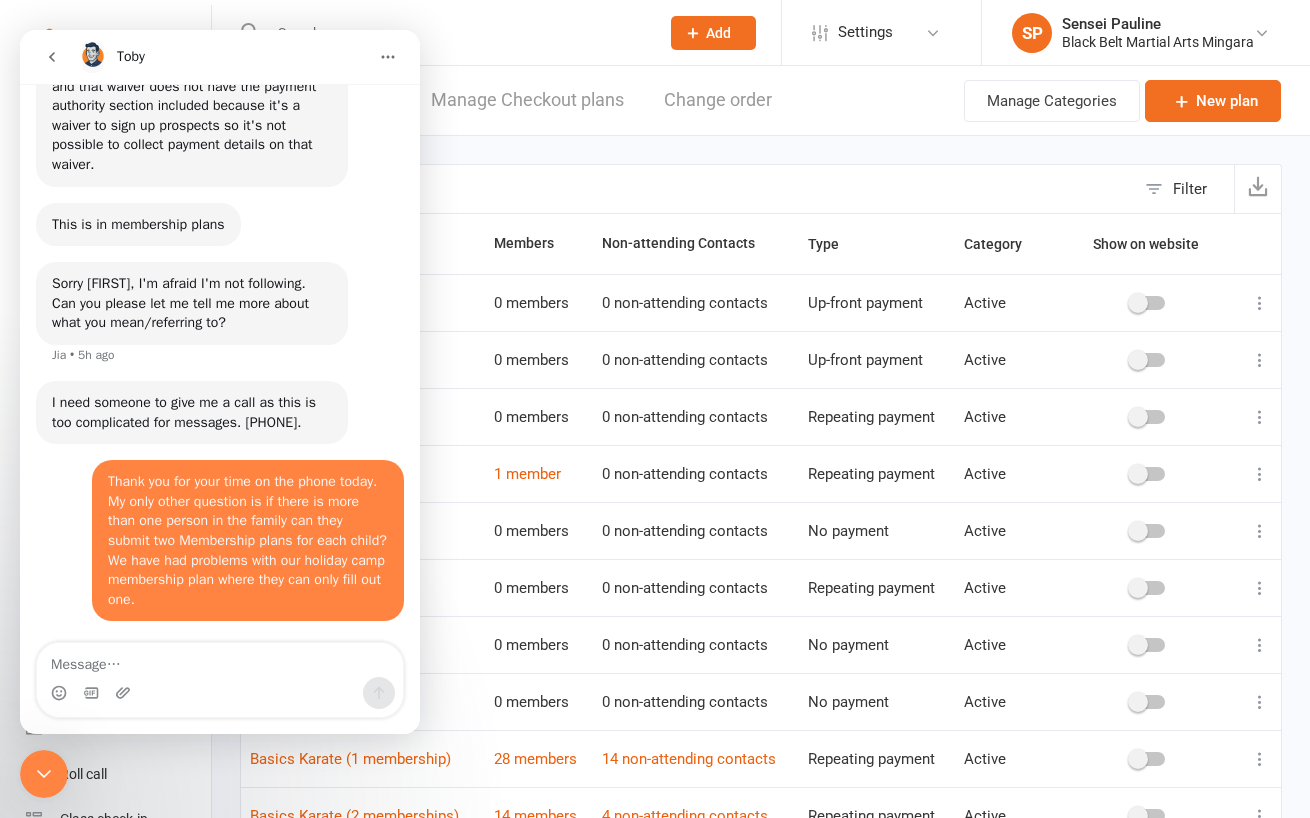 click 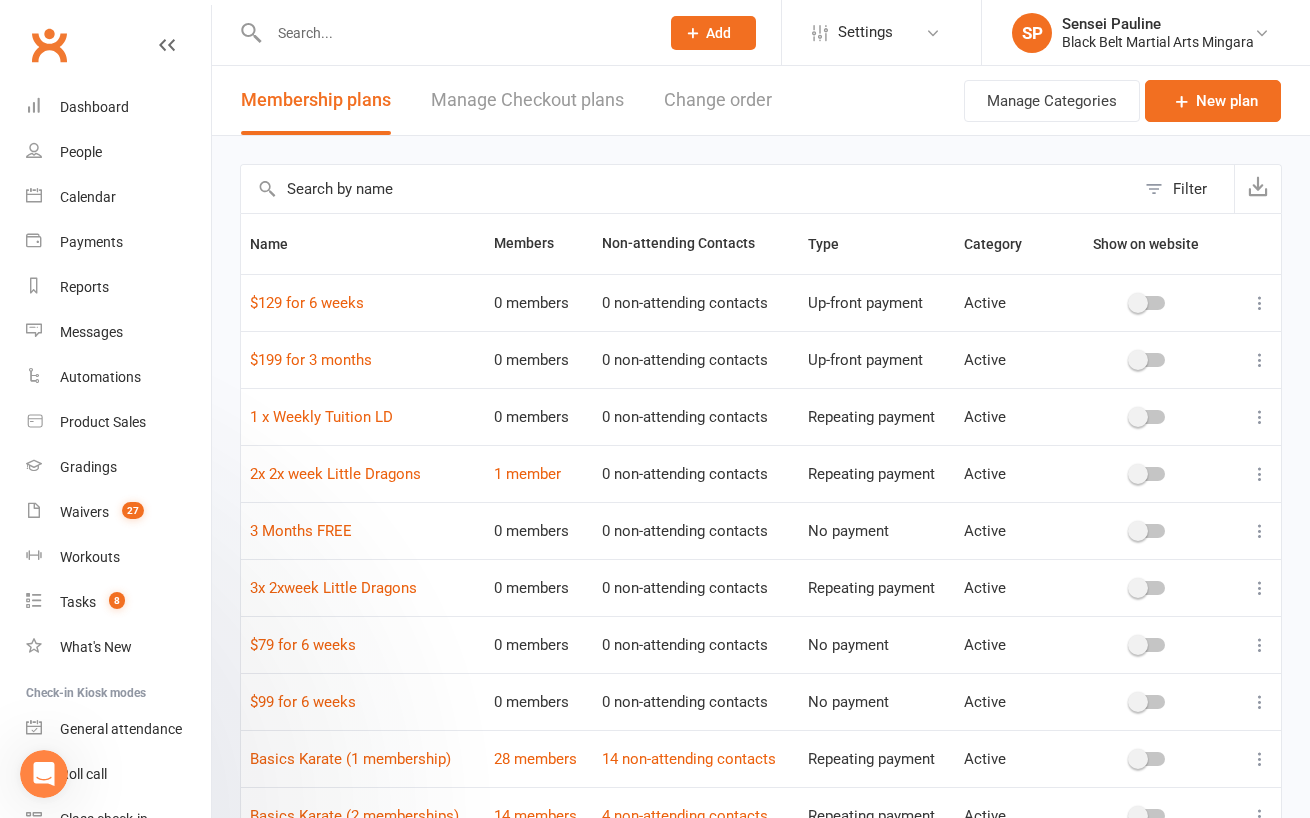 scroll, scrollTop: 0, scrollLeft: 0, axis: both 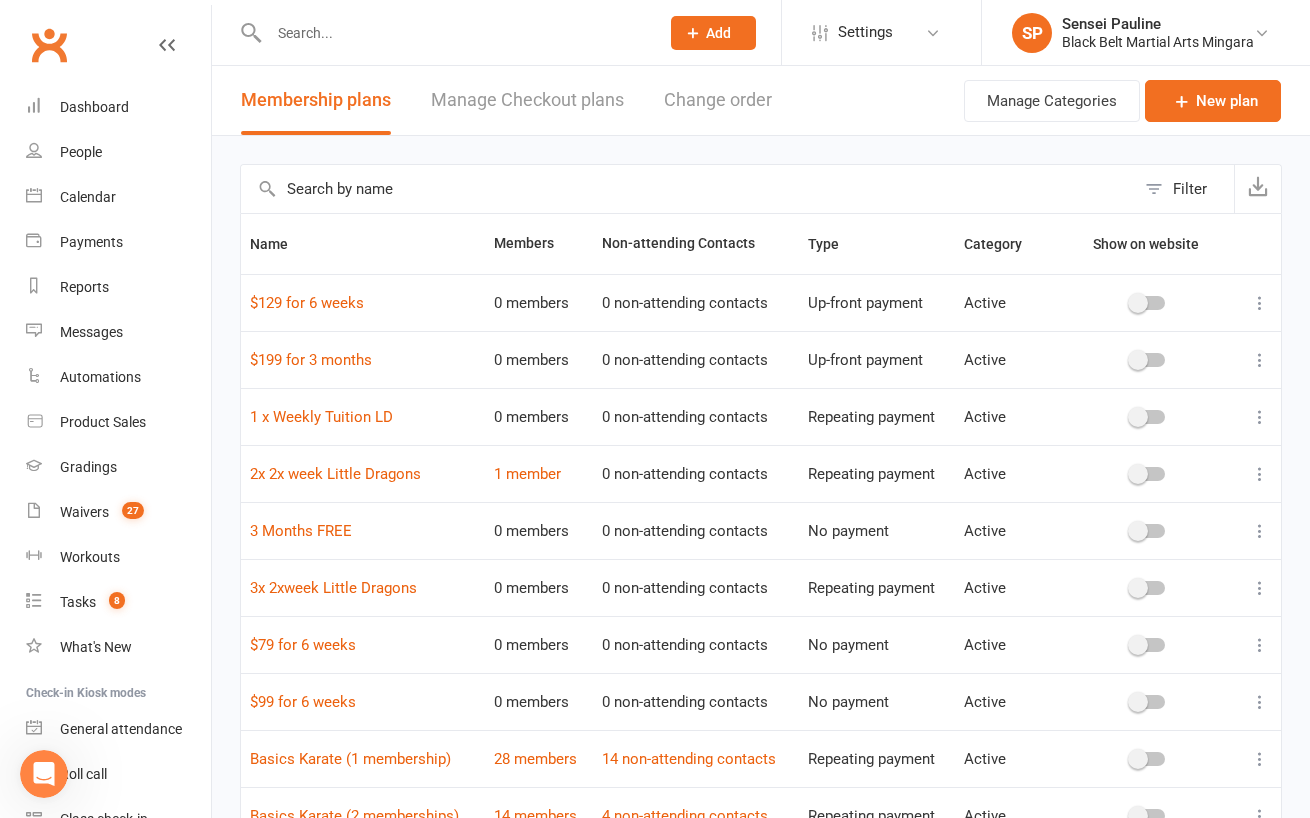 click on "Filter Name Members Non-attending Contacts Type Category Show on website $129 for 6 weeks 0 members 0 non-attending contacts Up-front payment Active $199 for 3 months 0 members 0 non-attending contacts Up-front payment Active 1 x Weekly Tuition LD 0 members 0 non-attending contacts Repeating payment Active 2x  2x week Little Dragons 1 member 0 non-attending contacts Repeating payment Active 3 Months FREE 0 members 0 non-attending contacts No payment Active 3x 2xweek Little Dragons 0 members 0 non-attending contacts Repeating payment Active $79 for 6 weeks 0 members 0 non-attending contacts No payment Active $99 for 6 weeks 0 members 0 non-attending contacts No payment Active Basics Karate (1 membership) 28 members 14 non-attending contacts Repeating payment Active Basics Karate (2 memberships) 14 members 4 non-attending contacts Repeating payment Active Show 10 25 50 100 items per page 1 2 3 … 7" at bounding box center (761, 553) 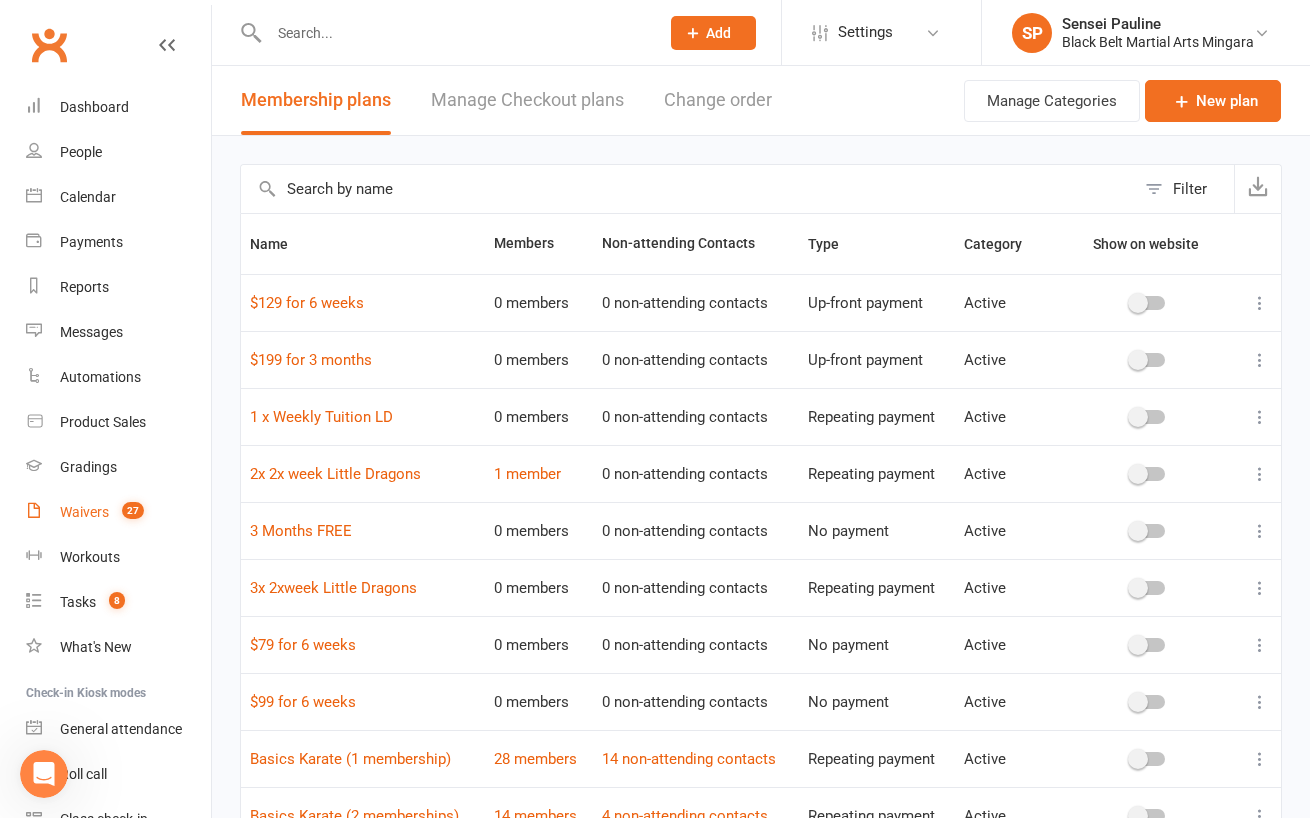 click on "Waivers" at bounding box center (84, 512) 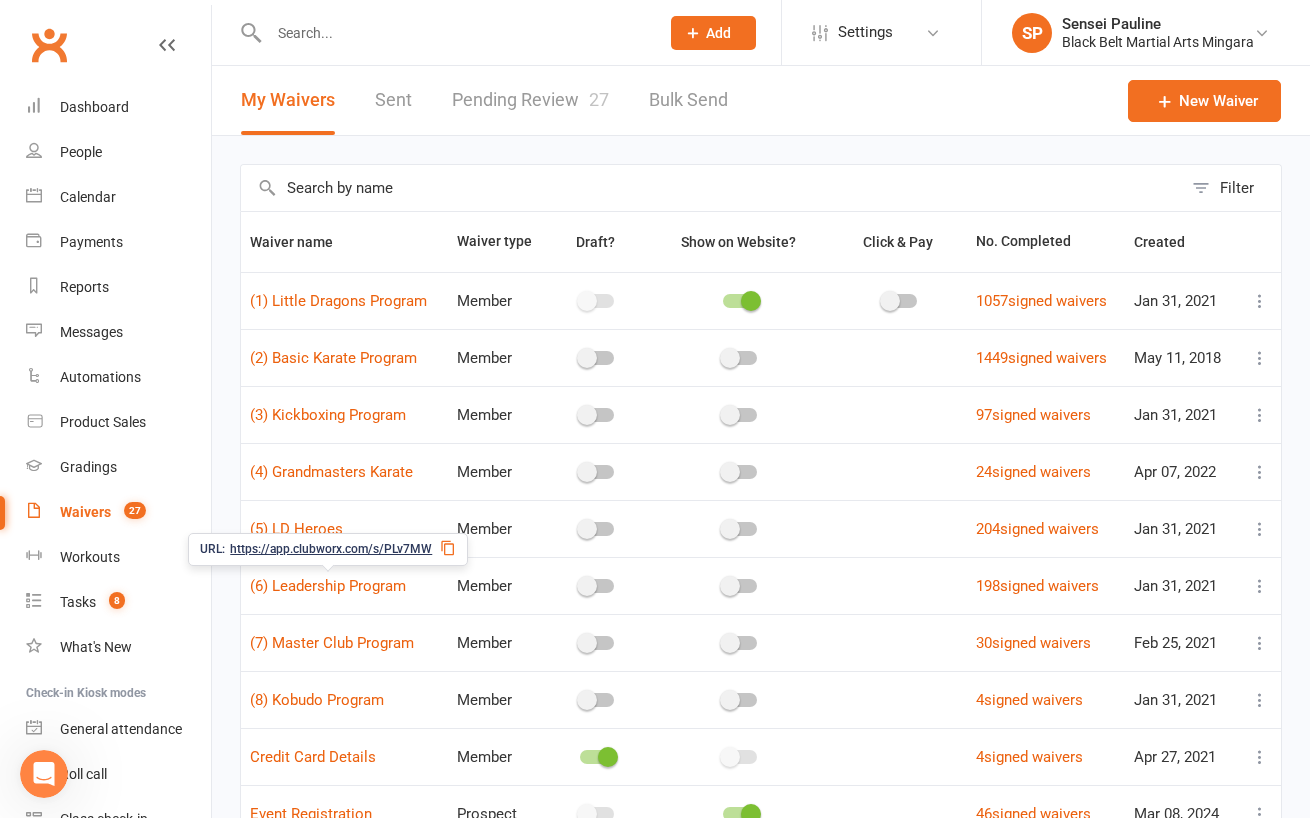 click on "Pending Review 27" at bounding box center [530, 100] 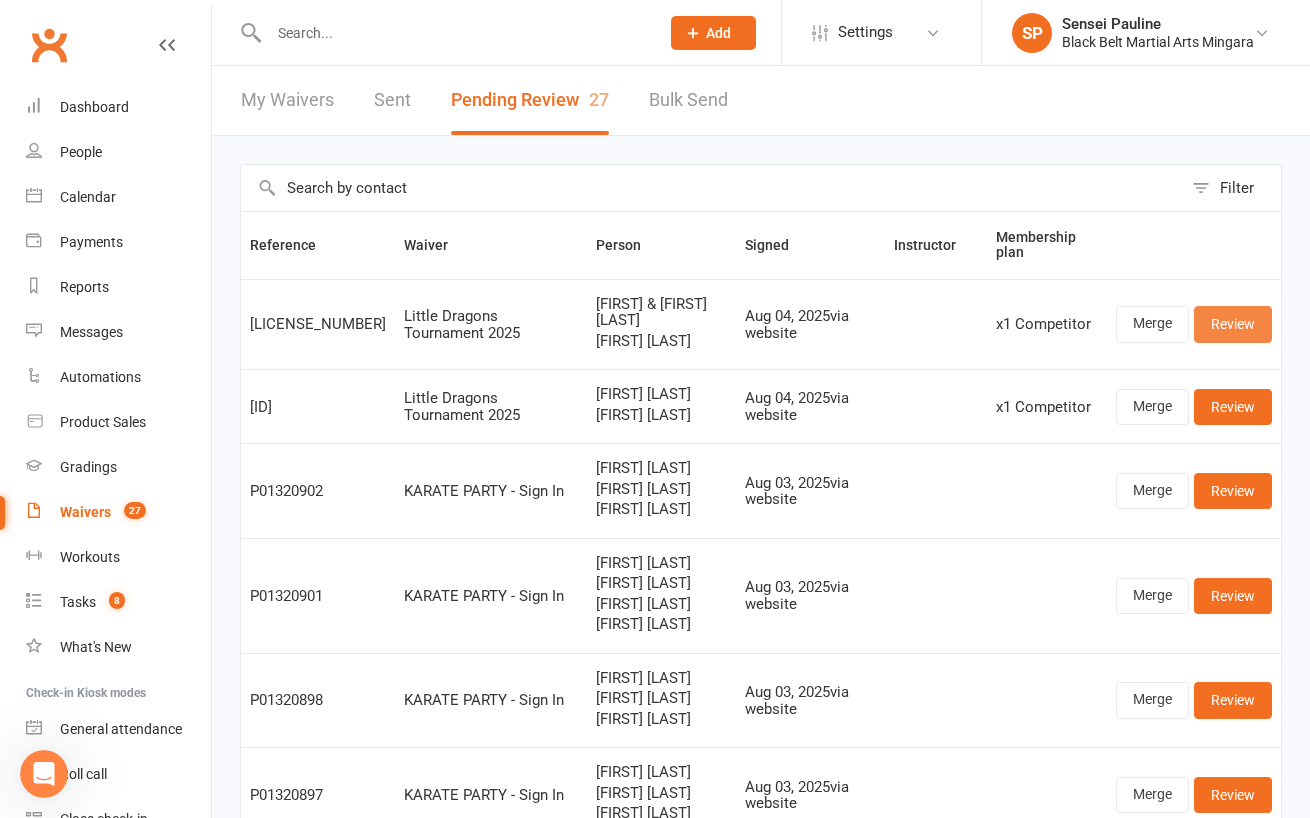 click on "Review" at bounding box center (1233, 324) 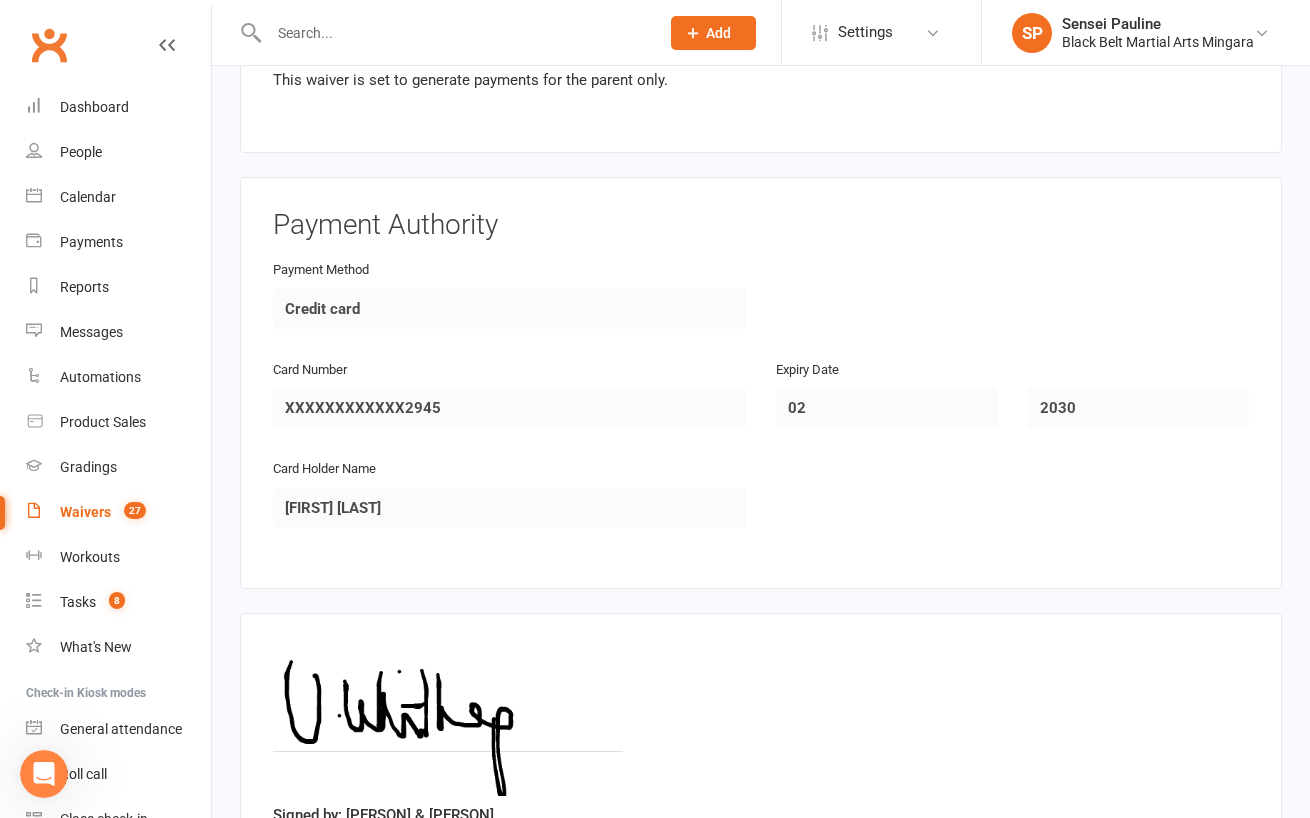 scroll, scrollTop: 2529, scrollLeft: 0, axis: vertical 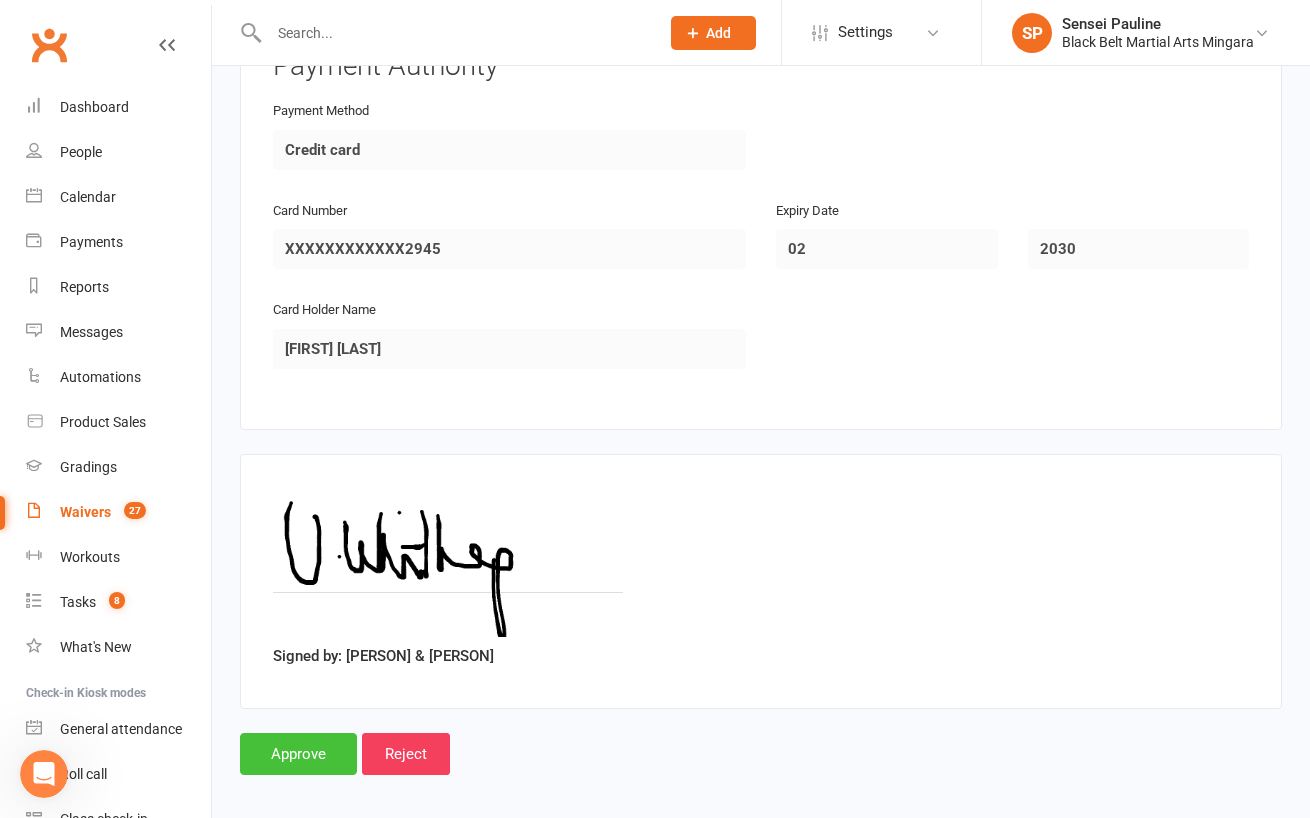 click on "Approve" at bounding box center (298, 754) 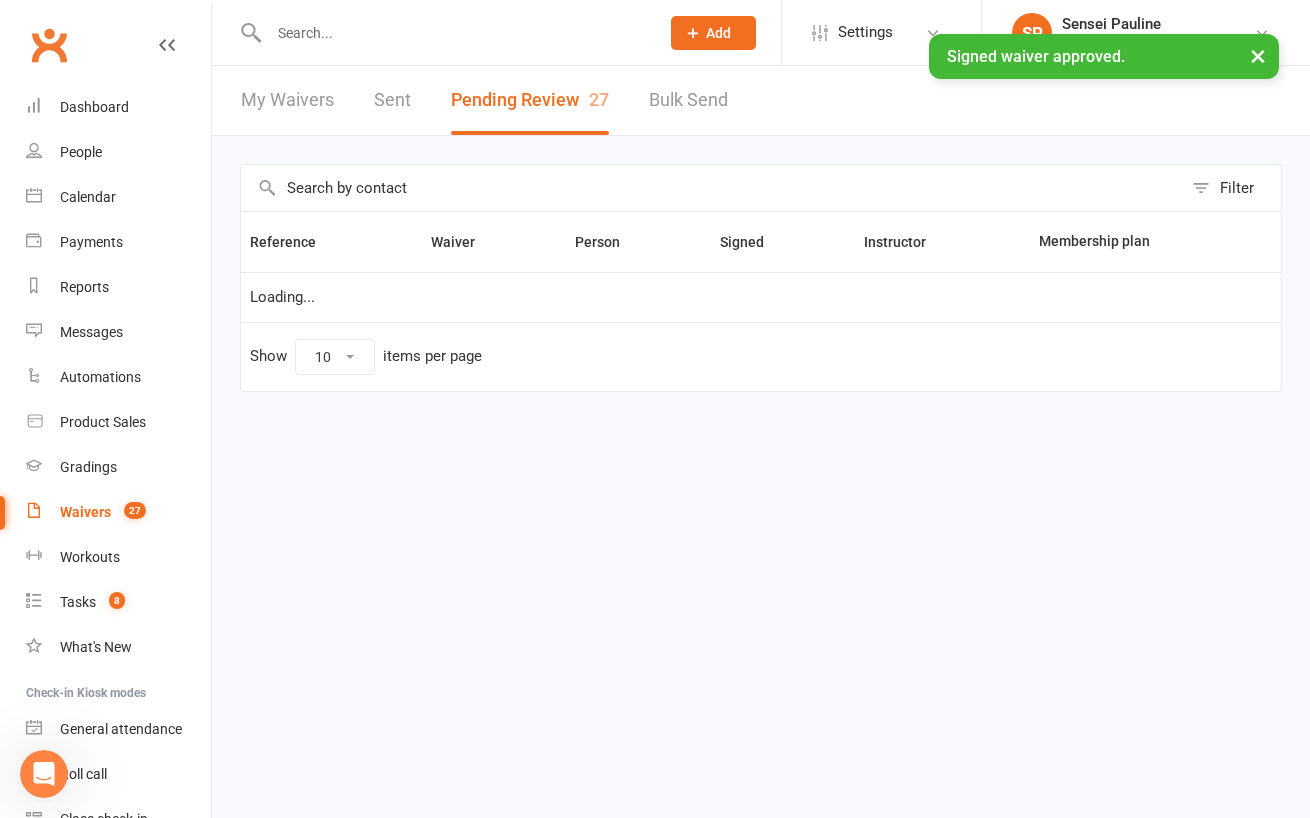 scroll, scrollTop: 0, scrollLeft: 0, axis: both 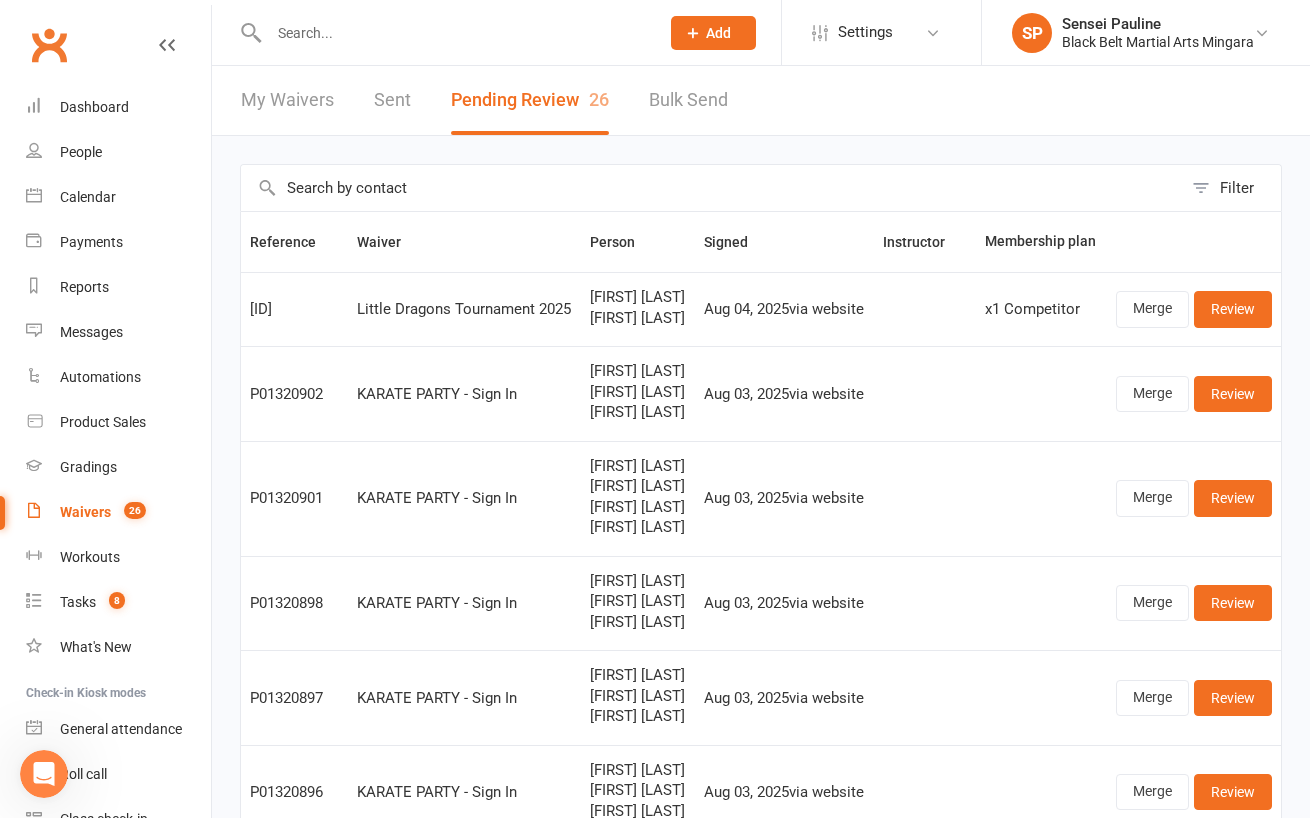 click at bounding box center [454, 33] 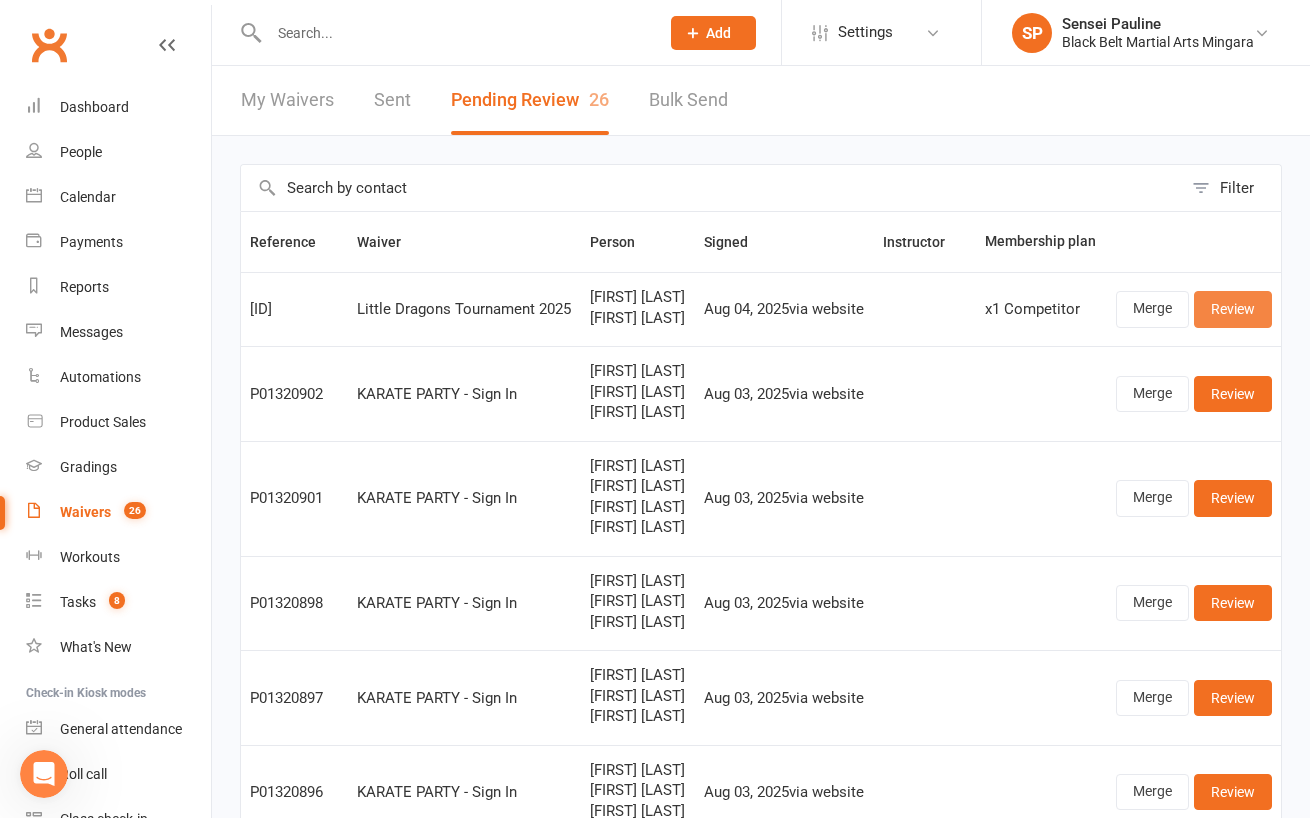 click on "Review" at bounding box center [1233, 309] 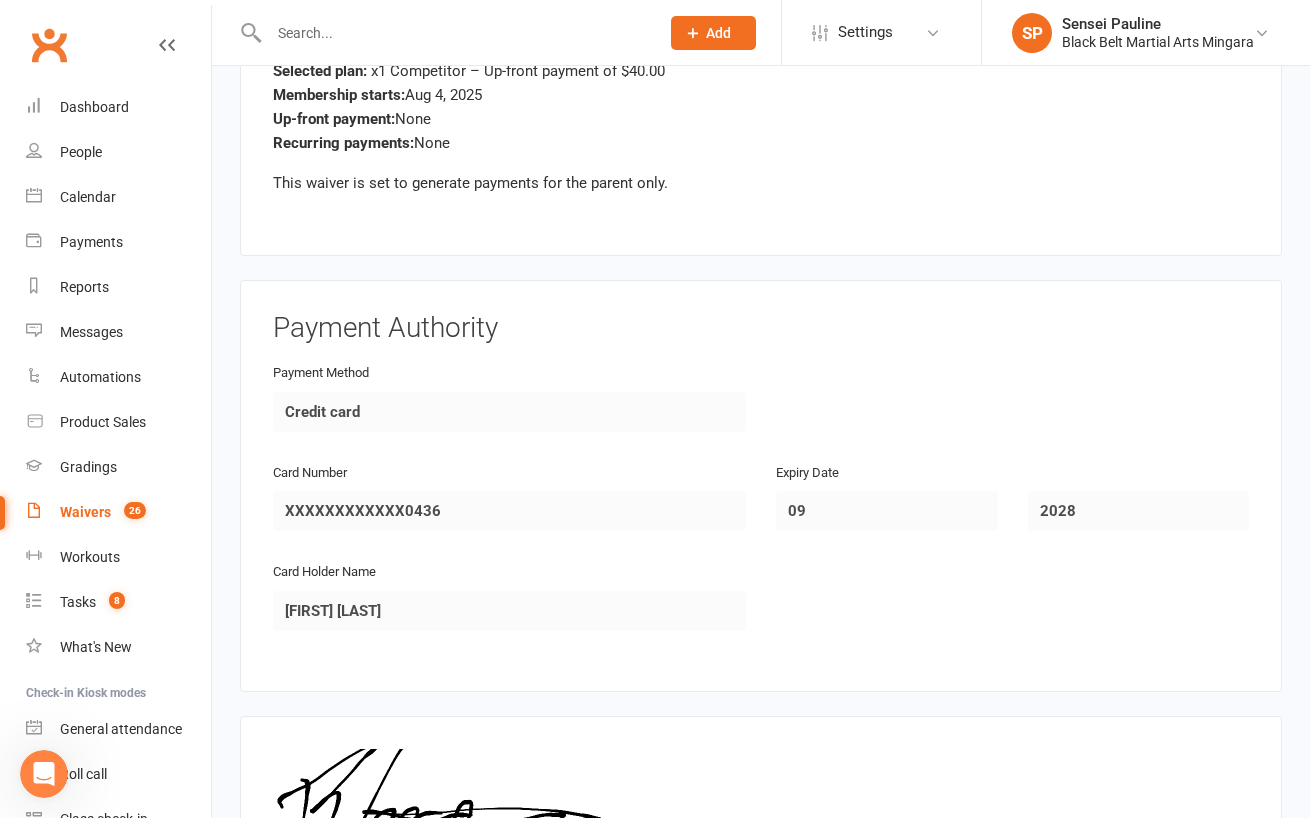 scroll, scrollTop: 2121, scrollLeft: 0, axis: vertical 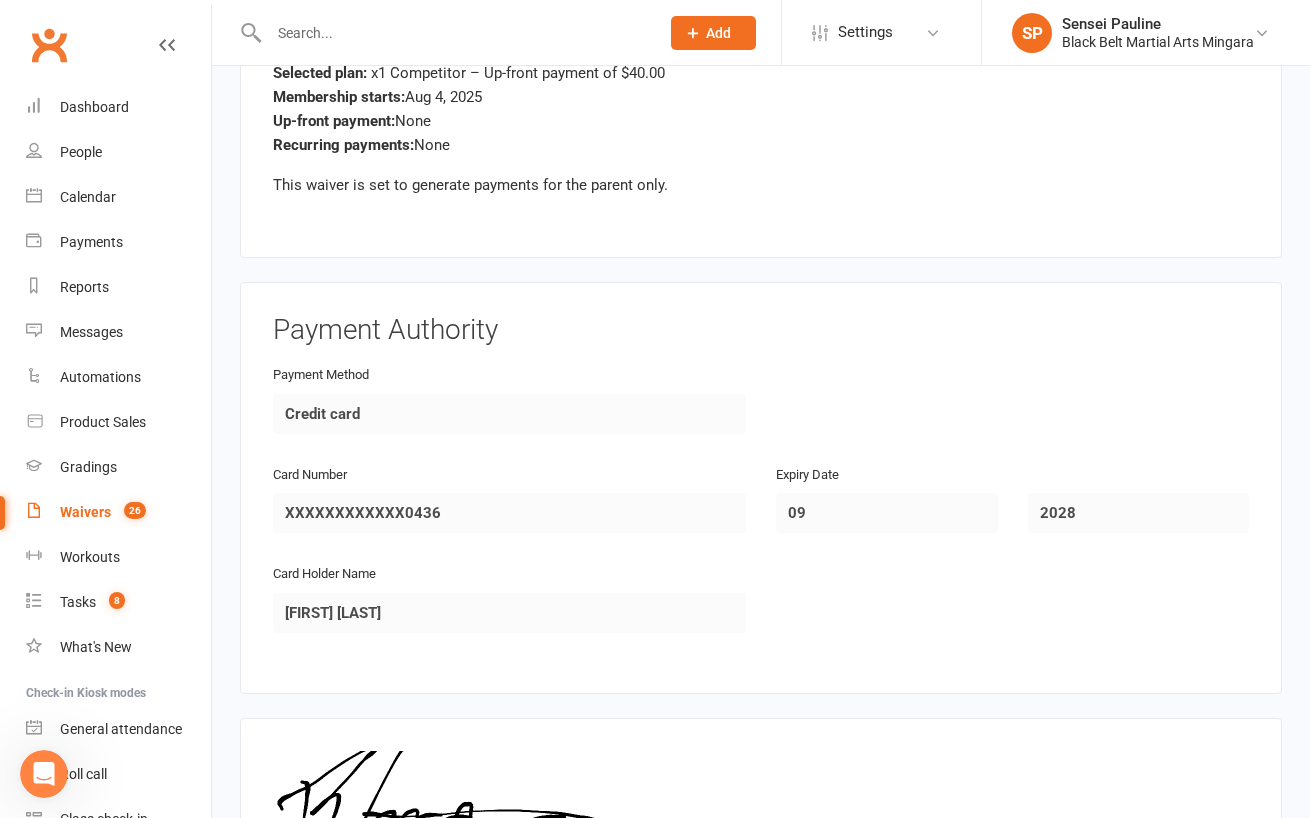 click on "Smart Forms & Waivers Back Black Belt Martial Arts Mingara 34160660551 p: 02 4388 4788 hello@bbmamingara.com.au 12 -14 Mingara Drive Tumbi Umbi, NSW, 2261, AU Parent / Guardian First Name Rhos Last Name Gould Email Rhos.murphy912@gmail.com Attending?   NO Dependant / Child #1 First Name Tarryn Last Name Gould Email Rhos.murphy912@gmail.com Tarryn Gould Competitor Details All attempts will be made to run to schedule but this is NOT GUARANTEED. Many things can disrupt a schedule so please arrive early to support your club and guarantee you do not miss your event. Date of Birth 11/02/2019 Age as at 31/08/2025 6 Choose Your Program Little Dragons (4+yrs old) T-Shirt Order Size XL Membership Options  Rhos Gould  (Parent / Guardian) Selected plan:   x1 Competitor – Up-front payment of $40.00 Membership starts:  Aug 4, 2025 Up-front payment:  $40.00 due on Aug 4, 2025 Recurring payments:  None Change membership details Tarryn Gould  (Dependent / Child #1) Selected plan:   Membership starts:  Aug 4, 2025  None 09" at bounding box center (761, -494) 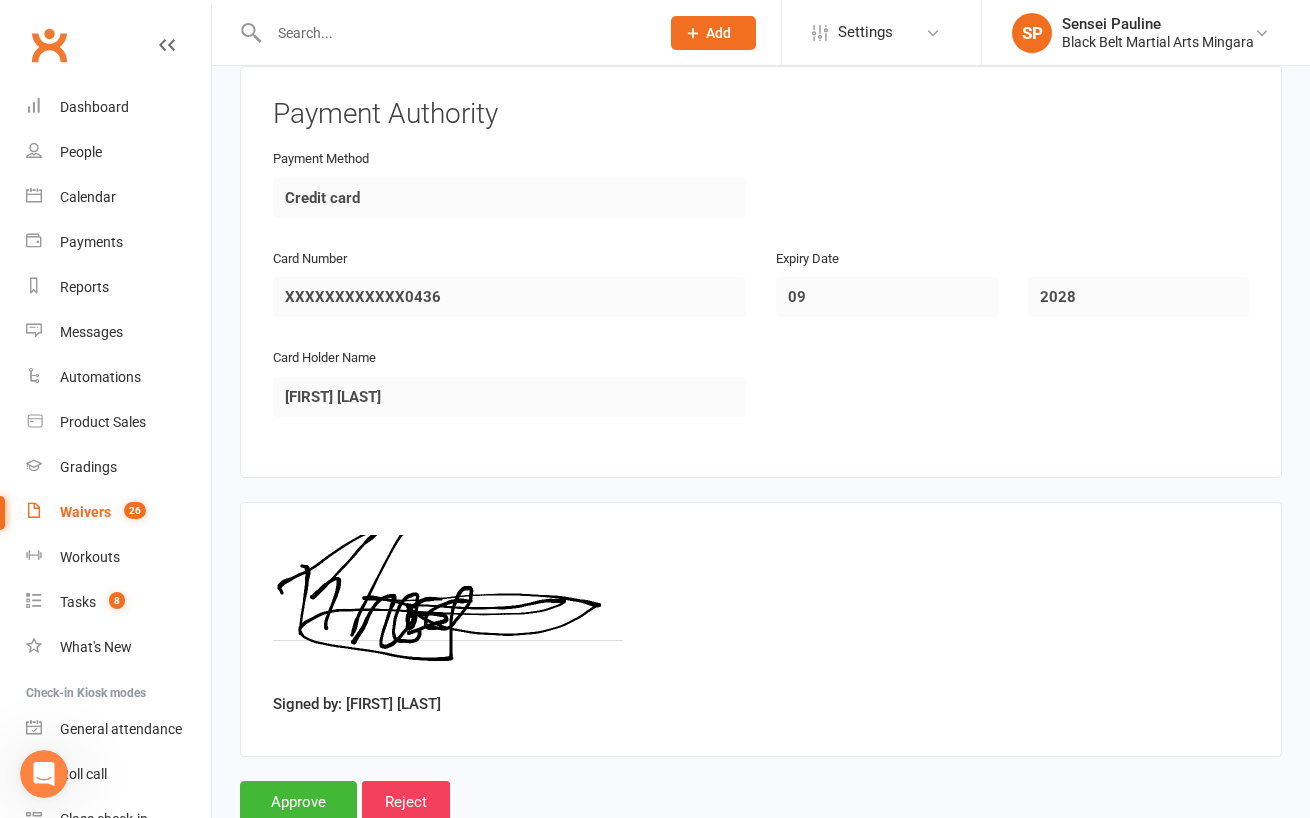scroll, scrollTop: 2385, scrollLeft: 0, axis: vertical 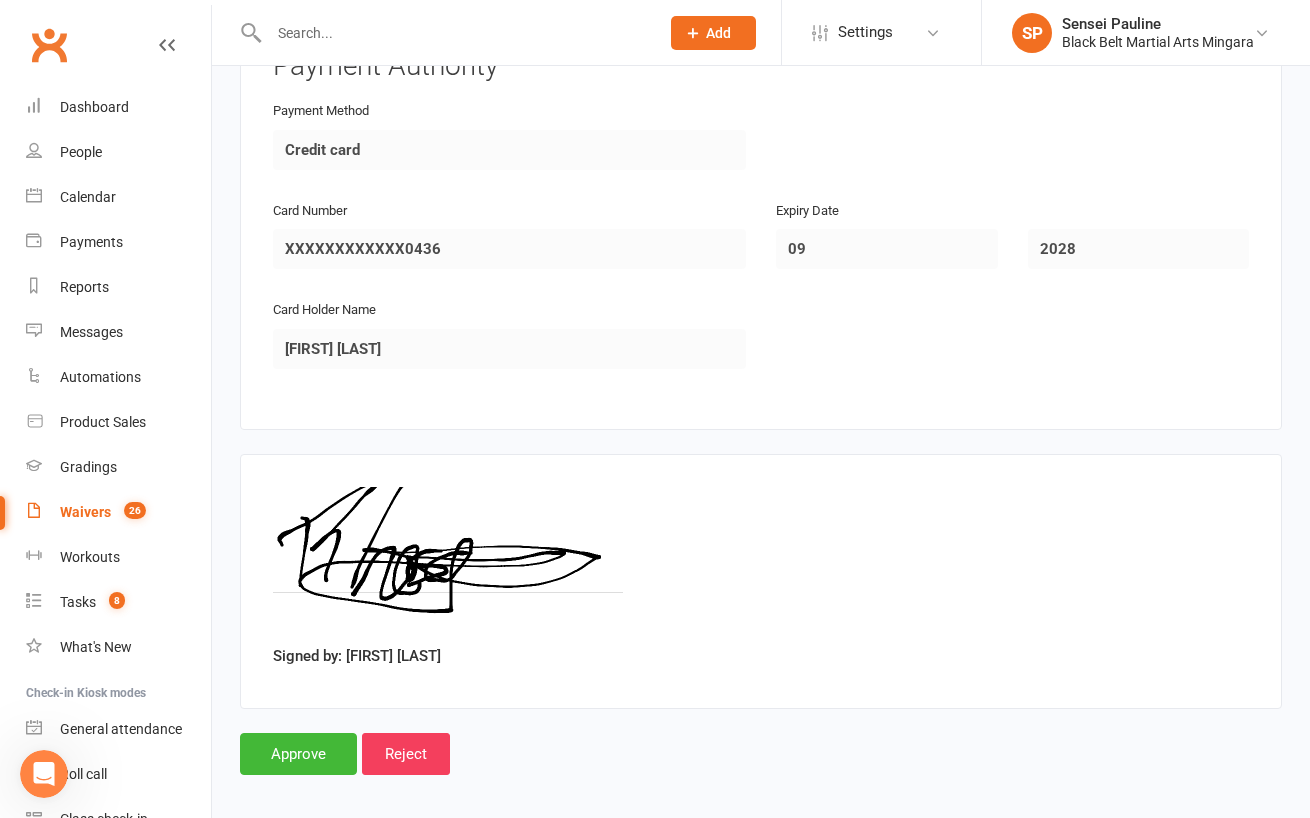 click on "Smart Forms & Waivers Back Black Belt Martial Arts Mingara 34160660551 p: 02 4388 4788 hello@bbmamingara.com.au 12 -14 Mingara Drive Tumbi Umbi, NSW, 2261, AU Parent / Guardian First Name Rhos Last Name Gould Email Rhos.murphy912@gmail.com Attending?   NO Dependant / Child #1 First Name Tarryn Last Name Gould Email Rhos.murphy912@gmail.com Tarryn Gould Competitor Details All attempts will be made to run to schedule but this is NOT GUARANTEED. Many things can disrupt a schedule so please arrive early to support your club and guarantee you do not miss your event. Date of Birth 11/02/2019 Age as at 31/08/2025 6 Choose Your Program Little Dragons (4+yrs old) T-Shirt Order Size XL Membership Options  Rhos Gould  (Parent / Guardian) Selected plan:   x1 Competitor – Up-front payment of $40.00 Membership starts:  Aug 4, 2025 Up-front payment:  $40.00 due on Aug 4, 2025 Recurring payments:  None Change membership details Tarryn Gould  (Dependent / Child #1) Selected plan:   Membership starts:  Aug 4, 2025  None 09" at bounding box center (761, -758) 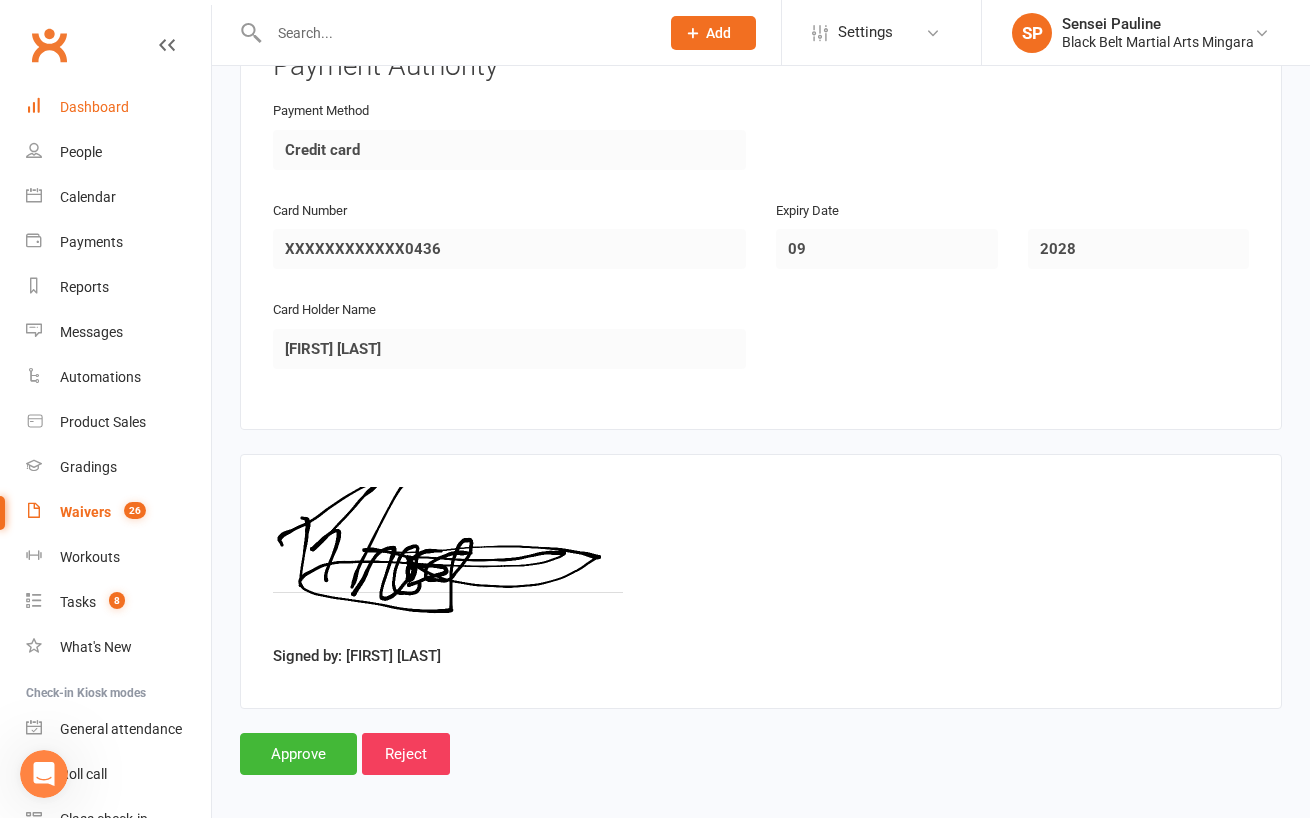 click on "Dashboard" at bounding box center [94, 107] 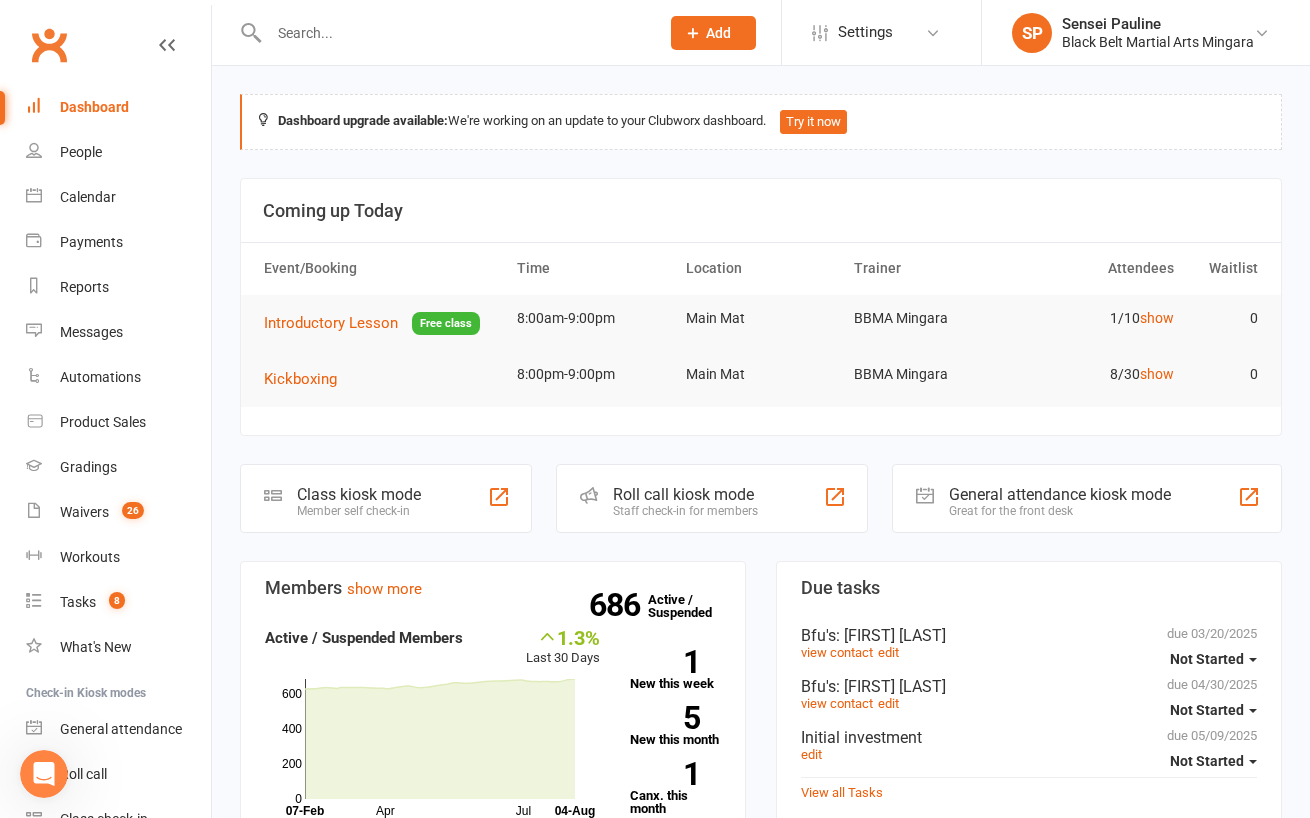 click on "Dashboard upgrade available:  We're working on an update to your Clubworx dashboard. Try it now Coming up Today Event/Booking Time Location Trainer Attendees Waitlist Introductory Lesson  Free class 8:00am-9:00pm Main Mat BBMA Mingara 1/10  show 0  Kickboxing  8:00pm-9:00pm Main Mat BBMA Mingara 8/30  show 0
Class kiosk mode Member self check-in Roll call kiosk mode Staff check-in for members General attendance kiosk mode Great for the front desk Kiosk modes:  General attendance  General attendance Class Roll call
Members  show more 1.3% Last 30 Days Active / Suspended Members Apr Jul Month 07-Feb 04-Aug  0 200 400 600 686 Active / Suspended 1 New this week 5 New this month 1 Canx. this month
Attendance 21 Right Now (in session) show more 120 Today (so far)  166.7 %  from yesterday  show more 93 Absent (last 30 days) show more
Net Revenue  show more 10.2% Last month $84,667.78 paid or upcoming this month Oct Jan Apr Jul Month Aug Aug $0 $50,000 $100,000 Monthly Recurring Revenue  show more 28.2% $0" at bounding box center (761, 1475) 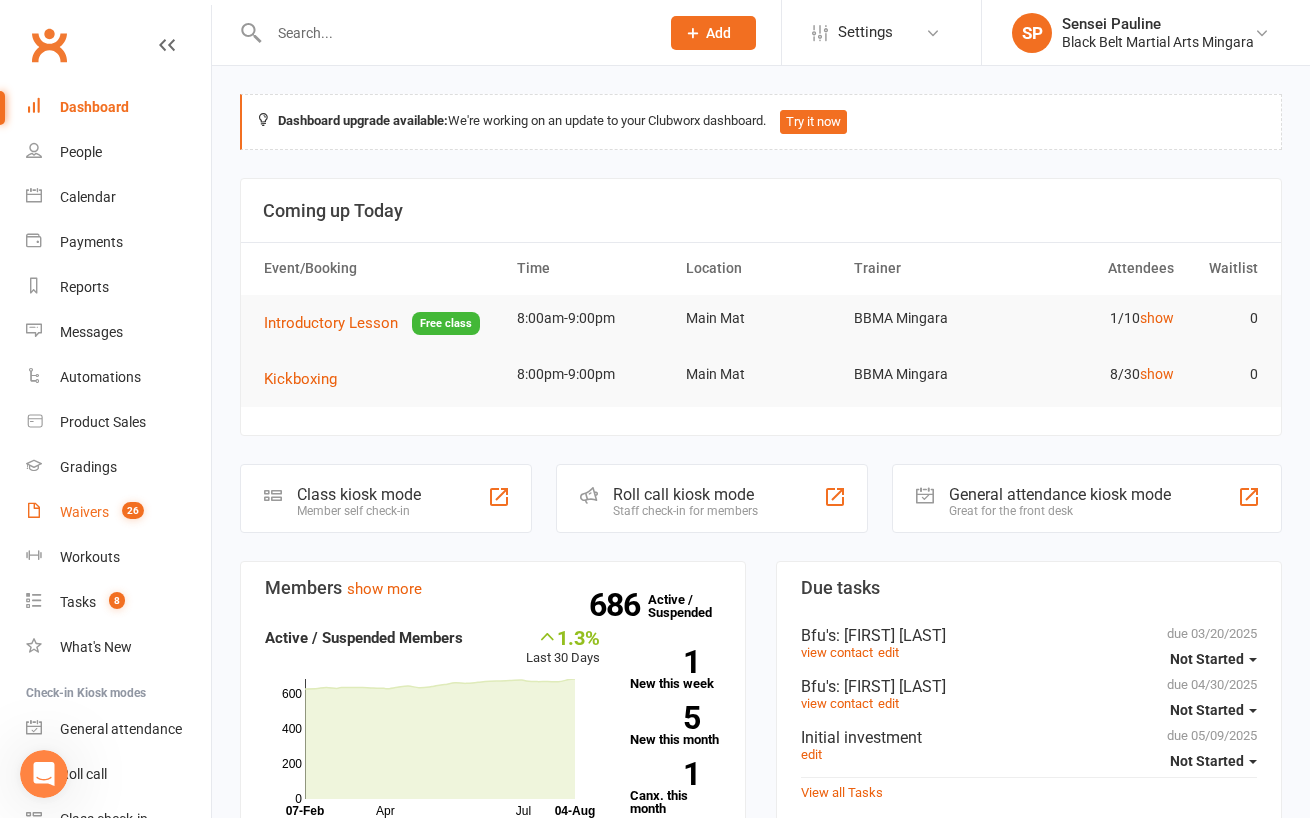 click on "Waivers" at bounding box center [84, 512] 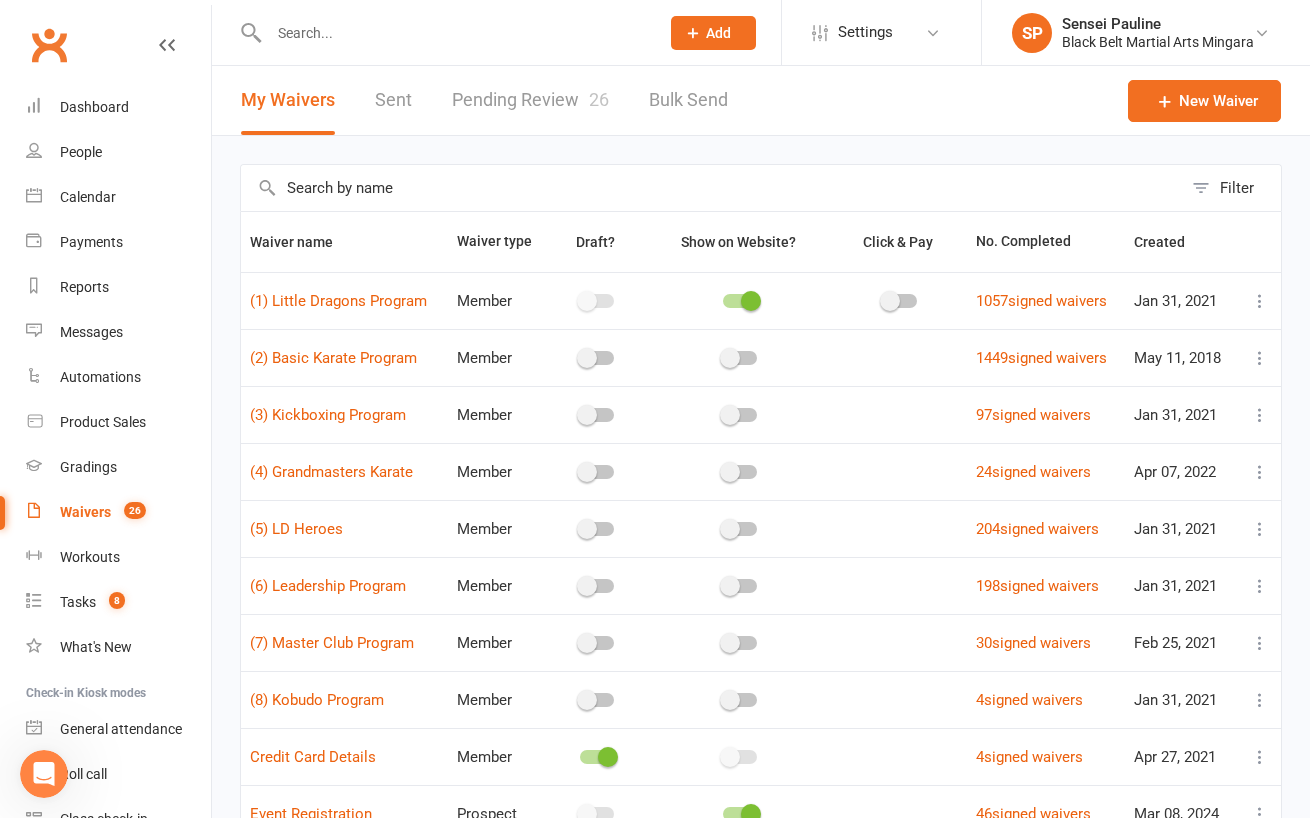 click on "Pending Review 26" at bounding box center [530, 100] 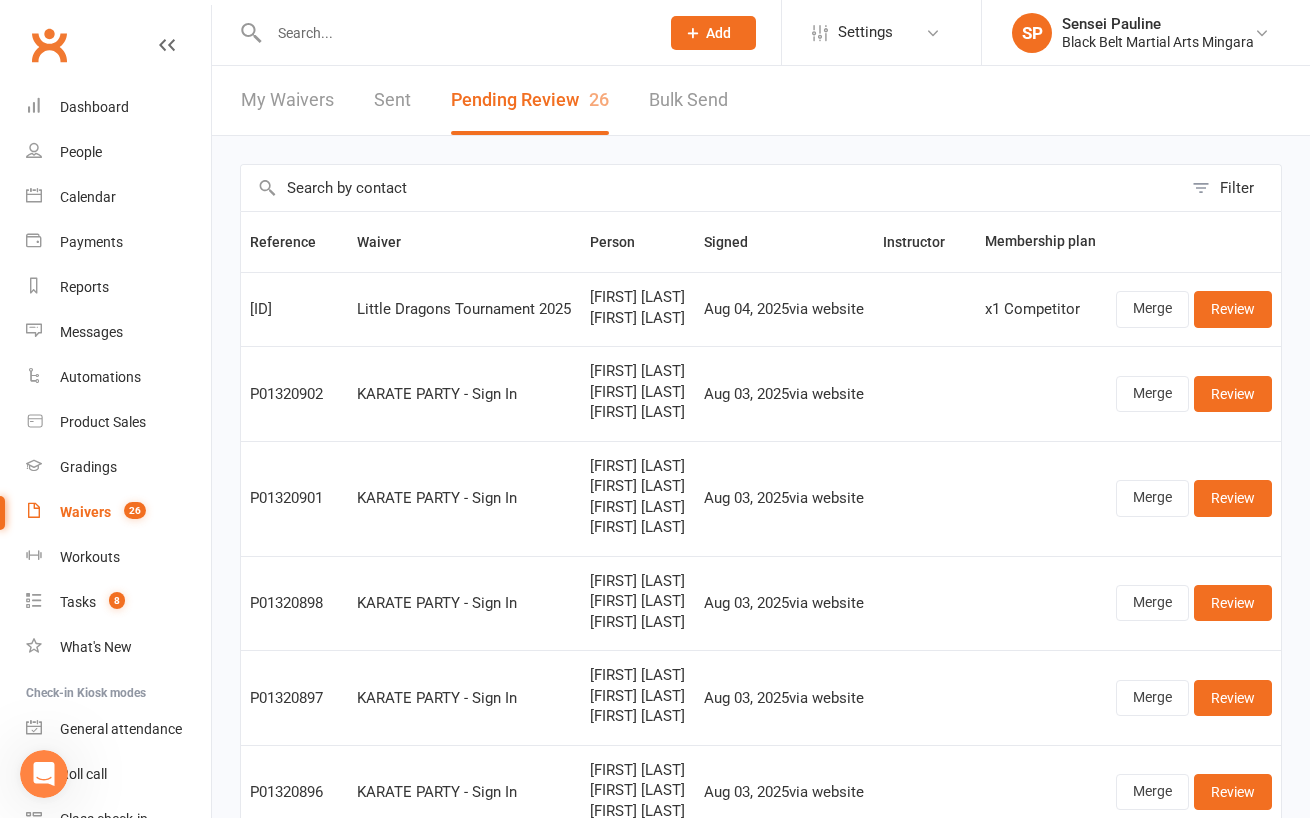 scroll, scrollTop: 525, scrollLeft: 0, axis: vertical 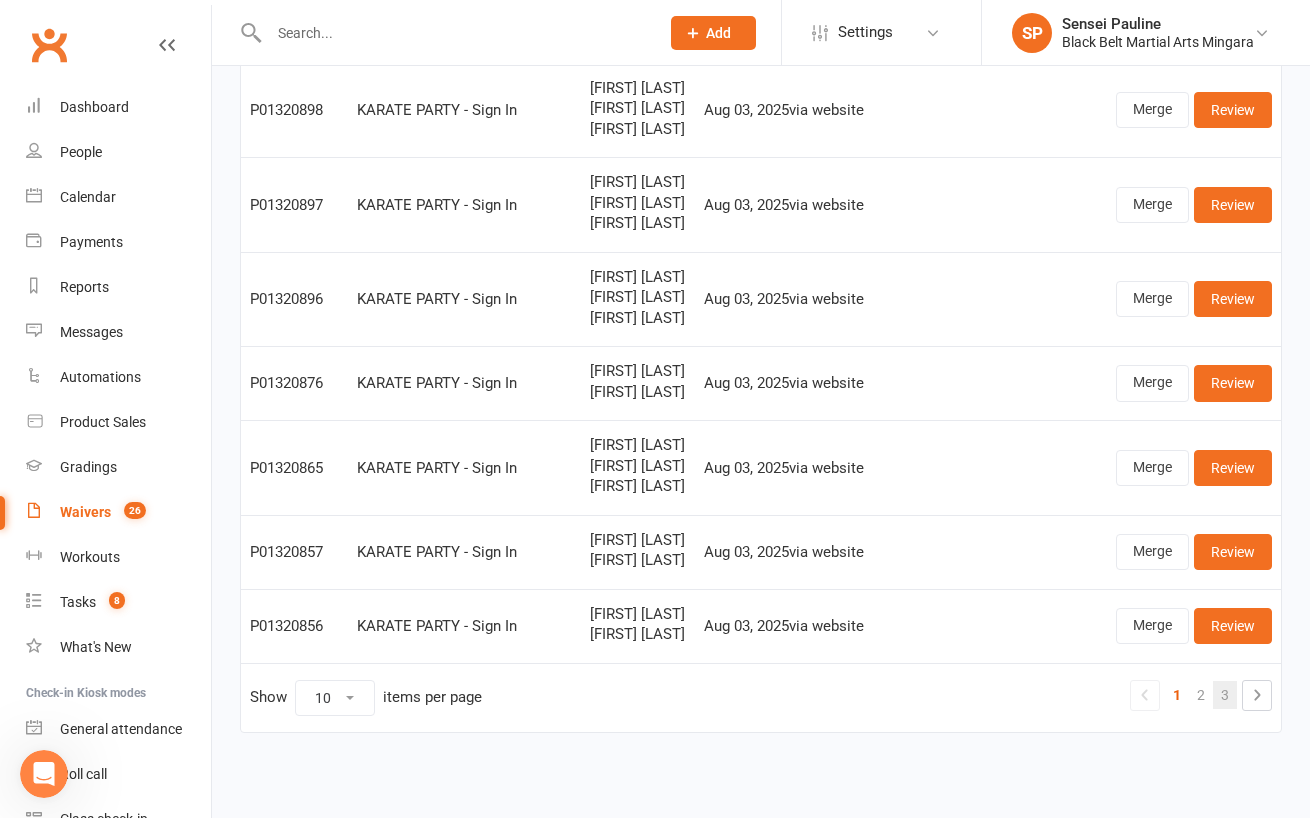 click on "3" at bounding box center (1225, 695) 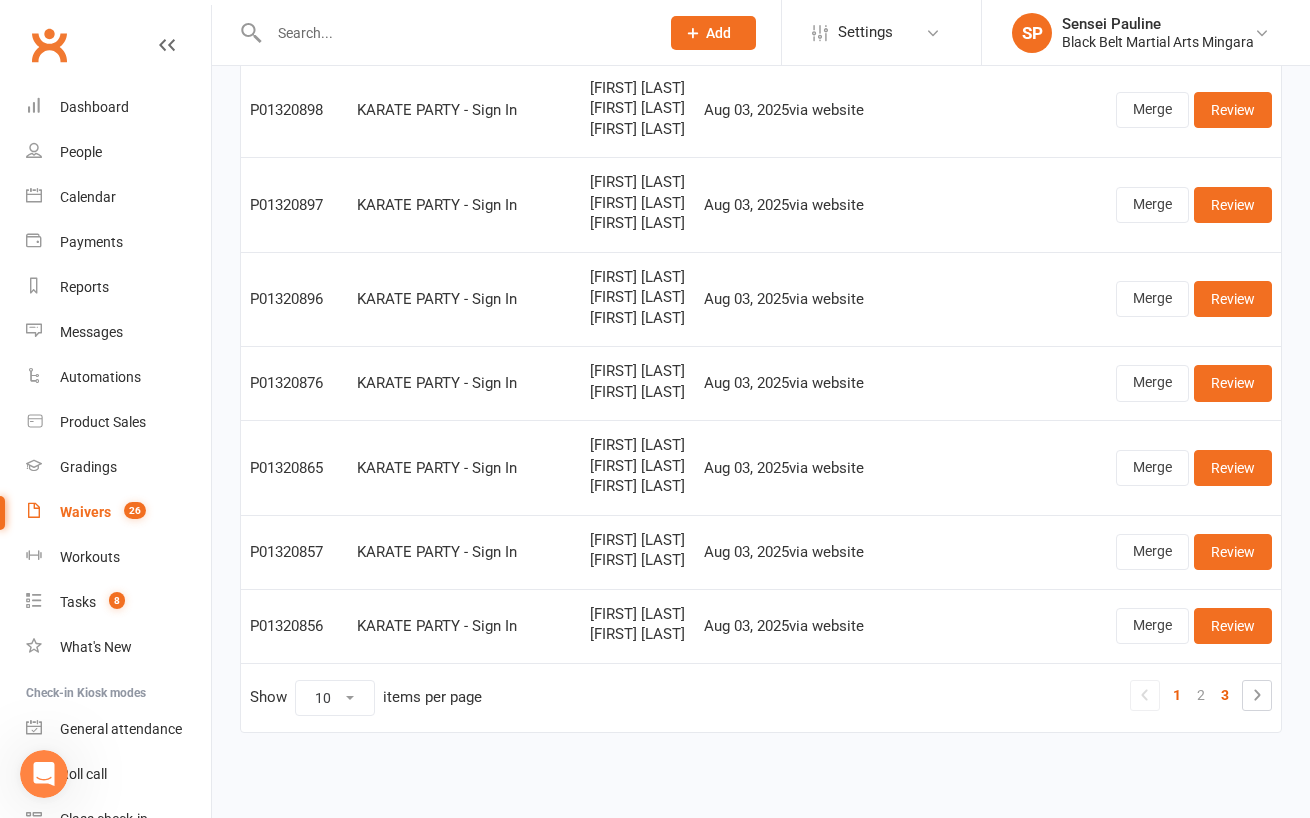 scroll, scrollTop: 88, scrollLeft: 0, axis: vertical 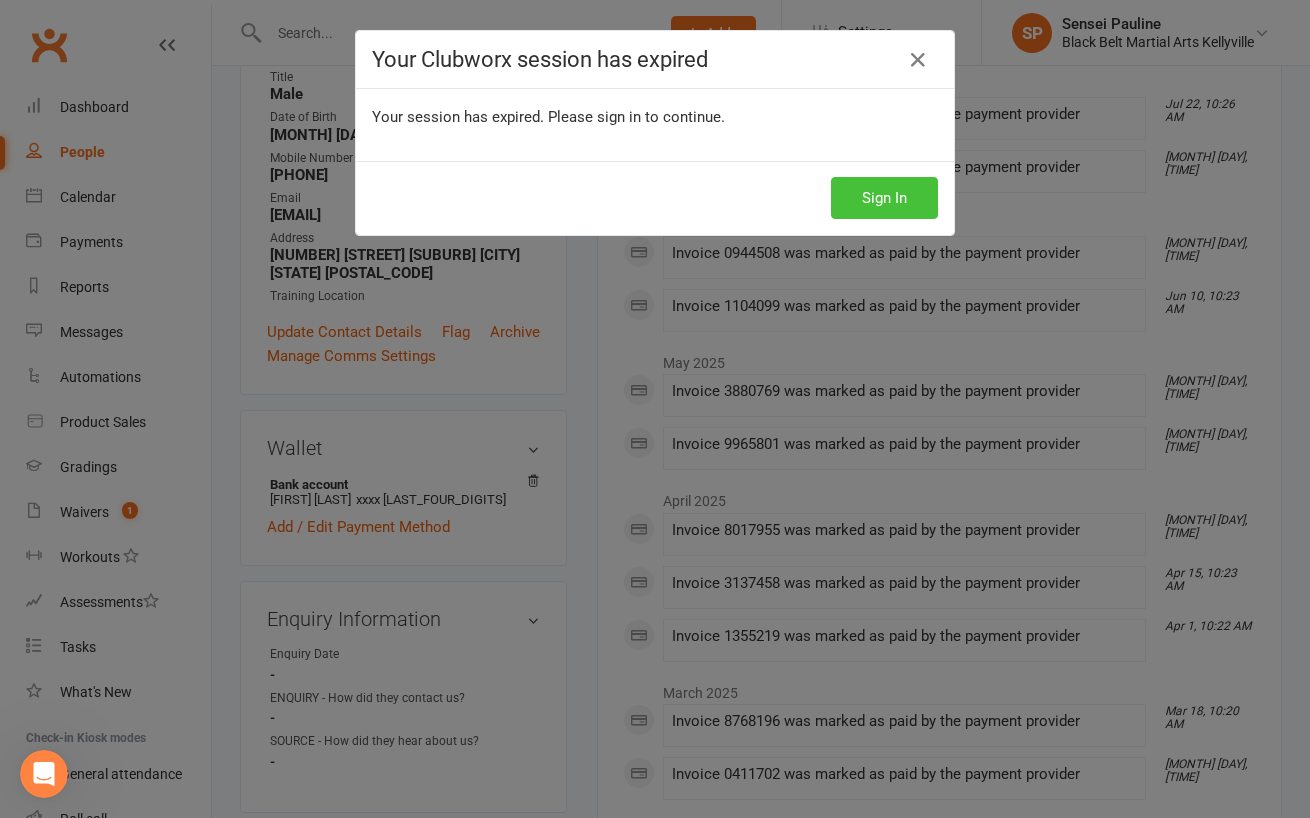 click on "Sign In" at bounding box center (884, 198) 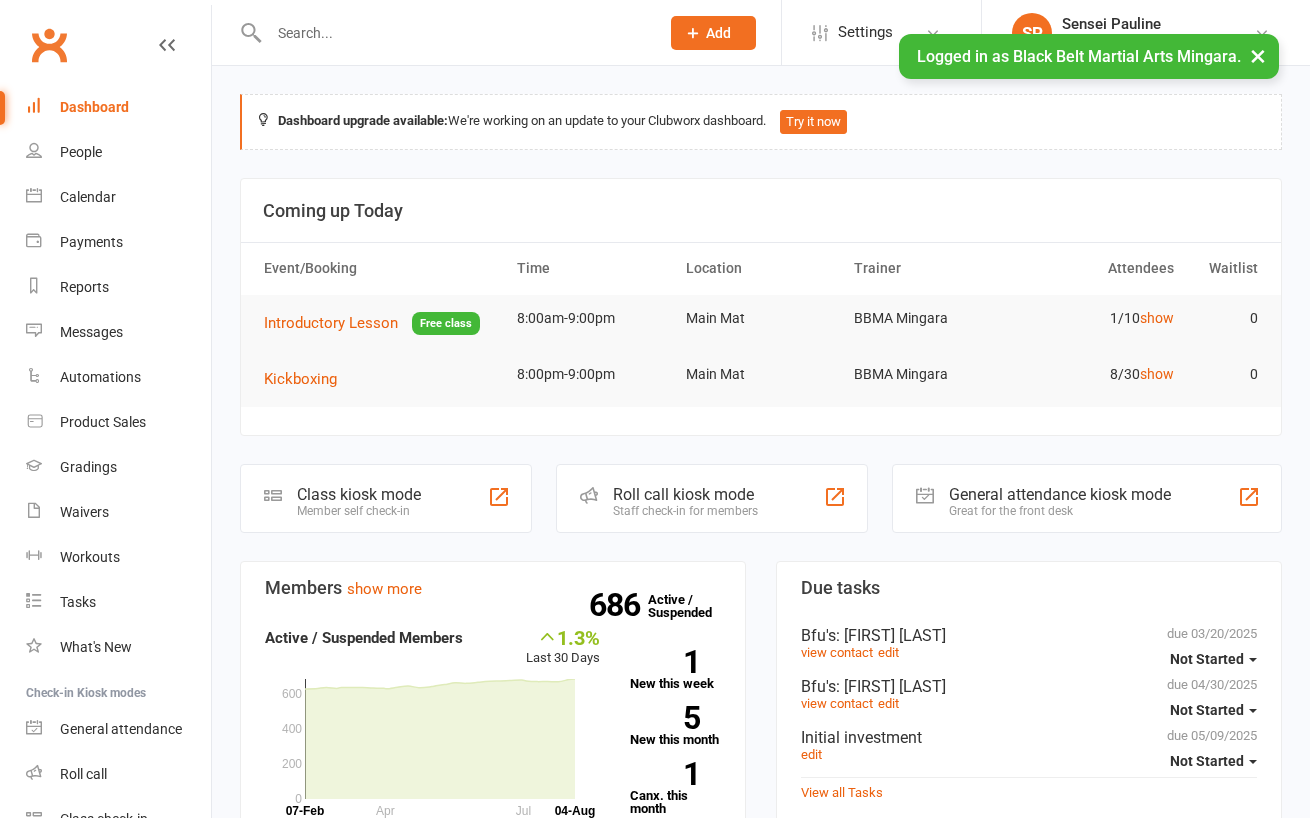 scroll, scrollTop: 0, scrollLeft: 0, axis: both 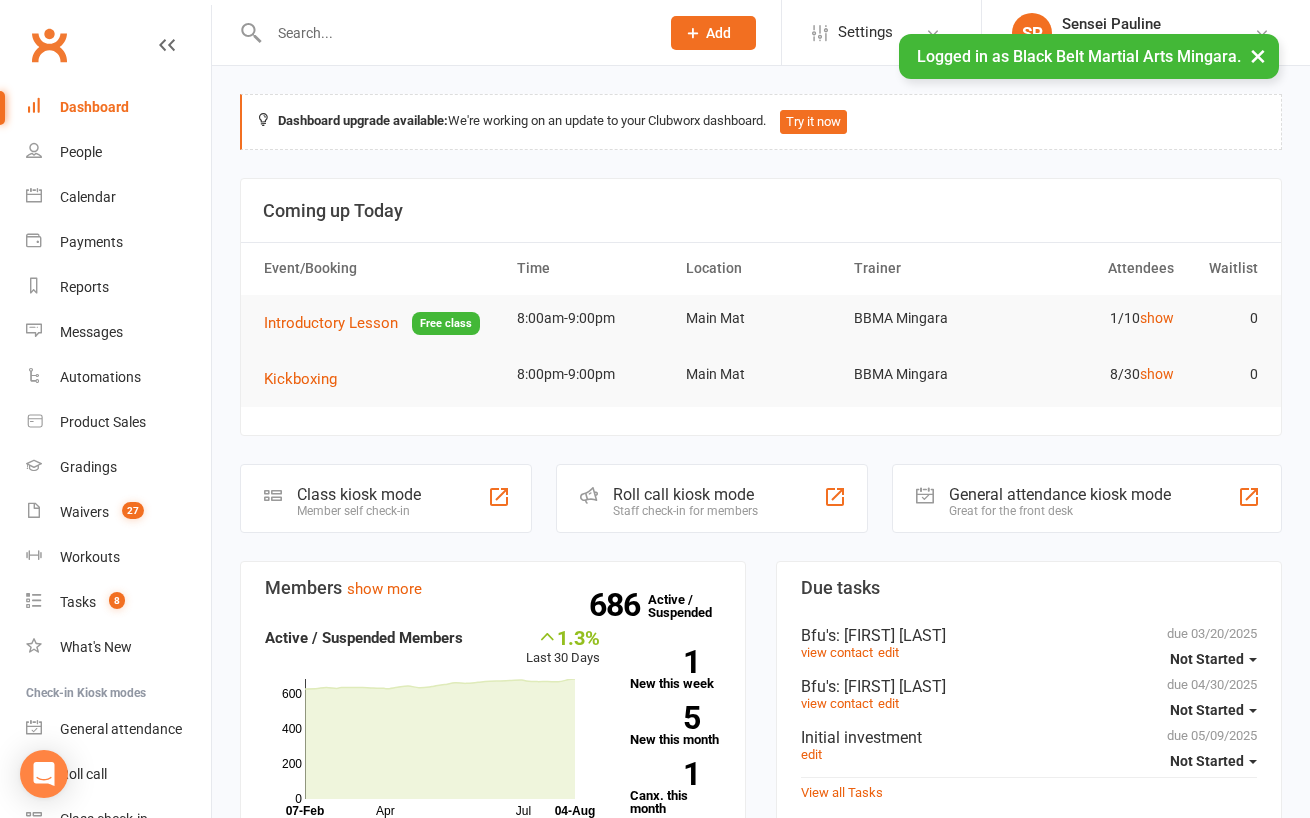 click at bounding box center (454, 33) 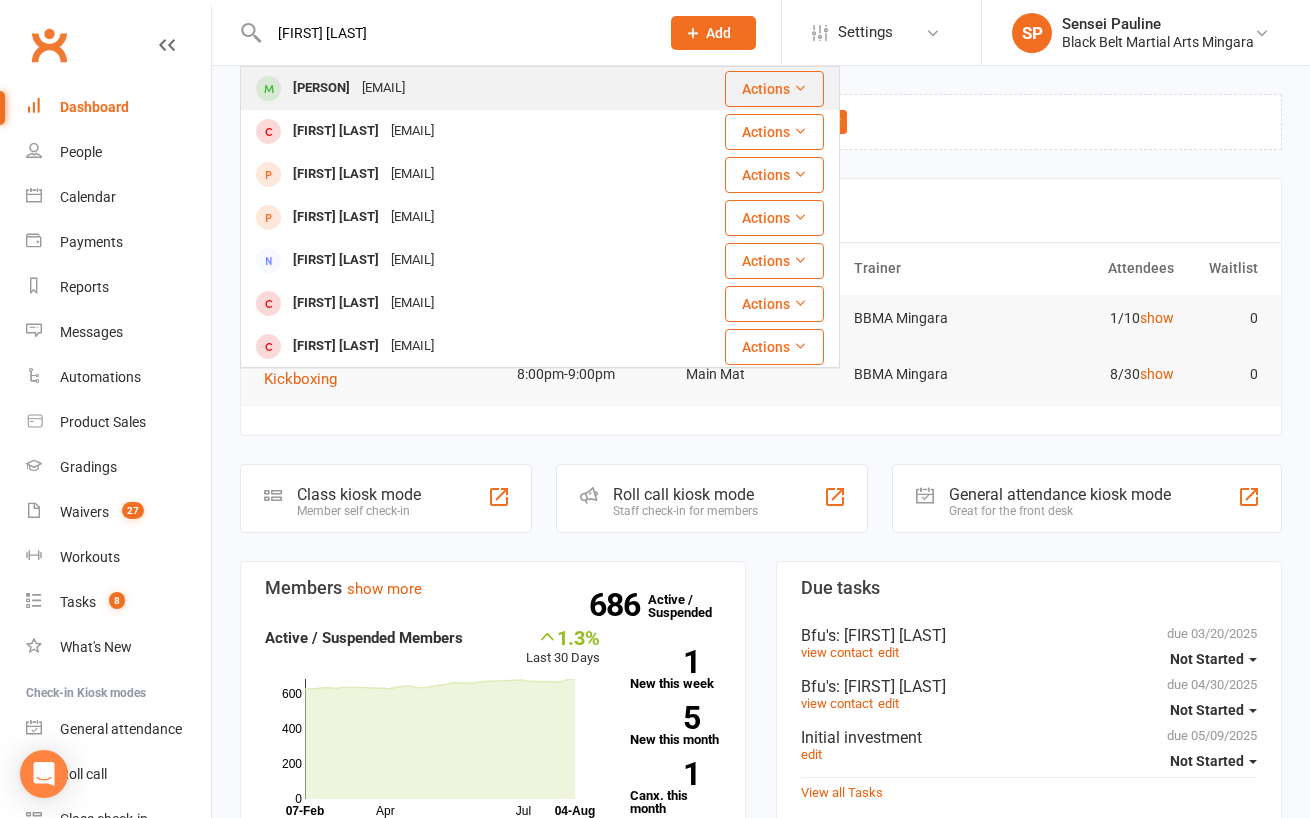 type on "[FIRST] [LAST]" 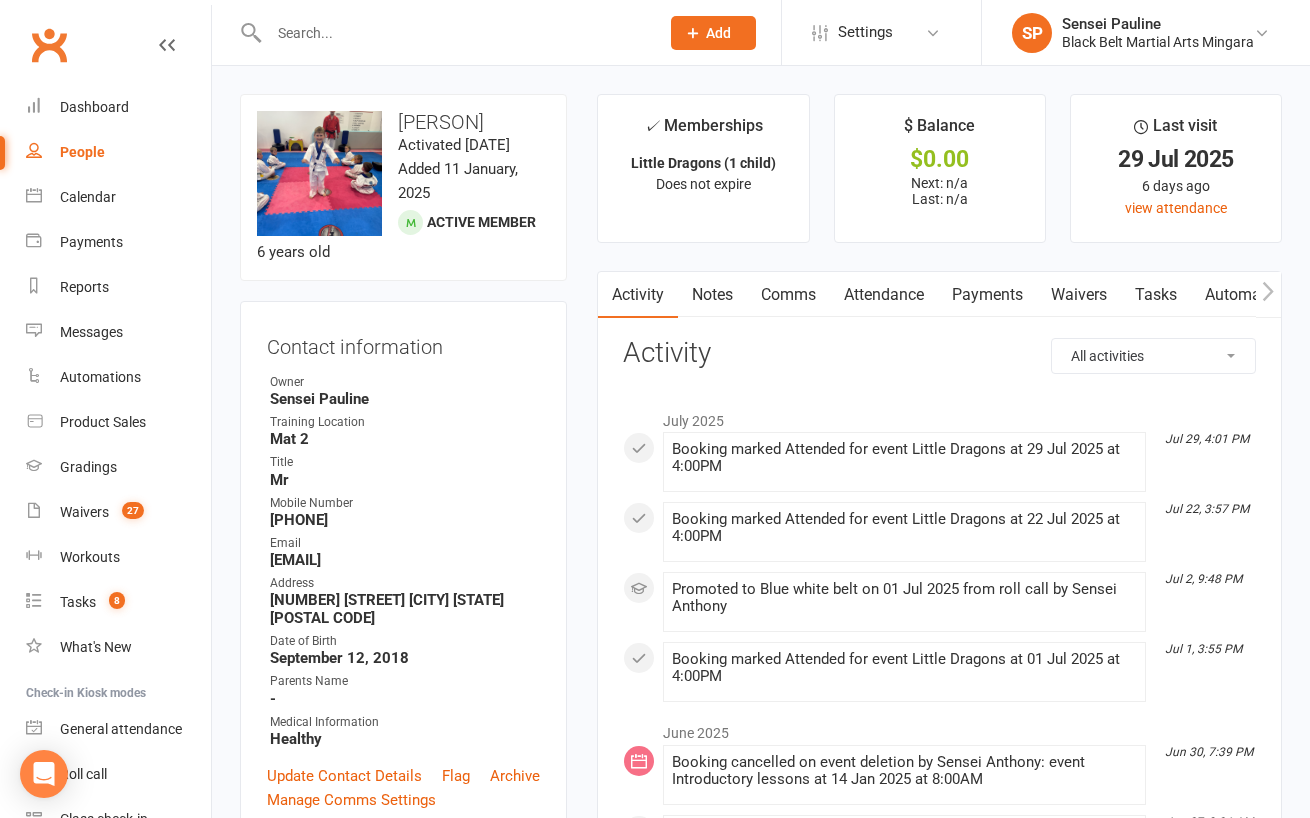 click on "upload photo change photo [FIRST] [LAST] Activated 14 January, 2025 Added 11 January, 2025   Active member 6 years old  Contact information Owner   Sensei Pauline Training Location  Mat 2
Title  Mr
Mobile Number  04[PHONE]
Email  [EMAIL]
Address  [NUMBER] [STREET] Killarney Vale NSW 2261
Date of Birth  September 12, 2018
Parents Name  -
Medical Information  Healthy
Update Contact Details Flag Archive Manage Comms Settings
Wallet No payment methods added
Add / Edit Payment Method
Goals  edit Personal Analysis Goals Focus and Dis. Has his moments mum wants more. He does swimming and soccer
LD Heroes & After Black Belt Goals -
Leadership Challenge -
Candidate for Black Belt Goals -
1st Dan Goals -
2nd Dan Goals -
3rd Dan Goals -
Prep Cycle payment -
Membership      Little Dragons (1 child) Jan 14 2025 — Never This  week Booked: 0 Attended: 0 1 classes remaining    Cancel membership Upgrade / Downgrade Add new membership
Styles & Ranks  Little Dragons" at bounding box center [403, 1799] 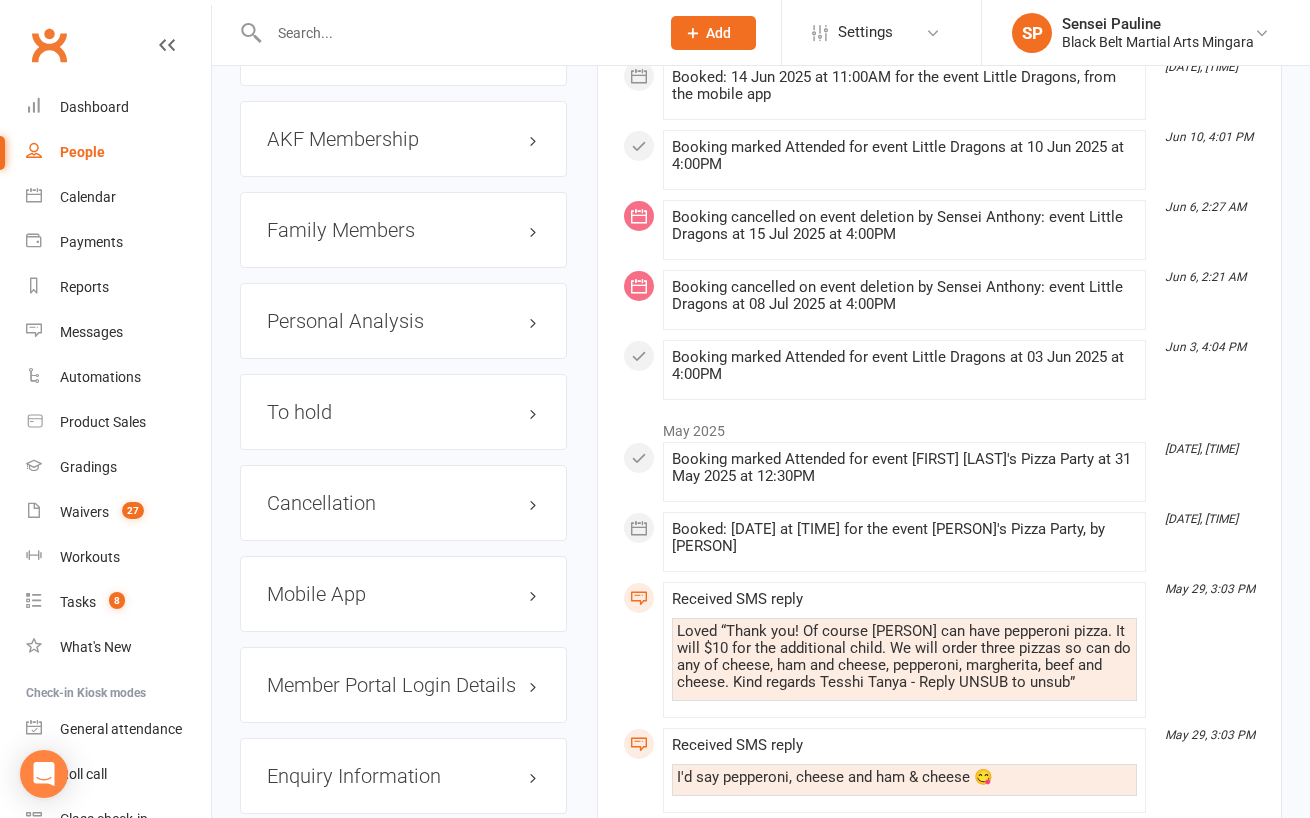 scroll, scrollTop: 2278, scrollLeft: 0, axis: vertical 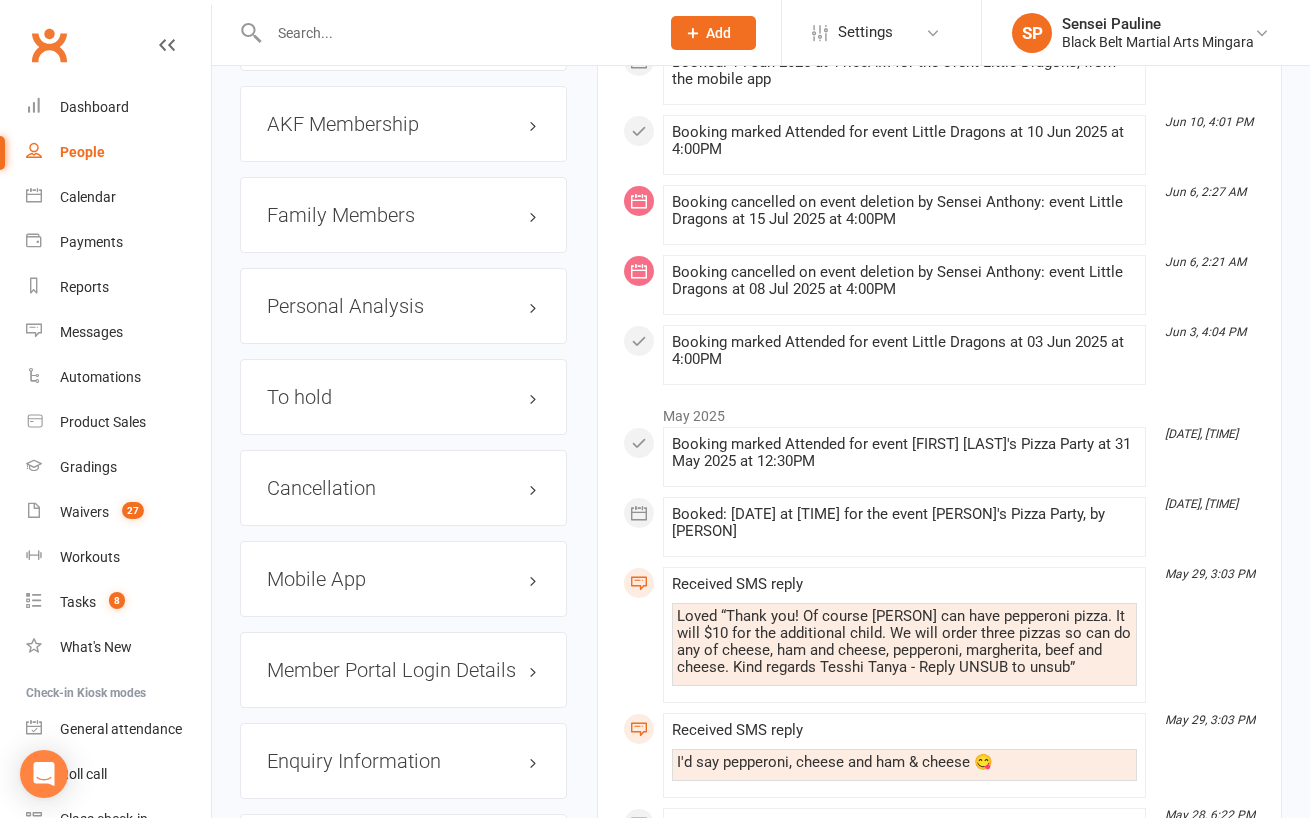 click on "Family Members" at bounding box center [403, 215] 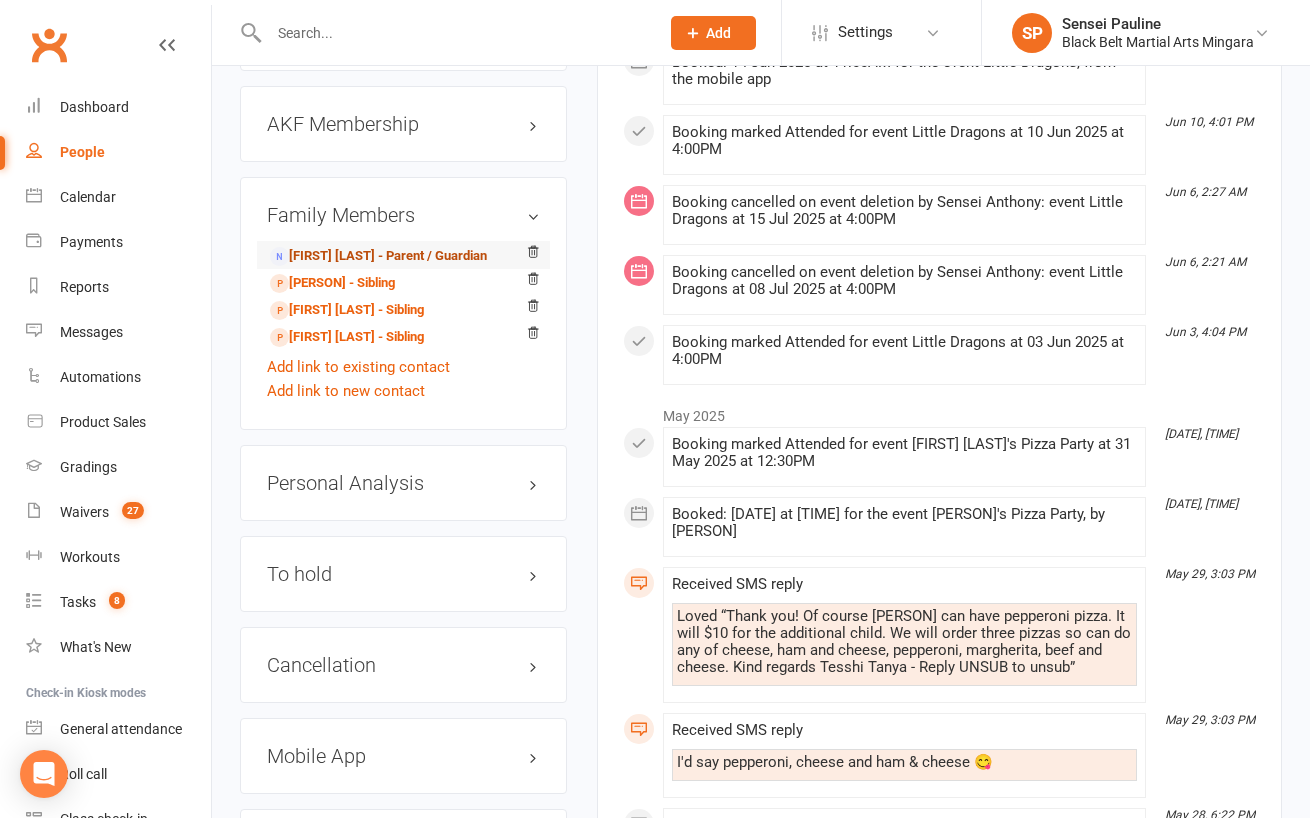click on "[FIRST] [LAST] - Parent / Guardian" at bounding box center [378, 256] 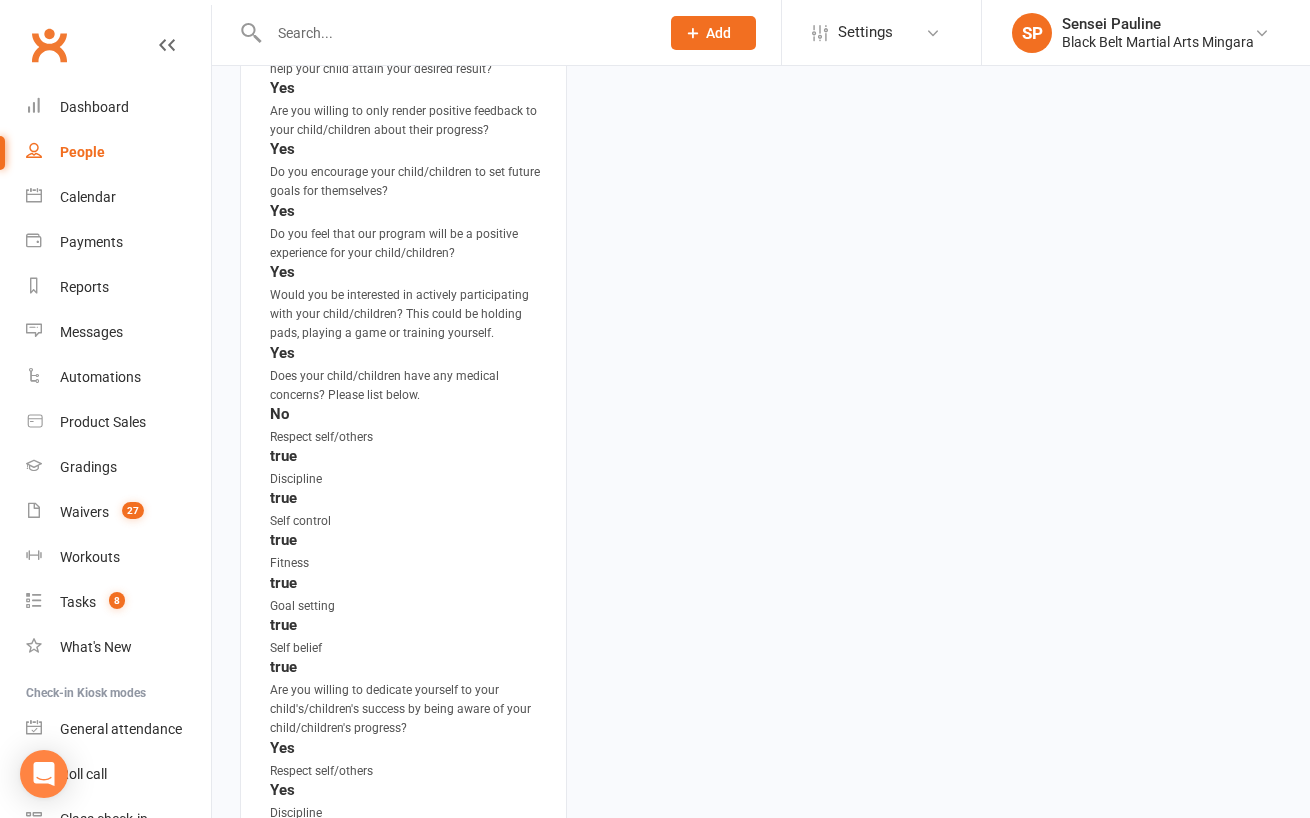 scroll, scrollTop: 0, scrollLeft: 0, axis: both 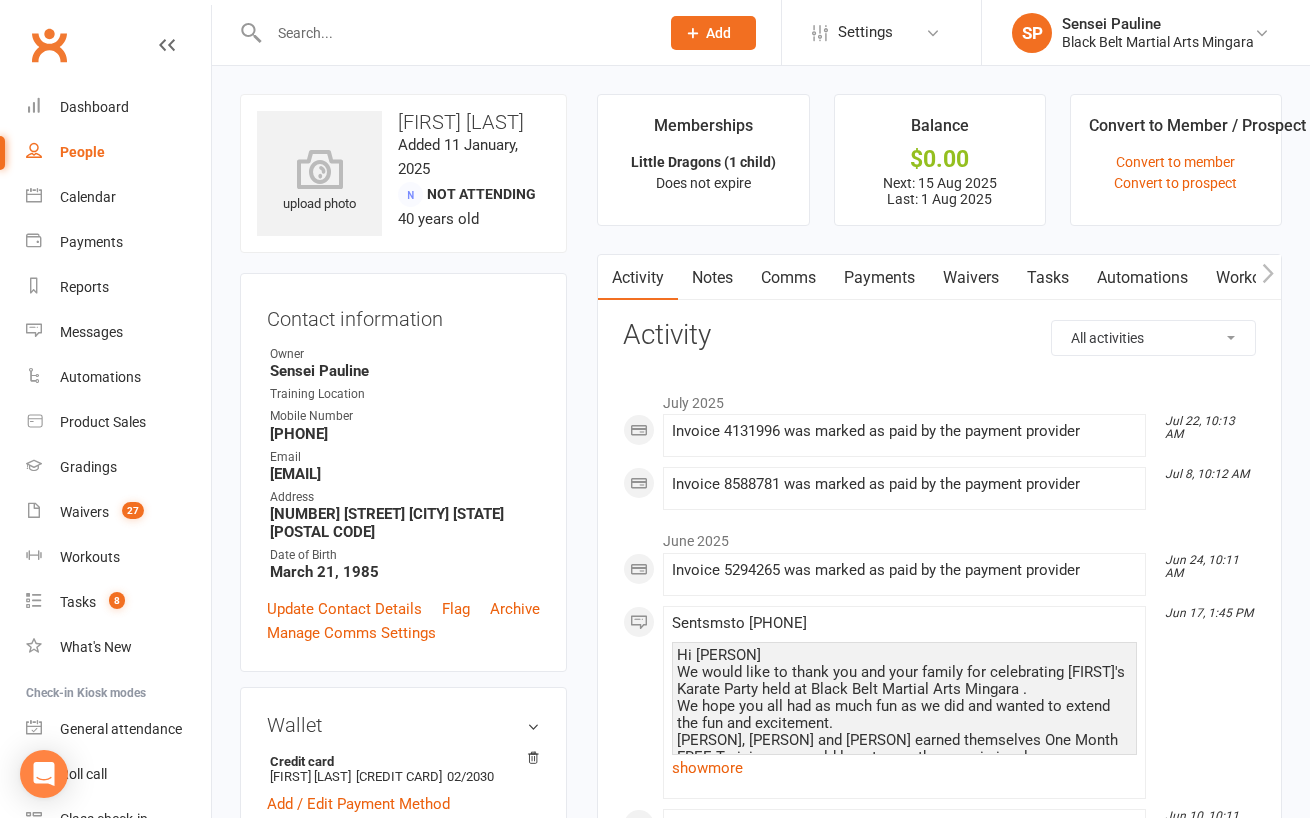 click on "upload photo [FIRST] [LAST] Added 11 January, 2025   Not Attending 40 years old  Contact information Owner   Sensei Pauline Training Location
Mobile Number  04[PHONE]
Email  [EMAIL]
Address  [NUMBER] [STREET] [CITY] [STATE] [POSTAL_CODE]
Date of Birth  March 21, 1985
Update Contact Details Flag Archive Manage Comms Settings
Wallet Credit card [FIRST] [LAST]  xxxx xxxx xxxx 2945  02/2030
Add / Edit Payment Method
Initial Investment  edit Total Amount $150.00
PIF Yes
Payment Plan Options -
Notes -
Remaining Balance $0.00
Membership      Little Dragons (1 child) Jan 14 2025 — Never This  week Booked: 0 Attended: 0 0 classes remaining    Cancel membership Upgrade / Downgrade Add new membership
Family Members   [FIRST] [LAST] - Child  [FIRST] [LAST] - Child  [FIRST] [LAST] - Child  [FIRST] [LAST] - Child Add link to existing contact  Add link to new contact
Personal Analysis  edit Who referred you to BBMA or otherwise how did you find out about us? Facebook
Yours" at bounding box center (403, 1926) 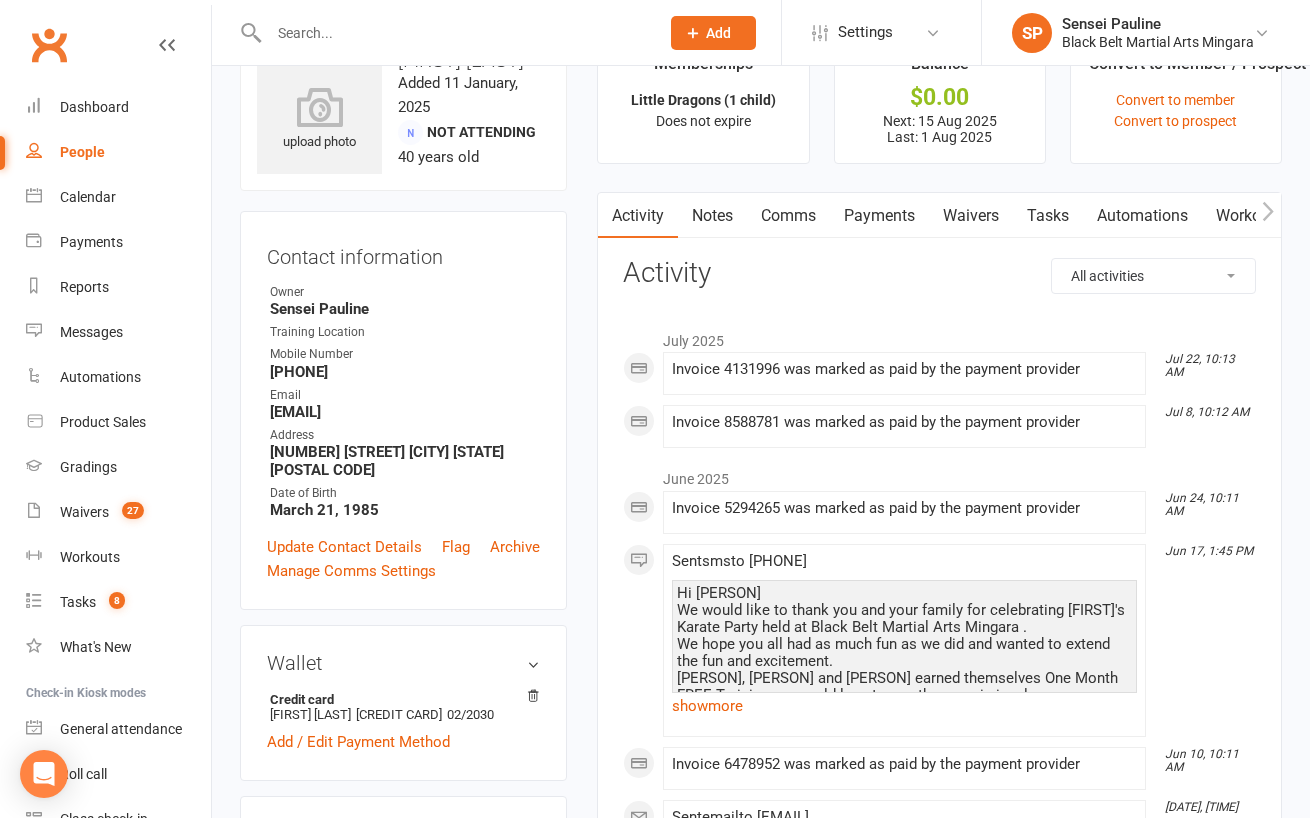 scroll, scrollTop: 63, scrollLeft: 0, axis: vertical 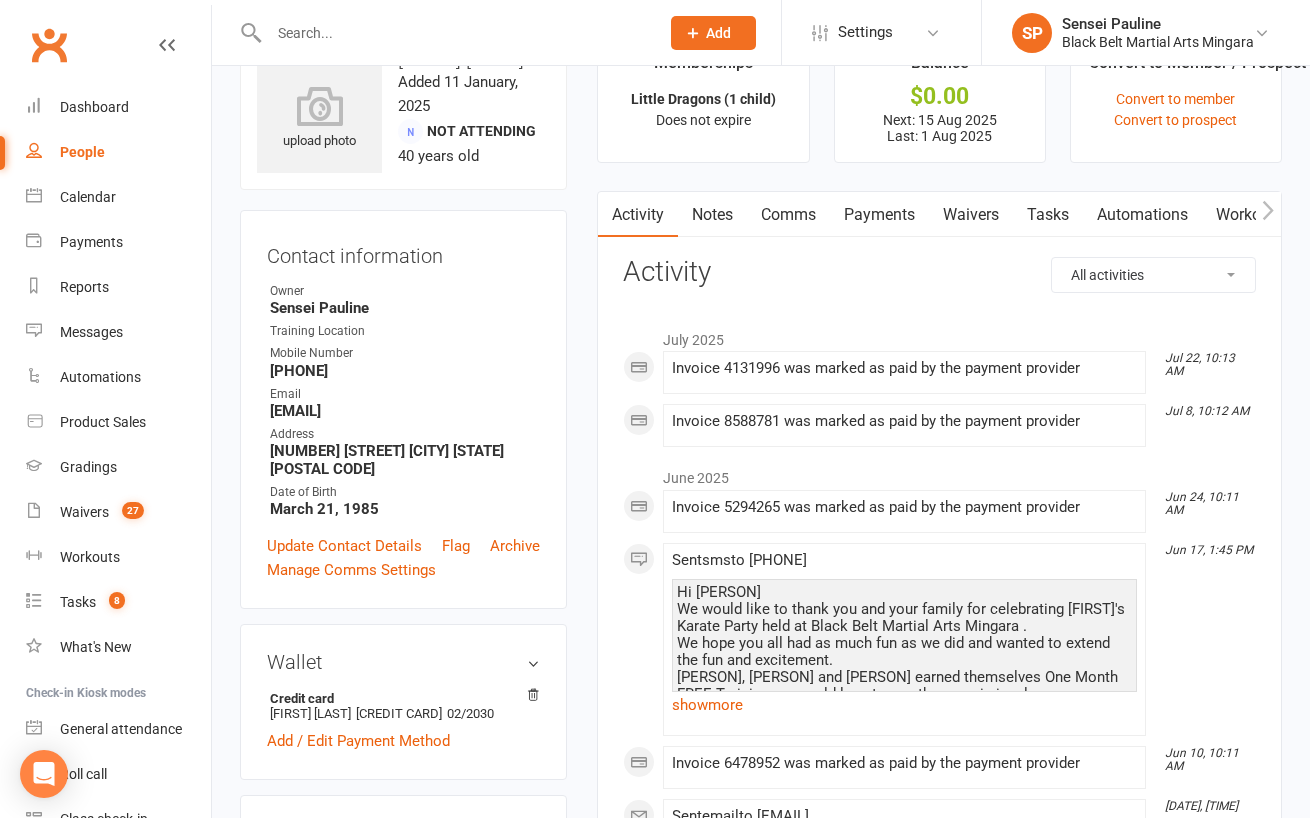 click on "upload photo Vanessa Whitley Added 11 January, 2025   Not Attending 40 years old  Contact information Owner   Sensei Pauline Training Location
Mobile Number  0405546177
Email  nesswhitley@gmail.com
Address  21 Ferndale Street Killarney Vale NSW 2261
Date of Birth  March 21, 1985
Update Contact Details Flag Archive Manage Comms Settings
Wallet Credit card Vanessa A Whitley  xxxx xxxx xxxx 2945  02/2030
Add / Edit Payment Method
Initial Investment  edit Total Amount $150.00
PIF Yes
Payment Plan Options -
Notes -
Remaining Balance $0.00
Membership      Little Dragons (1 child) Jan 14 2025 — Never This  week Booked: 0 Attended: 0 0 classes remaining    Cancel membership Upgrade / Downgrade Add new membership
Family Members   Ashton Whitley - Child  Bentley Whitley - Child  Mia Andrews - Child  Eden Geddes - Child Add link to existing contact  Add link to new contact
Personal Analysis  edit Who referred you to BBMA or otherwise how did you find out about us? Facebook
Yours" at bounding box center (403, 1863) 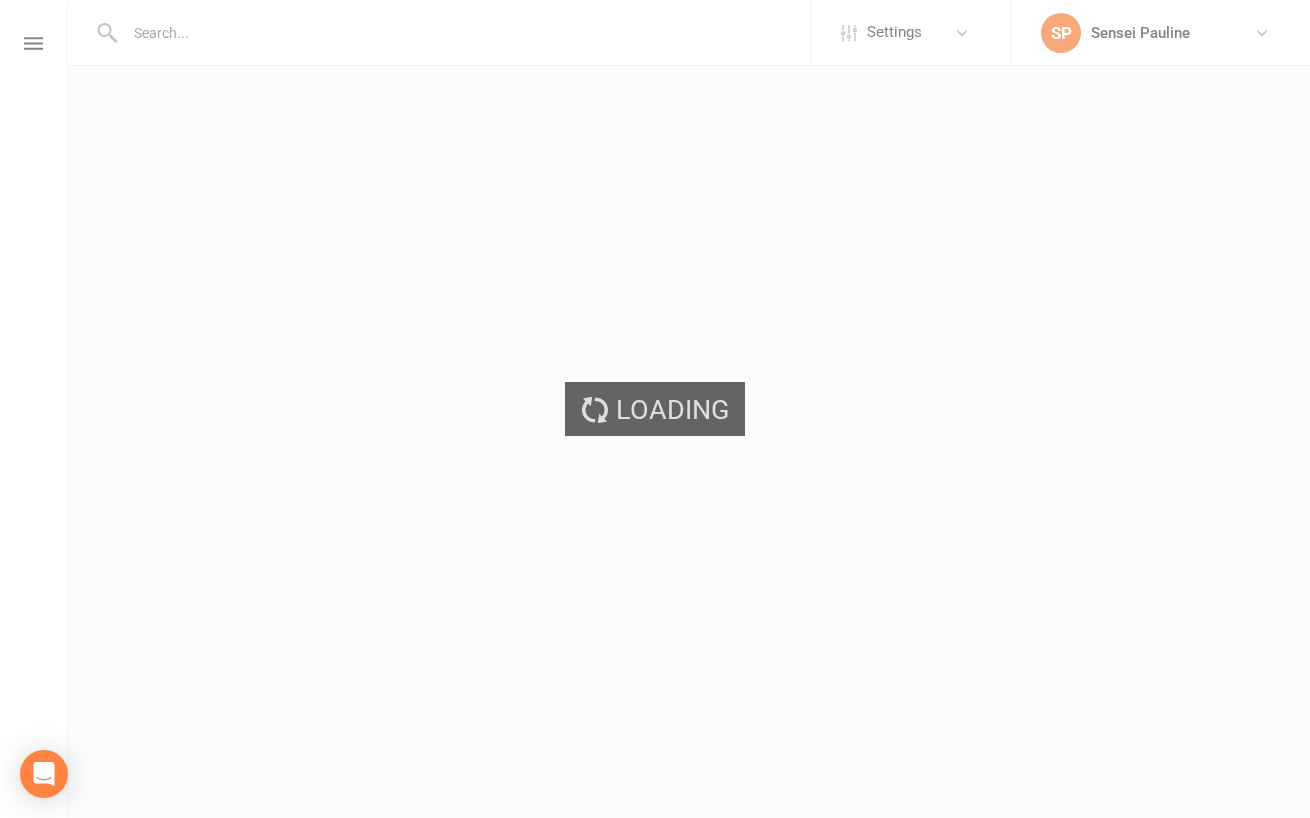 scroll, scrollTop: 0, scrollLeft: 0, axis: both 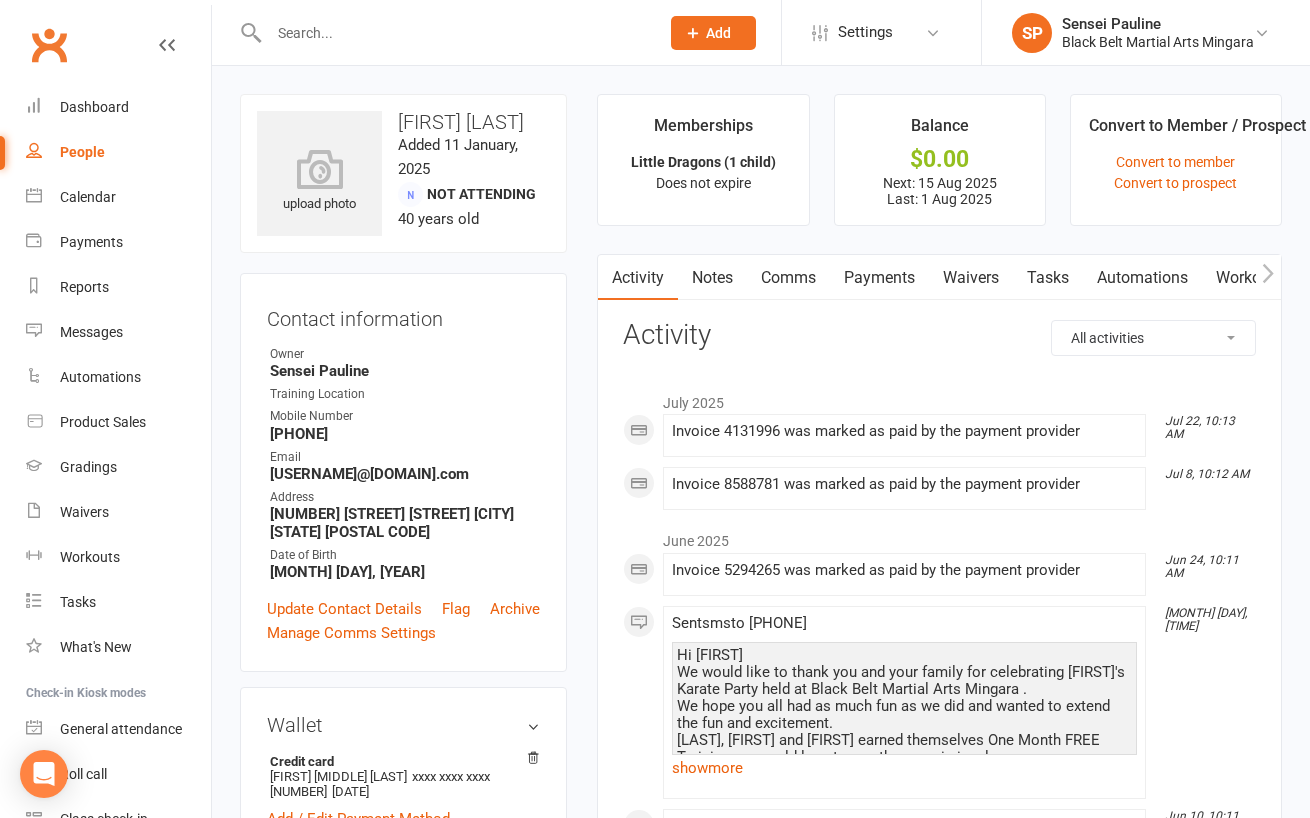 click on "upload photo [FIRST] [LAST] Added [MONTH] [DAY], [YEAR]   Not Attending [AGE] years old  Contact information Owner   Sensei [FIRST] Training Location
Mobile Number  [PHONE]
Email  [USERNAME]@[DOMAIN].com
Address  [NUMBER] [STREET] [STREET] [CITY] [STATE] [POSTAL CODE]
Date of Birth  [MONTH] [DAY], [YEAR]
Update Contact Details Flag Archive Manage Comms Settings
Wallet Credit card [FIRST] [MIDDLE] [LAST]  xxxx xxxx xxxx [NUMBER]  [MM]/[YEAR]
Add / Edit Payment Method
Initial Investment  edit Total Amount $[NUMBER].00
PIF Yes
Payment Plan Options -
Notes -
Remaining Balance $[NUMBER].00
Membership      Little Dragons (1 child) [MONTH] [DAY] [YEAR] — Never This  week Booked: 0 Attended: 0 0 classes remaining    Cancel membership Upgrade / Downgrade Add new membership
Family Members   [FIRST] [LAST] - Child  [FIRST] [LAST] - Child  [FIRST] [LAST] - Child  [FIRST] [LAST] - Child Add link to existing contact  Add link to new contact
Personal Analysis  edit Who referred you to BBMA or otherwise how did you find out about us? Facebook
Yours" at bounding box center (403, 1933) 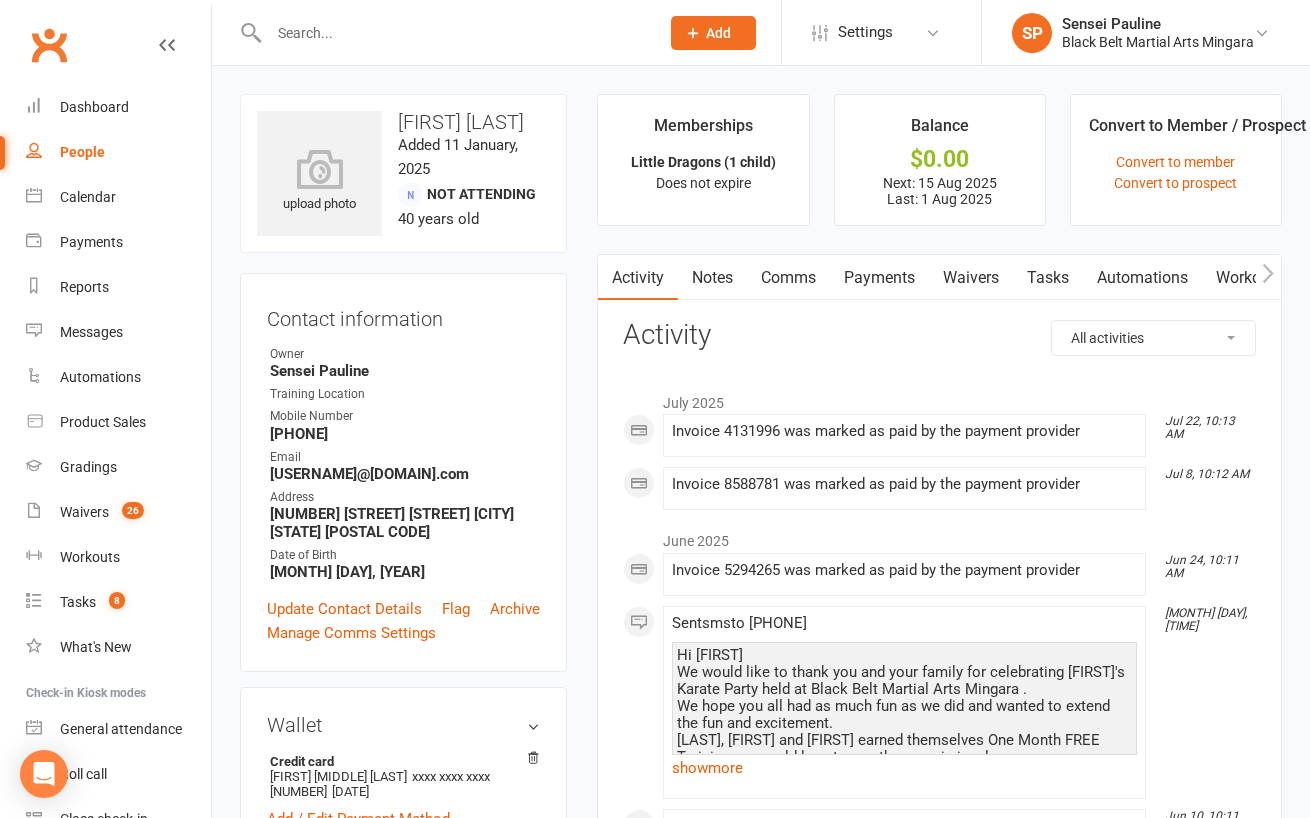 click on "Memberships Little Dragons (1 child) Does not expire Balance $[NUMBER].00 Next: [DATE] Last: [DATE] Convert to Member / Prospect Convert to member Convert to prospect
Activity Notes Comms Payments Waivers Tasks Automations Workouts Mobile App Assessments Credit balance
All activities Bookings / Attendances Communications Notes Failed SMSes Gradings Members Memberships Mobile App POS Sales Payments Credit Vouchers Prospects Reports Automations Tasks Waivers Workouts Kiosk Mode Consent Assessments Contact Flags Family Relationships Activity [MONTH] [YEAR] [MONTH] [DAY], [TIME] Invoice [NUMBER] was marked as paid by the payment provider   [MONTH] [DAY], [TIME] Invoice [NUMBER] was marked as paid by the payment provider   [MONTH] [YEAR] [MONTH] [DAY], [TIME] Invoice [NUMBER] was marked as paid by the payment provider   [MONTH] [DAY], [TIME]   Sent  sms  to   [PHONE]   Hi [FIRST] We would like to thank you and your family for celebrating [FIRST]'s Karate Party held at Black Belt Martial Arts Mingara . Kind regards, Tesshi [FIRST] show  more" at bounding box center [939, 1379] 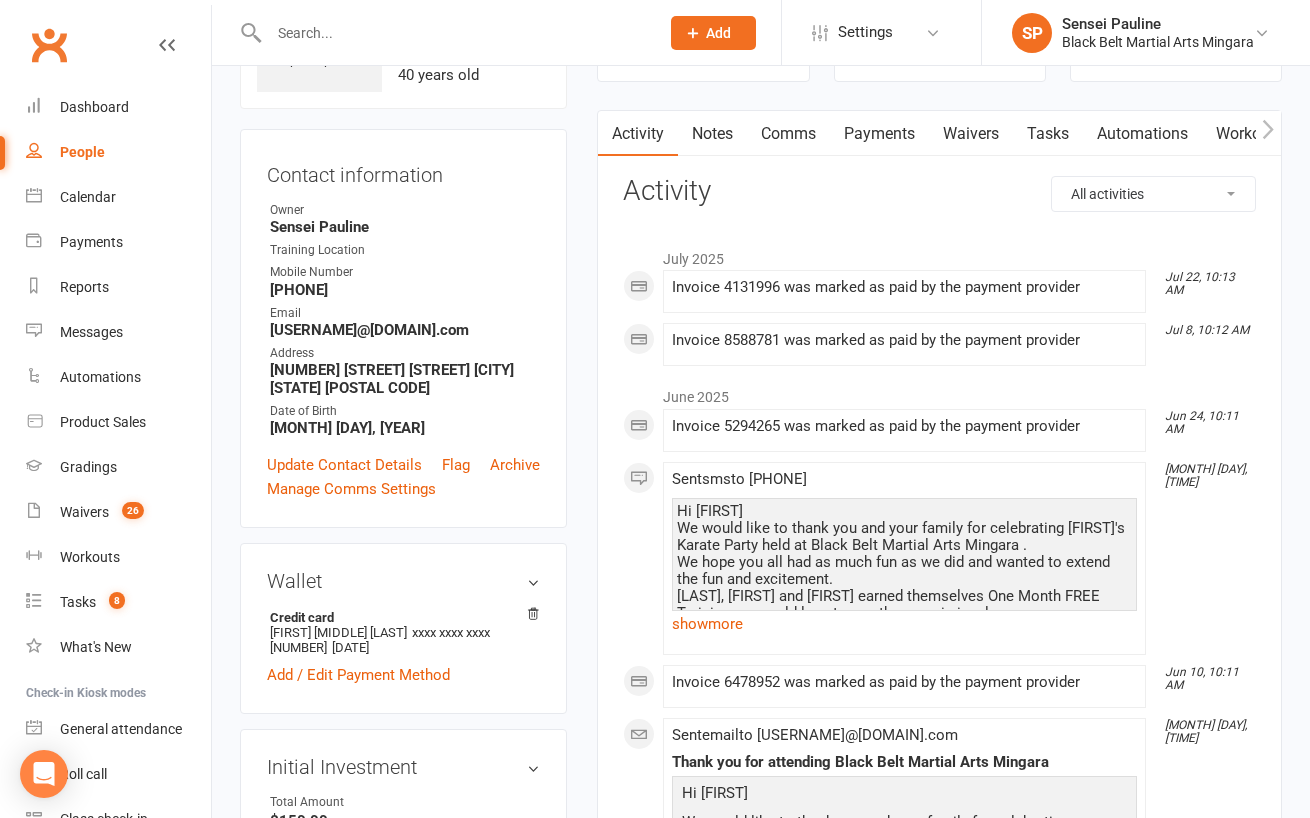 scroll, scrollTop: 0, scrollLeft: 0, axis: both 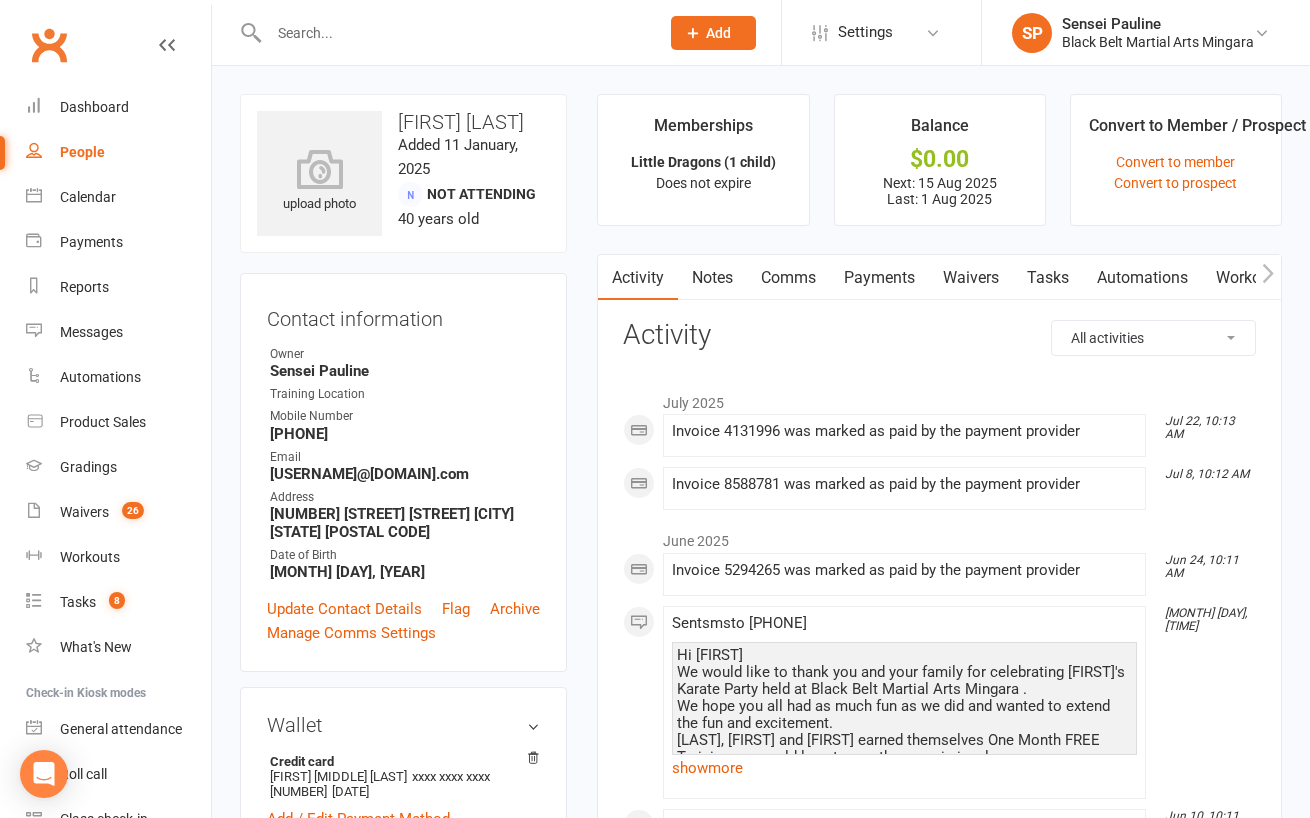 click on "upload photo [FIRST] [LAST] Added [MONTH] [DAY], [YEAR]   Not Attending [AGE] years old  Contact information Owner   Sensei [FIRST] Training Location
Mobile Number  [PHONE]
Email  [USERNAME]@[DOMAIN].com
Address  [NUMBER] [STREET] [STREET] [CITY] [STATE] [POSTAL CODE]
Date of Birth  [MONTH] [DAY], [YEAR]
Update Contact Details Flag Archive Manage Comms Settings
Wallet Credit card [FIRST] [MIDDLE] [LAST]  xxxx xxxx xxxx [NUMBER]  [MM]/[YEAR]
Add / Edit Payment Method
Initial Investment  edit Total Amount $[NUMBER].00
PIF Yes
Payment Plan Options -
Notes -
Remaining Balance $[NUMBER].00
Membership      Little Dragons (1 child) [MONTH] [DAY] [YEAR] — Never This  week Booked: 0 Attended: 0 0 classes remaining    Cancel membership Upgrade / Downgrade Add new membership
Family Members   [FIRST] [LAST] - Child  [FIRST] [LAST] - Child  [FIRST] [LAST] - Child  [FIRST] [LAST] - Child Add link to existing contact  Add link to new contact
Personal Analysis  edit Who referred you to BBMA or otherwise how did you find out about us? Facebook
Yours" at bounding box center (403, 1933) 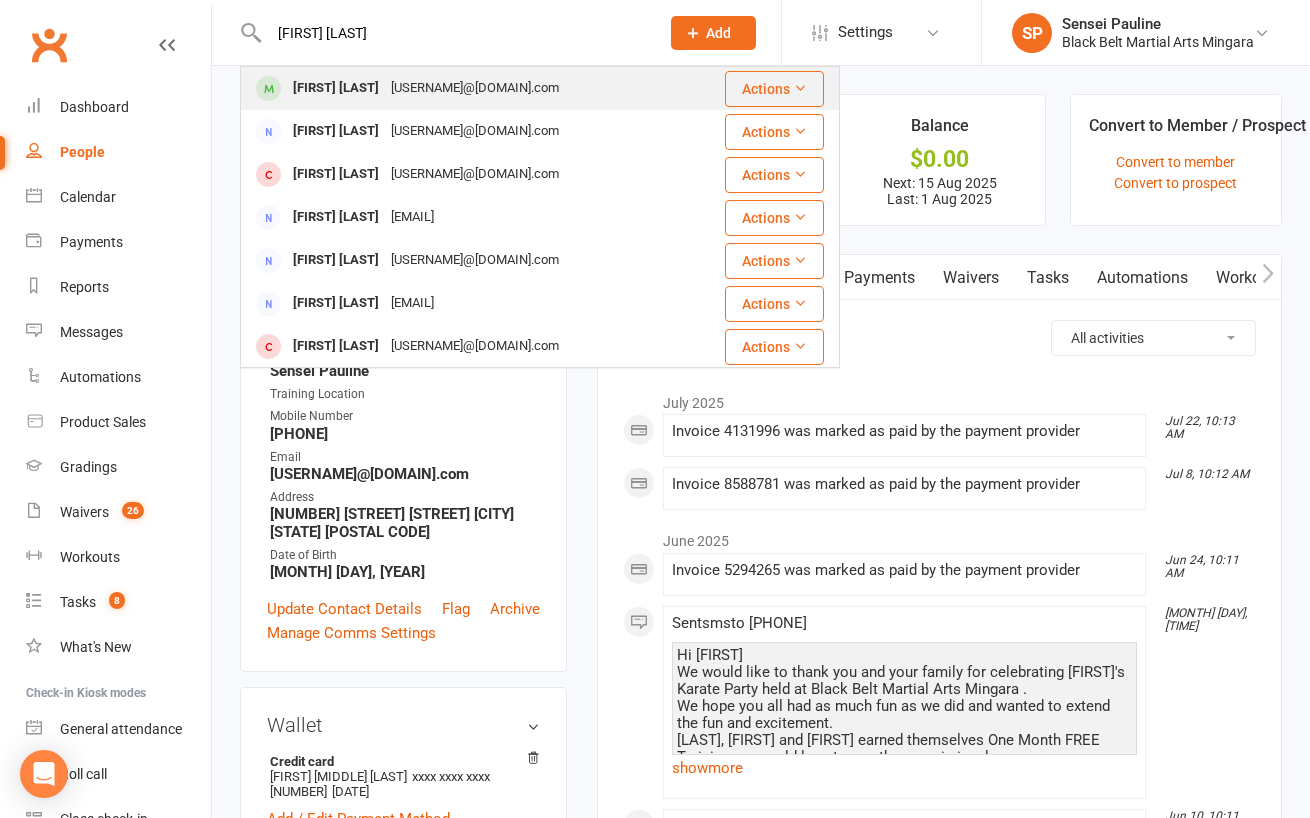 type on "[FIRST] [LAST]" 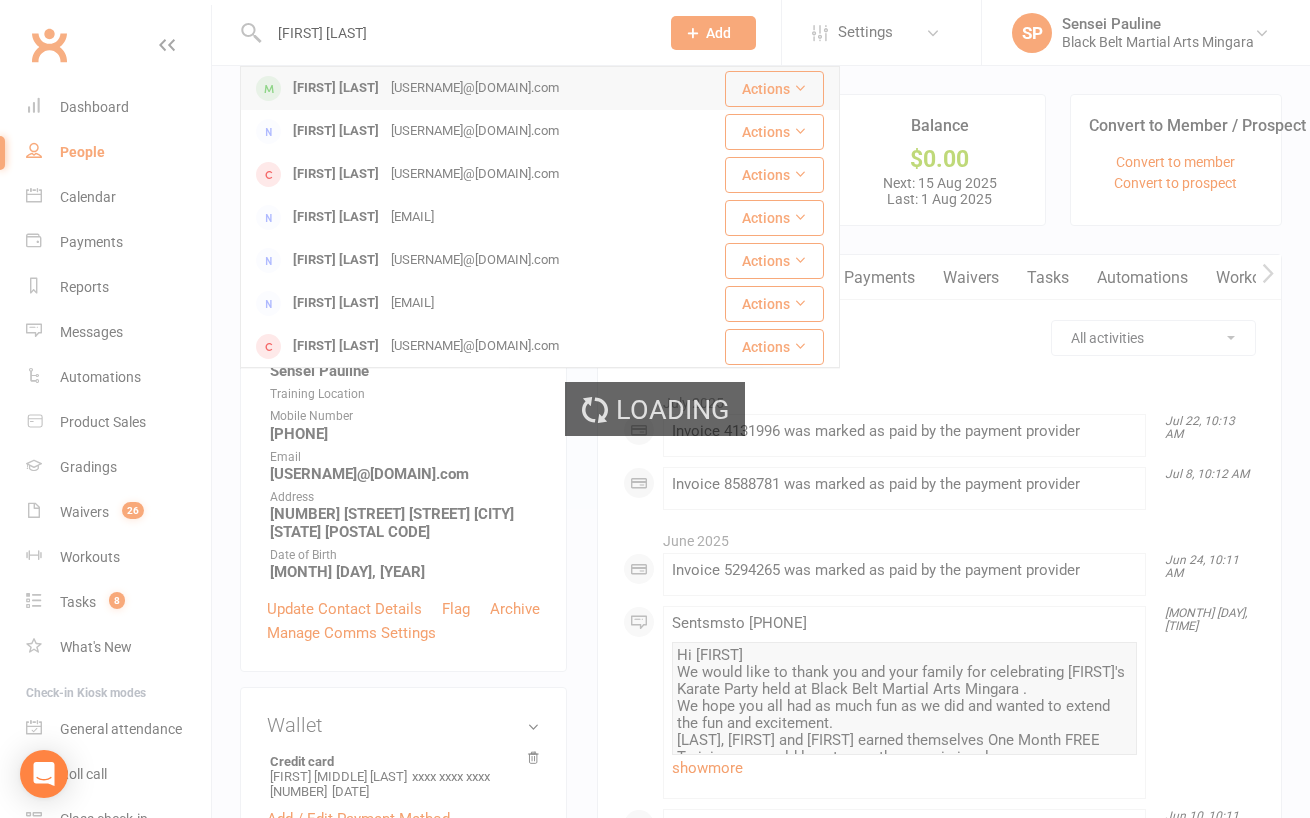 type 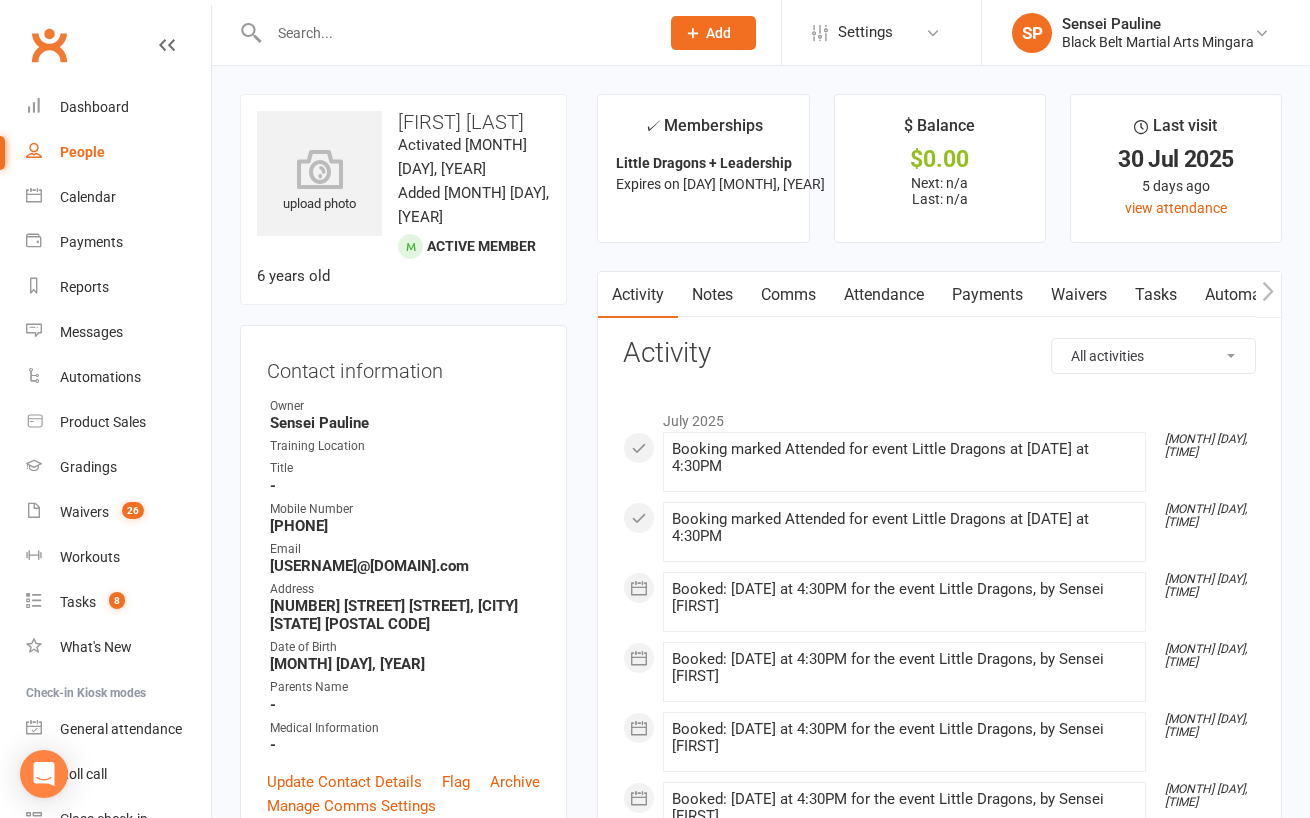 click on "✓ Memberships Little Dragons + Leadership Expires on [DAY] [MONTH], [YEAR] $ Balance $[NUMBER].00 Next: n/a Last: n/a Last visit [DATE] [NUMBER] days ago view attendance
Activity Notes Comms Attendance Payments Waivers Tasks Automations Workouts Gradings / Promotions Mobile App Assessments Credit balance
All activities Bookings / Attendances Communications Notes Failed SMSes Gradings Members Memberships Mobile App POS Sales Payments Credit Vouchers Prospects Reports Automations Tasks Waivers Workouts Kiosk Mode Consent Assessments Contact Flags Family Relationships Activity [MONTH] [YEAR] [MONTH] [DAY], [TIME] Booking marked Attended for event Little Dragons at [DATE] at 4:30PM   [MONTH] [DAY], [TIME] Booking marked Attended for event Little Dragons at [DATE] at 4:30PM   [MONTH] [DAY], [TIME] Booked: [DATE] at 4:30PM for the event Little Dragons, by Sensei [FIRST]   [MONTH] [DAY], [TIME] Booked: [DATE] at 4:30PM for the event Little Dragons, by Sensei [FIRST]   [MONTH] [DAY], [TIME]   [MONTH] [DAY], [TIME]   [MONTH] [DAY], [TIME]   [MONTH] [DAY], [TIME]" at bounding box center [939, 1166] 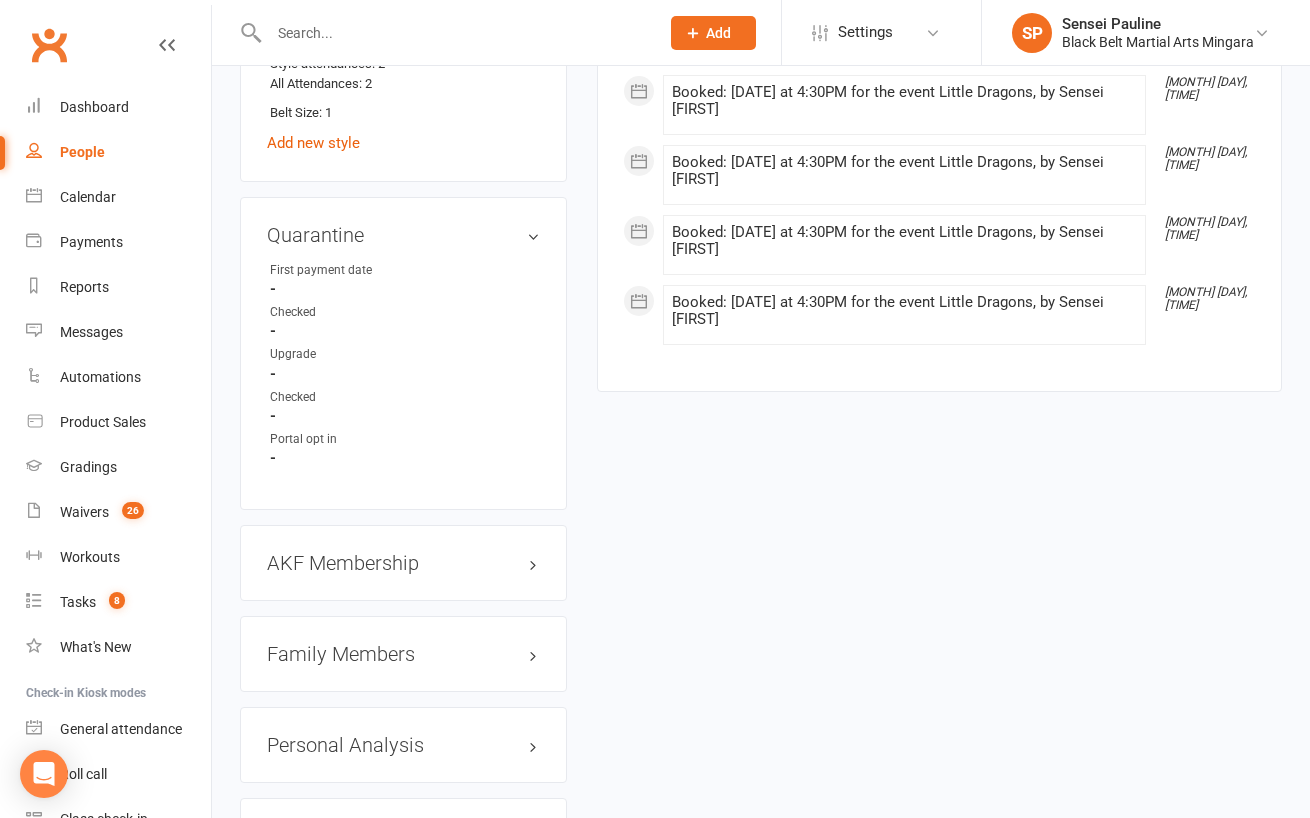 scroll, scrollTop: 1871, scrollLeft: 0, axis: vertical 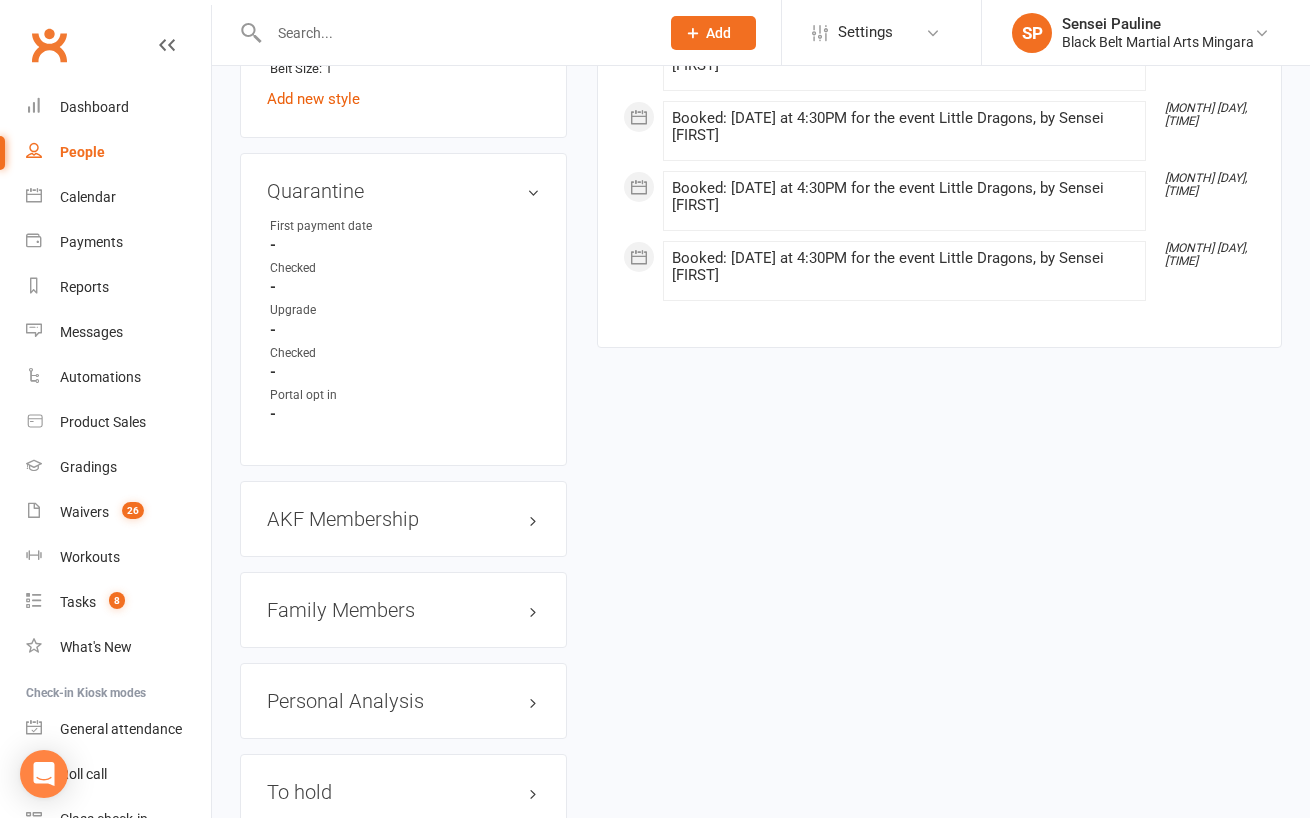 click on "Family Members" at bounding box center (403, 610) 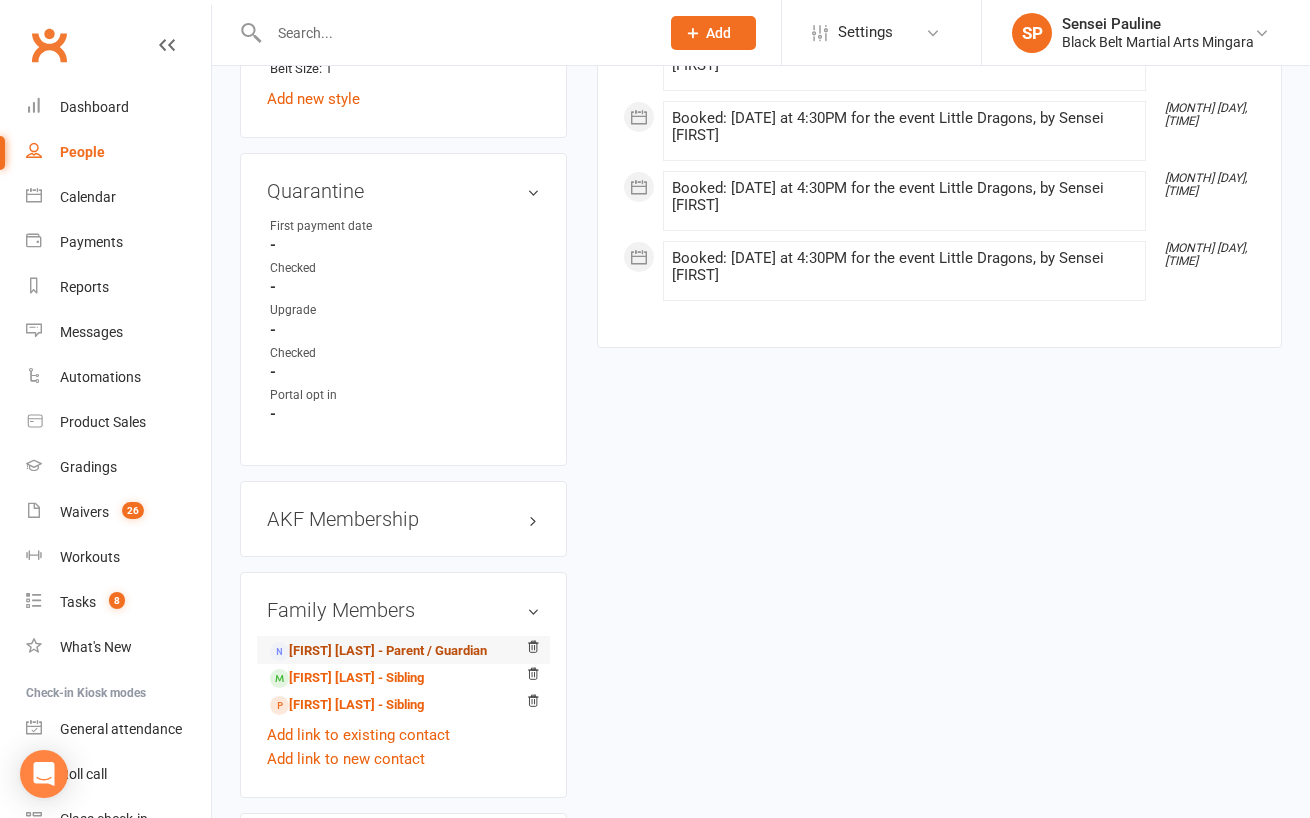click on "[FIRST] [LAST] - Parent / Guardian" at bounding box center [378, 651] 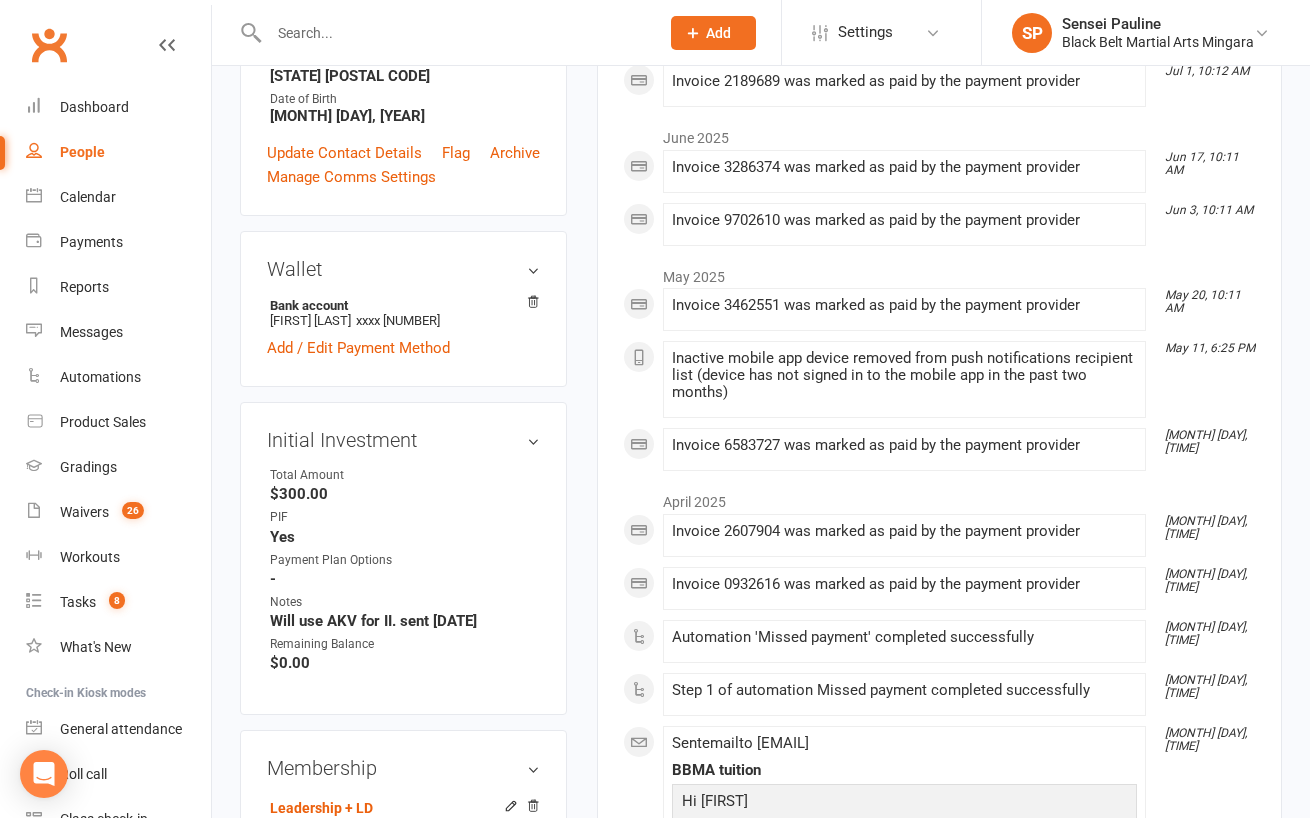 scroll, scrollTop: 452, scrollLeft: 0, axis: vertical 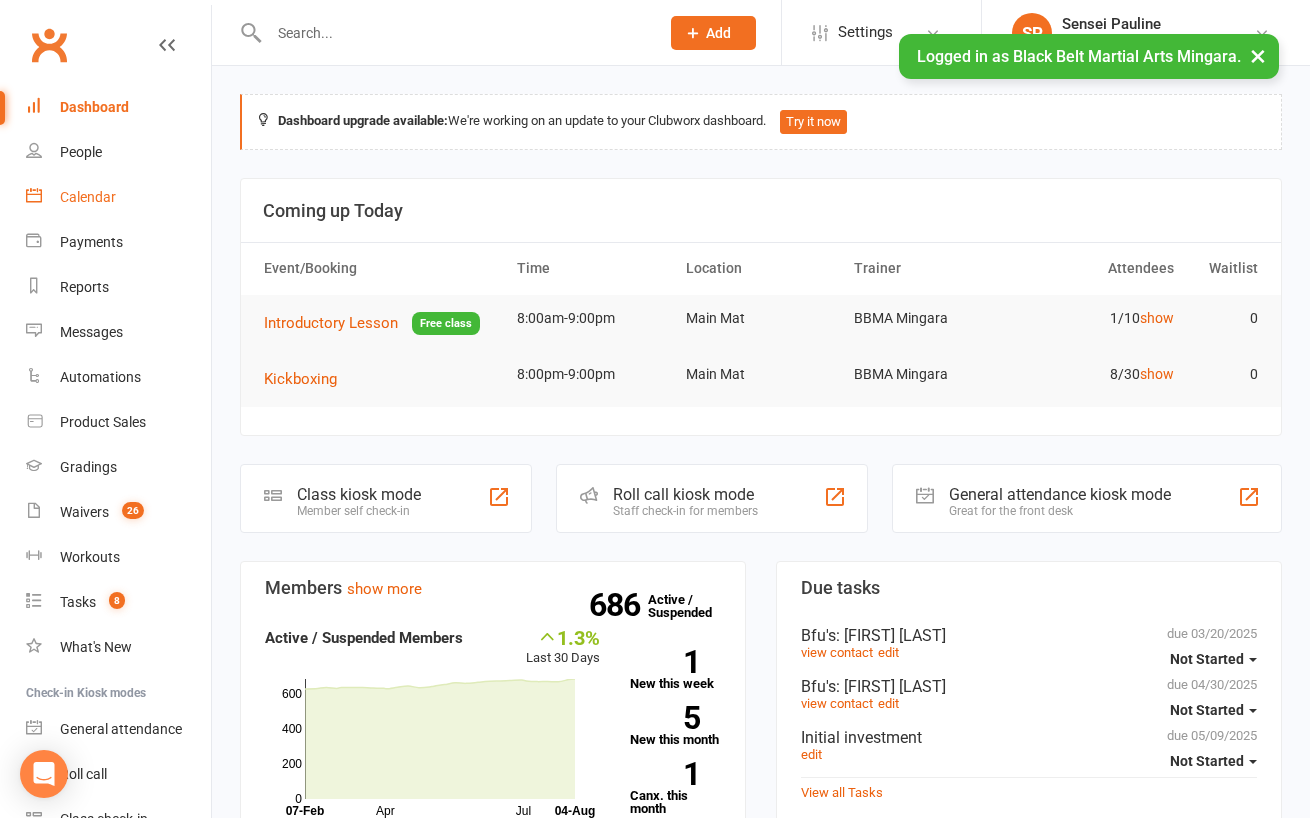 click on "Calendar" at bounding box center (88, 197) 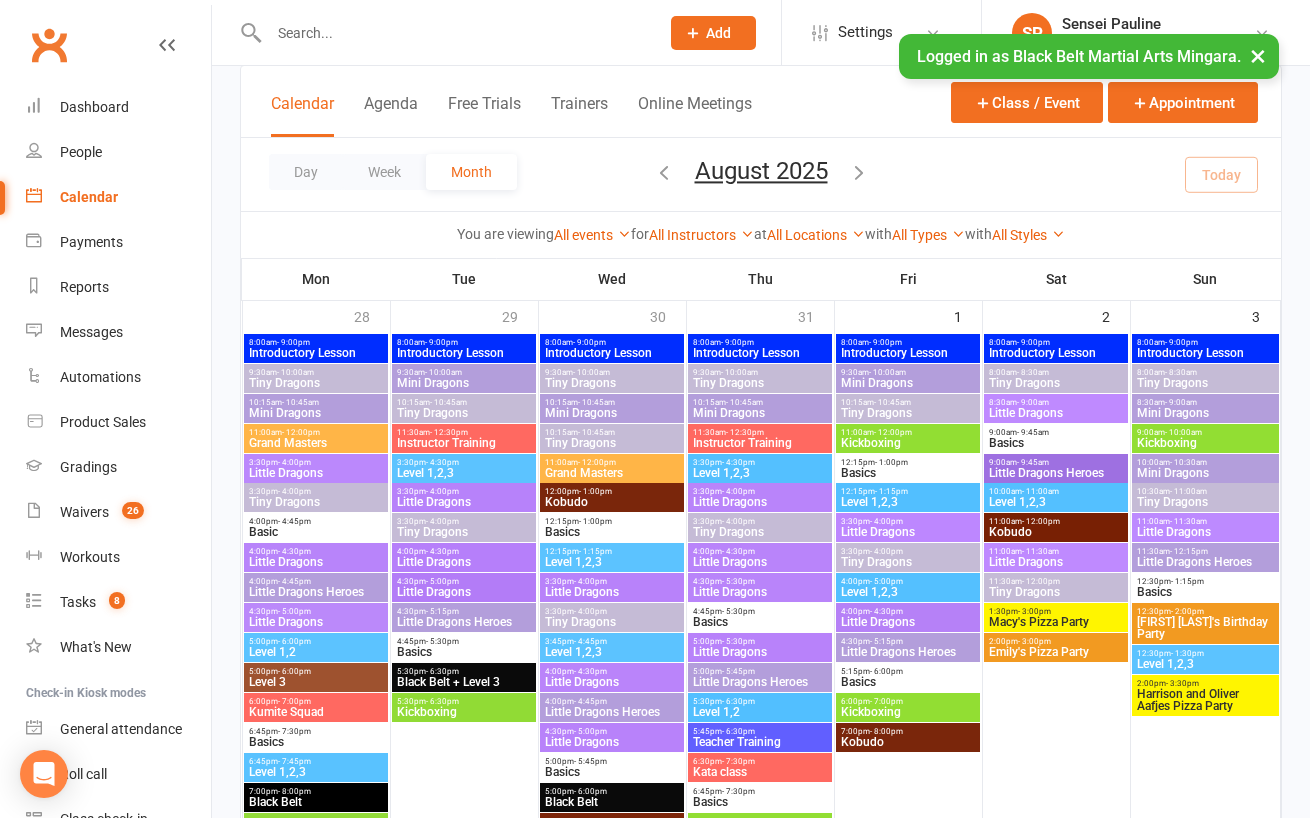 scroll, scrollTop: 121, scrollLeft: 0, axis: vertical 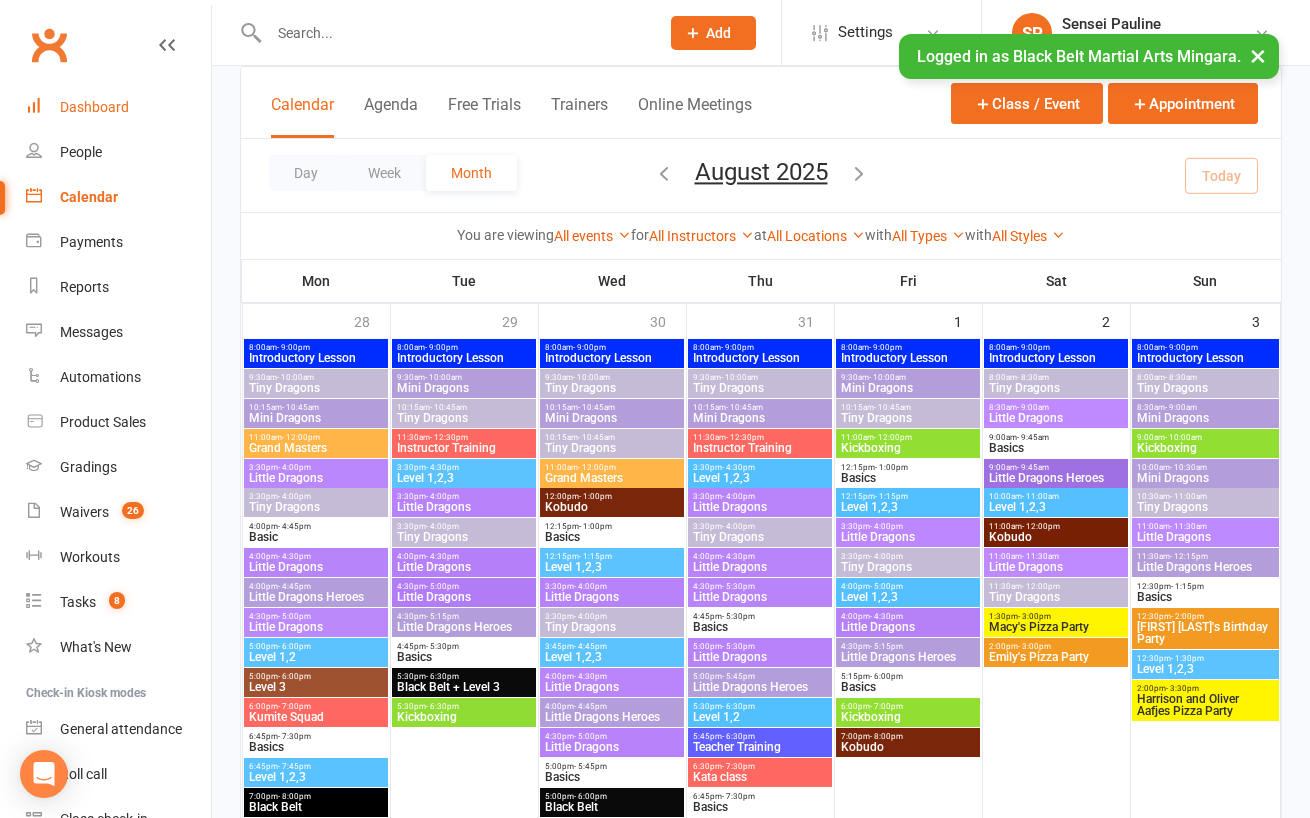 click on "Dashboard" at bounding box center [118, 107] 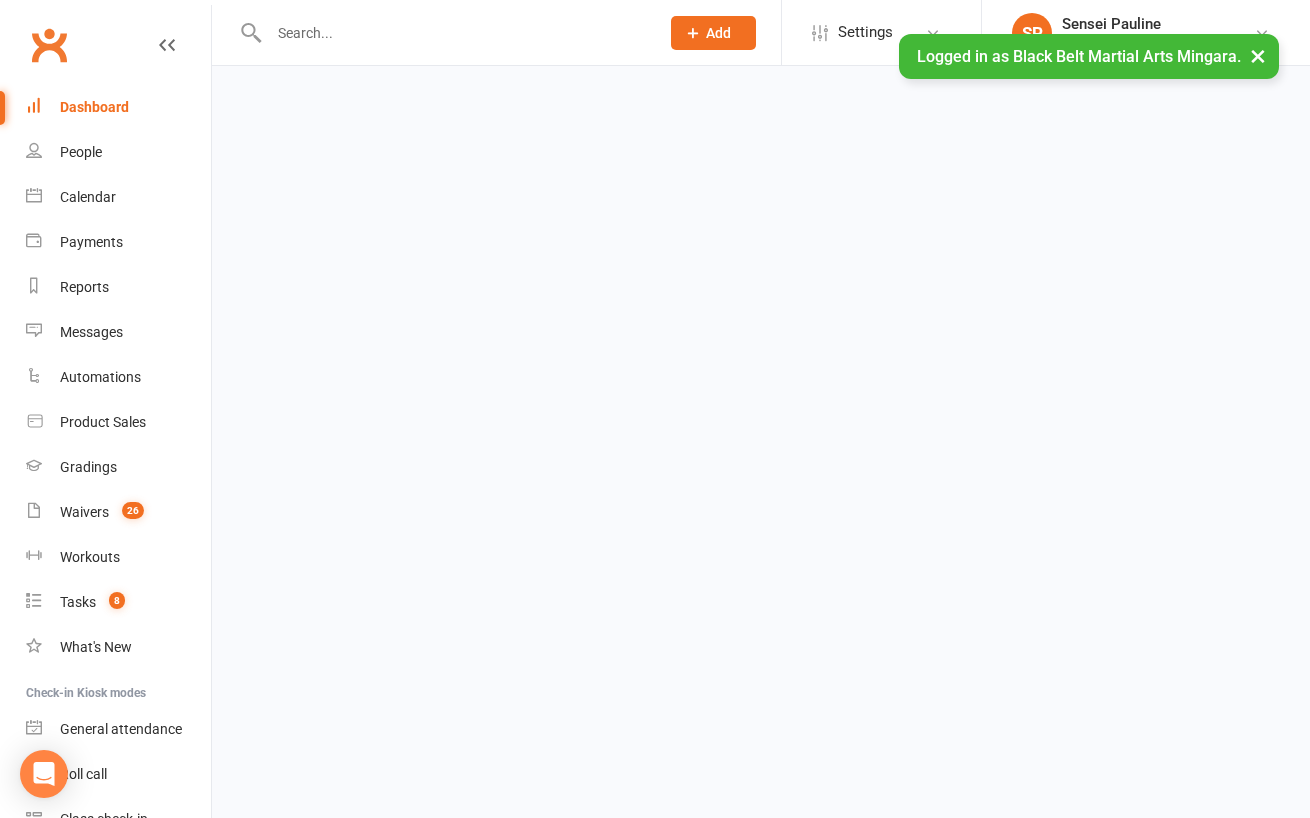 scroll, scrollTop: 0, scrollLeft: 0, axis: both 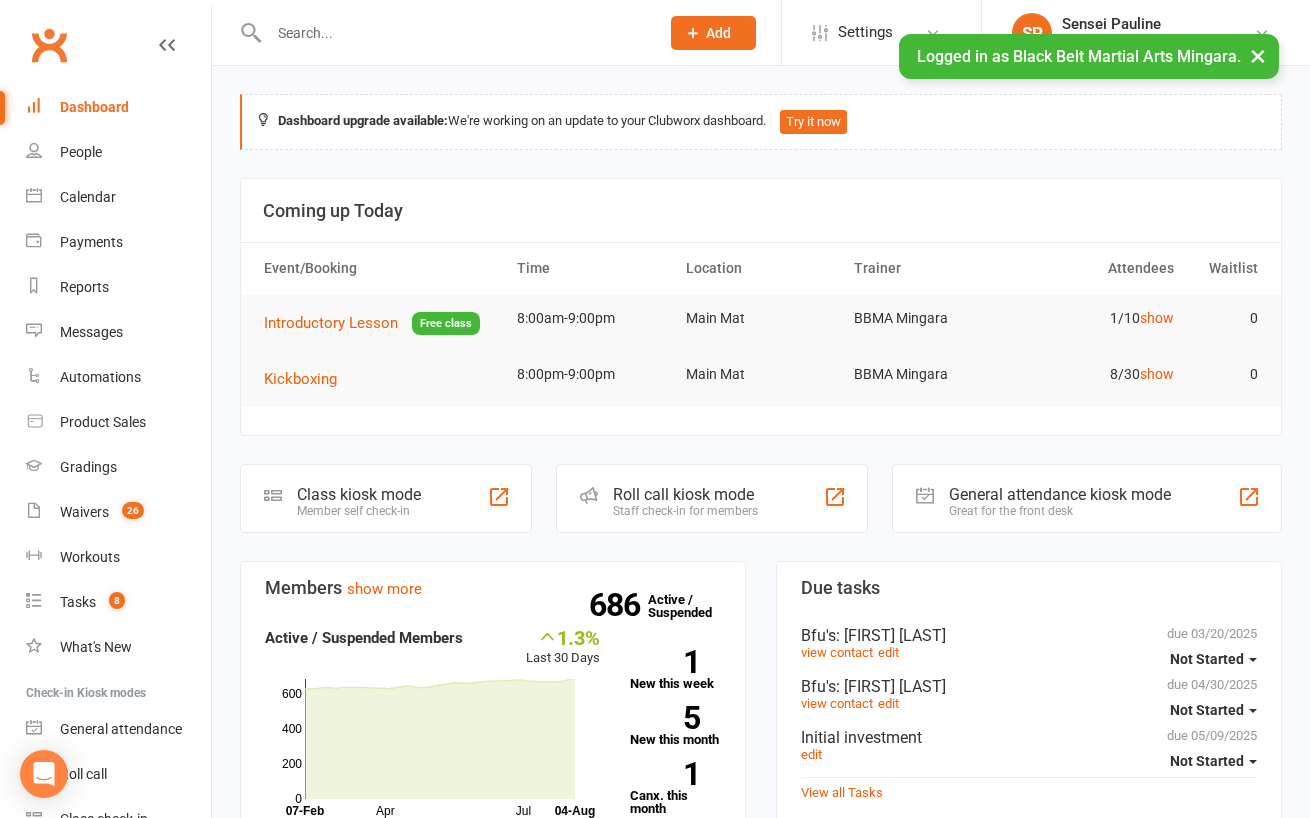 click on "Dashboard upgrade available:  We're working on an update to your Clubworx dashboard. Try it now Coming up Today Event/Booking Time Location Trainer Attendees Waitlist Introductory Lesson  Free class 8:00am-9:00pm Main Mat BBMA Mingara 1/10  show 0  Kickboxing  8:00pm-9:00pm Main Mat BBMA Mingara 8/30  show 0
Class kiosk mode Member self check-in Roll call kiosk mode Staff check-in for members General attendance kiosk mode Great for the front desk Kiosk modes:  General attendance  General attendance Class Roll call
Members  show more 1.3% Last 30 Days Active / Suspended Members Apr Jul Month 07-Feb 04-Aug  0 200 400 600 686 Active / Suspended 1 New this week 5 New this month 1 Canx. this month
Attendance 21 Right Now (in session) show more 120 Today (so far)  166.7 %  from yesterday  show more 93 Absent (last 30 days) show more
Net Revenue  show more 10.2% Last month $84,667.78 paid or upcoming this month Oct Jan Apr Jul Month Aug Aug $0 $50,000 $100,000 Monthly Recurring Revenue  show more 28.2% $0" at bounding box center [761, 1510] 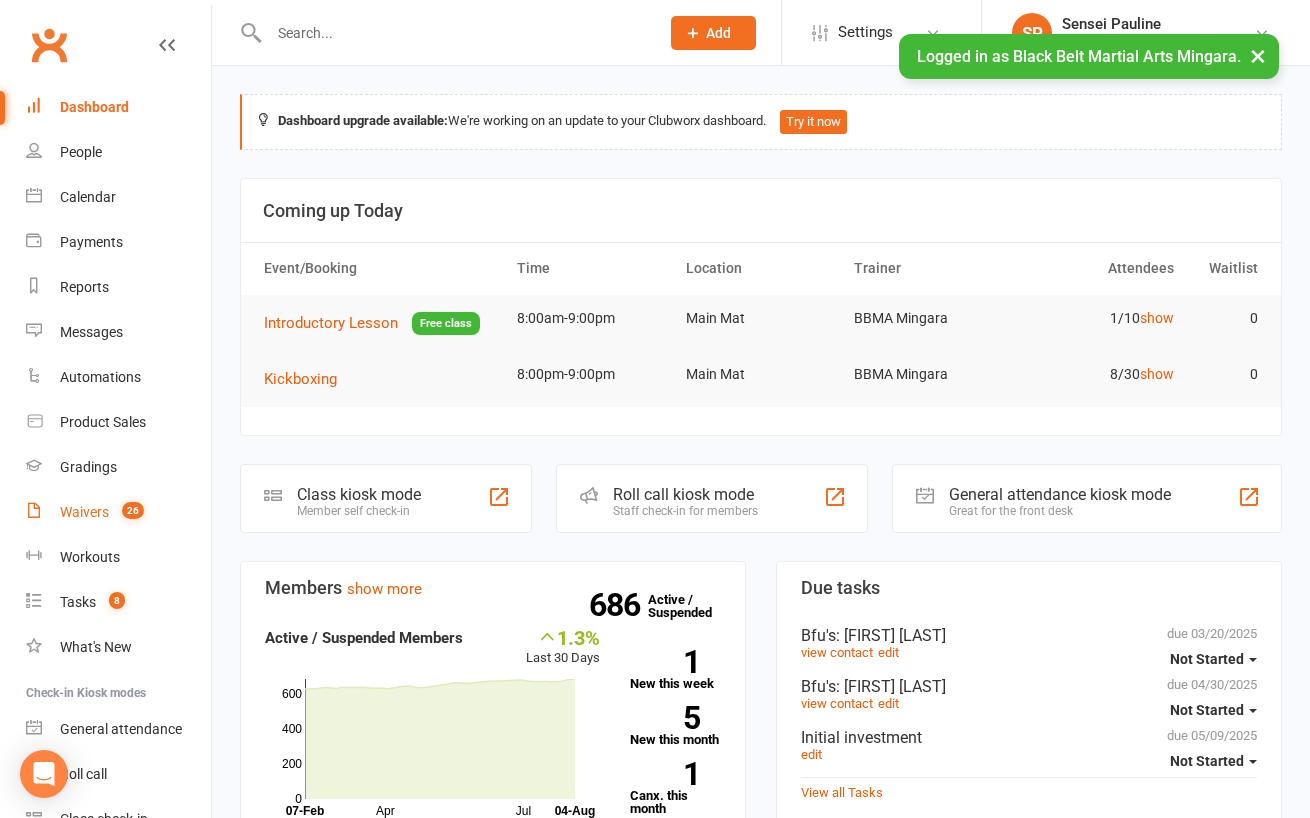 click on "Waivers" at bounding box center (84, 512) 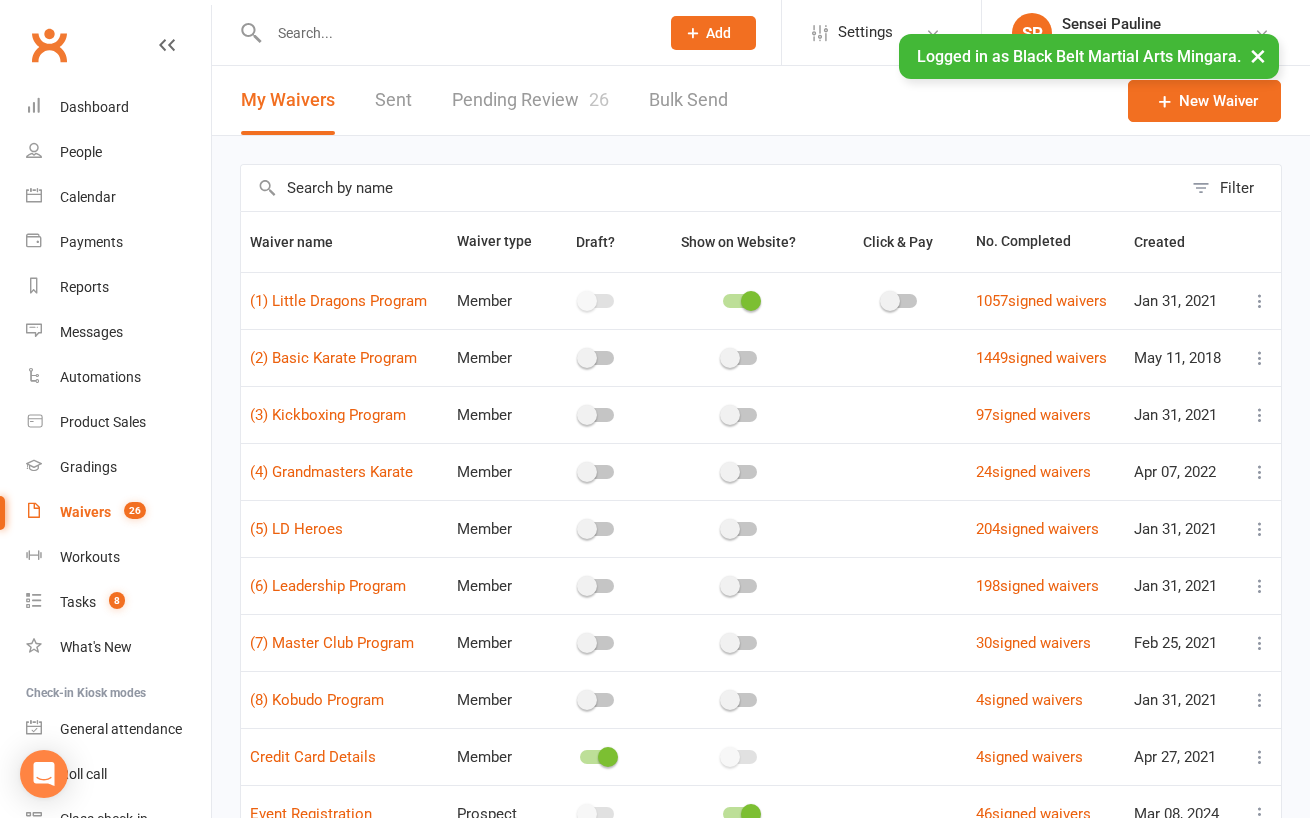 click at bounding box center [711, 188] 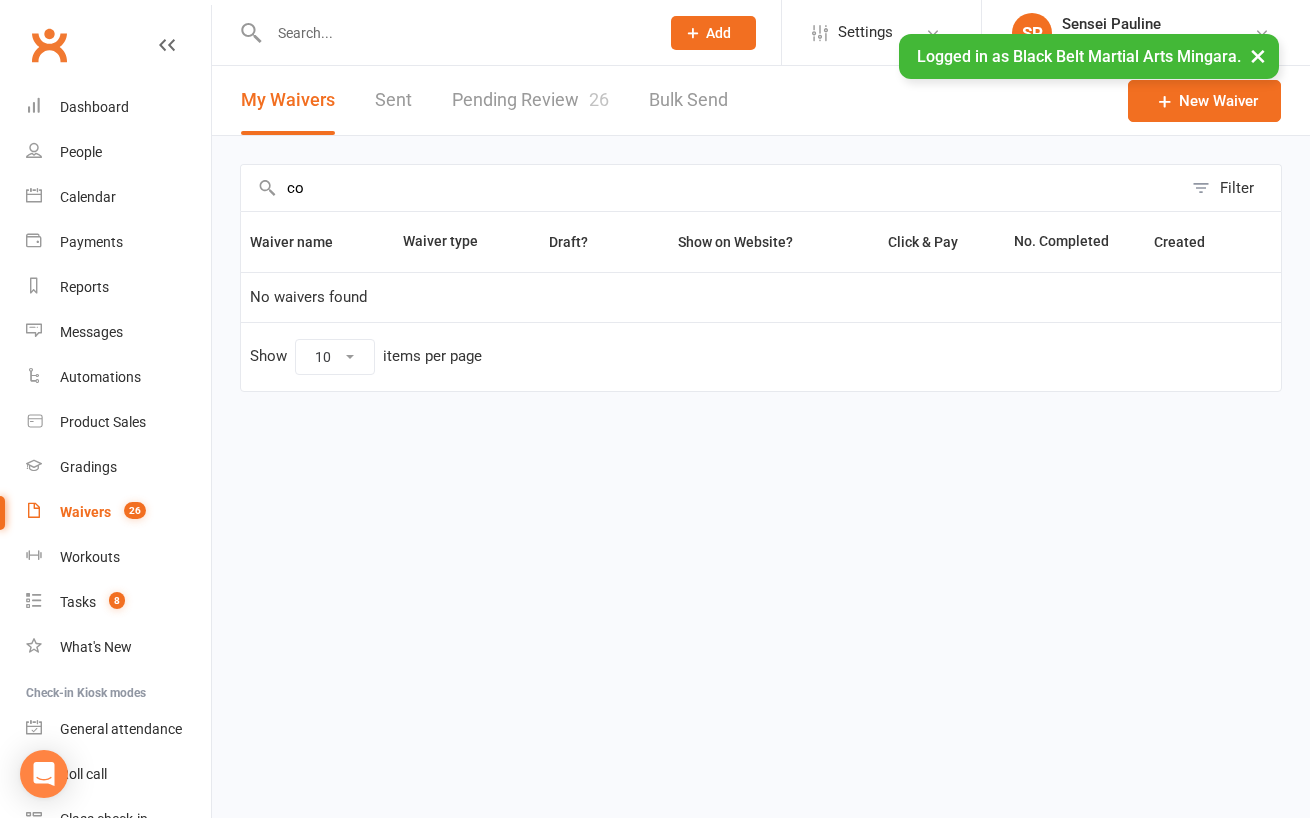 type on "c" 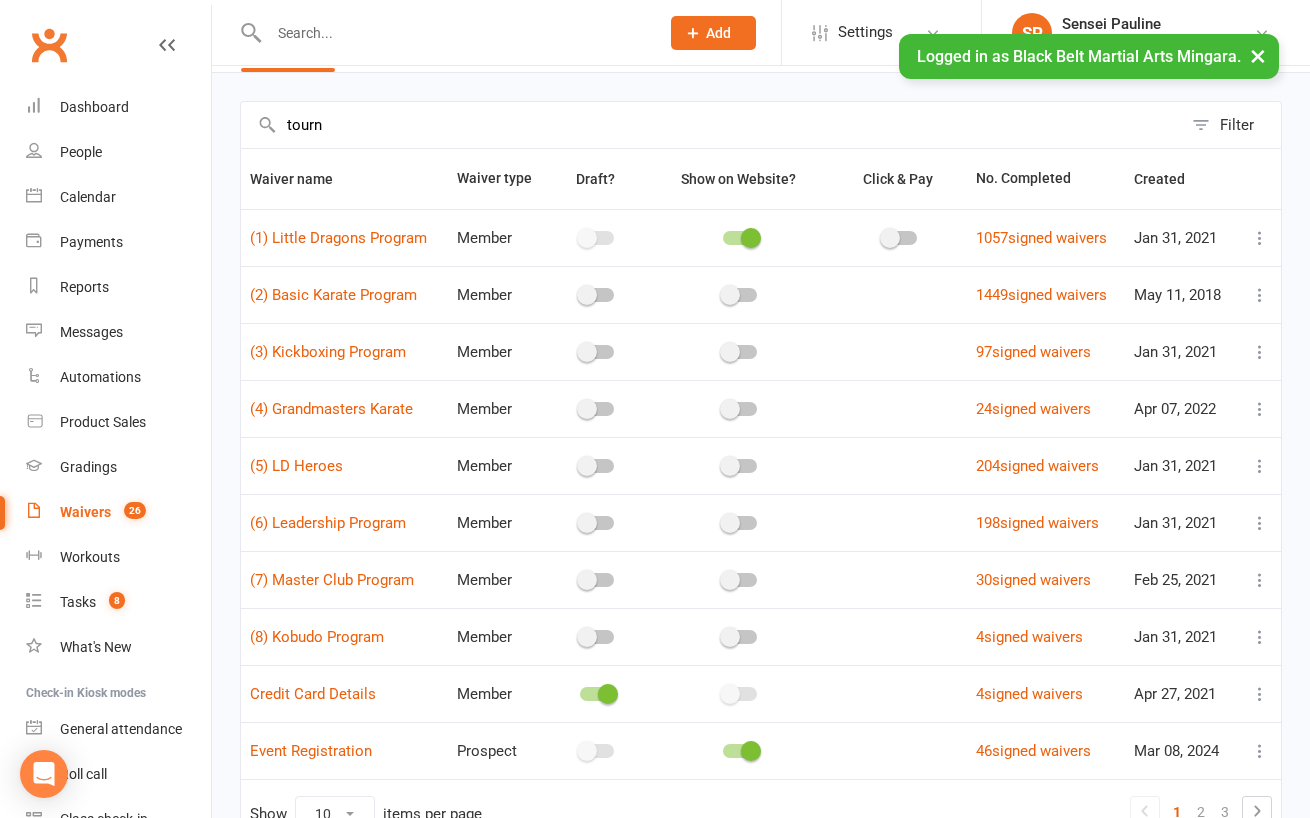 scroll, scrollTop: 0, scrollLeft: 0, axis: both 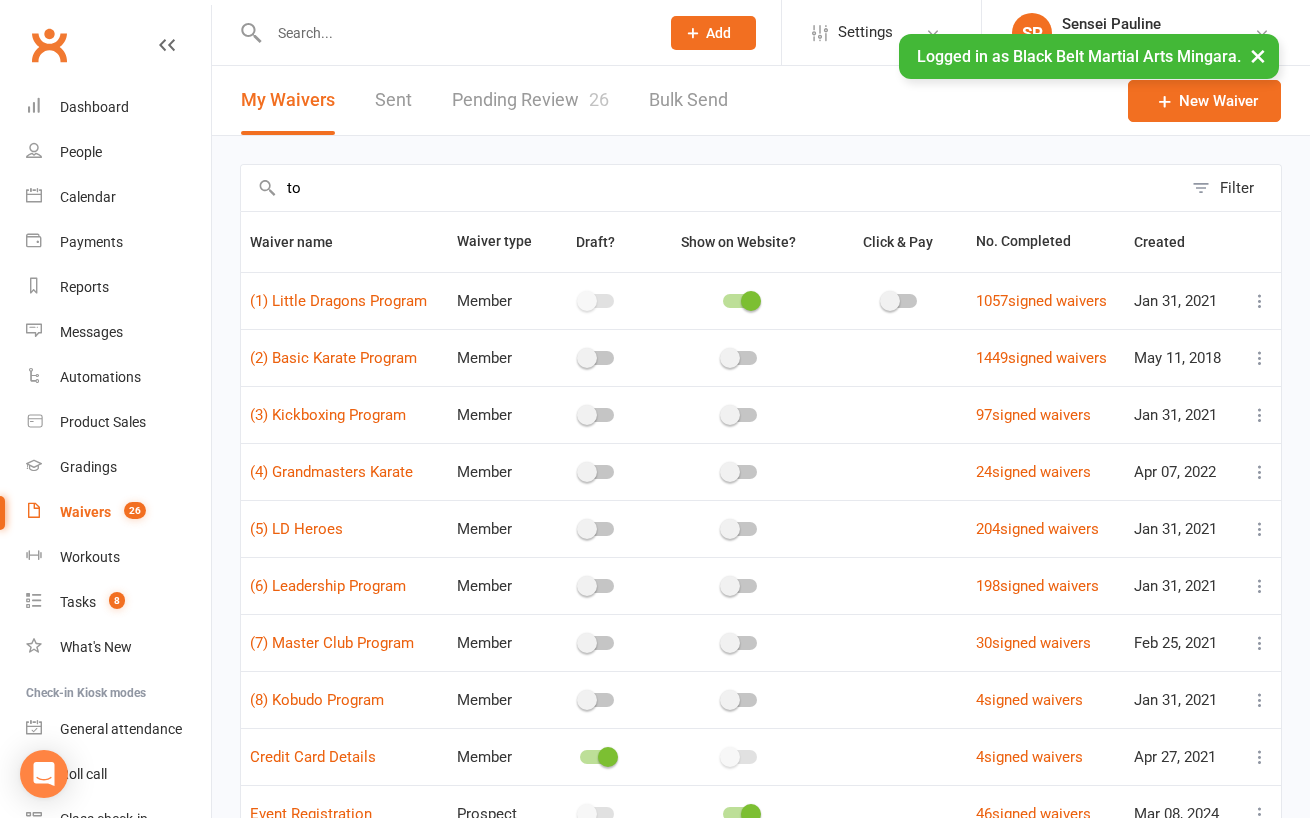 type on "t" 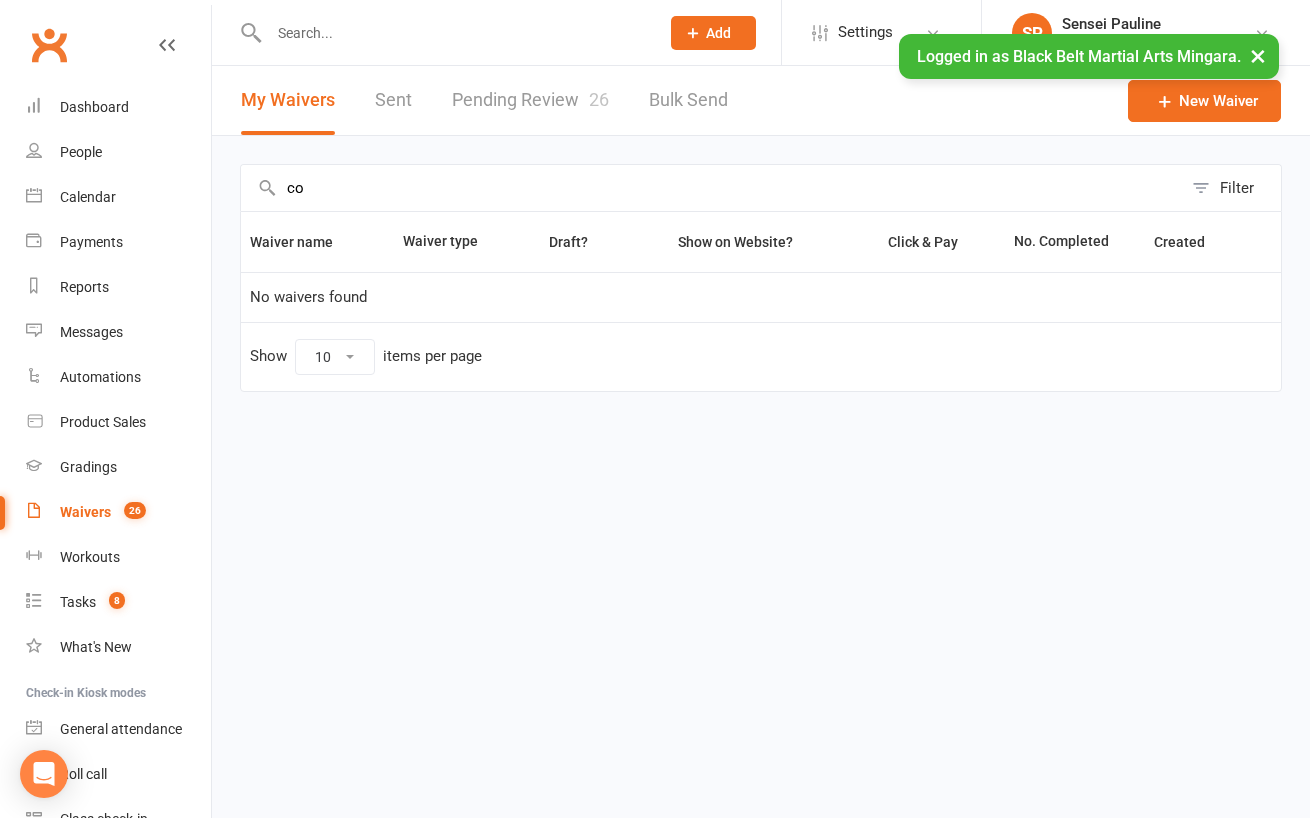 type on "c" 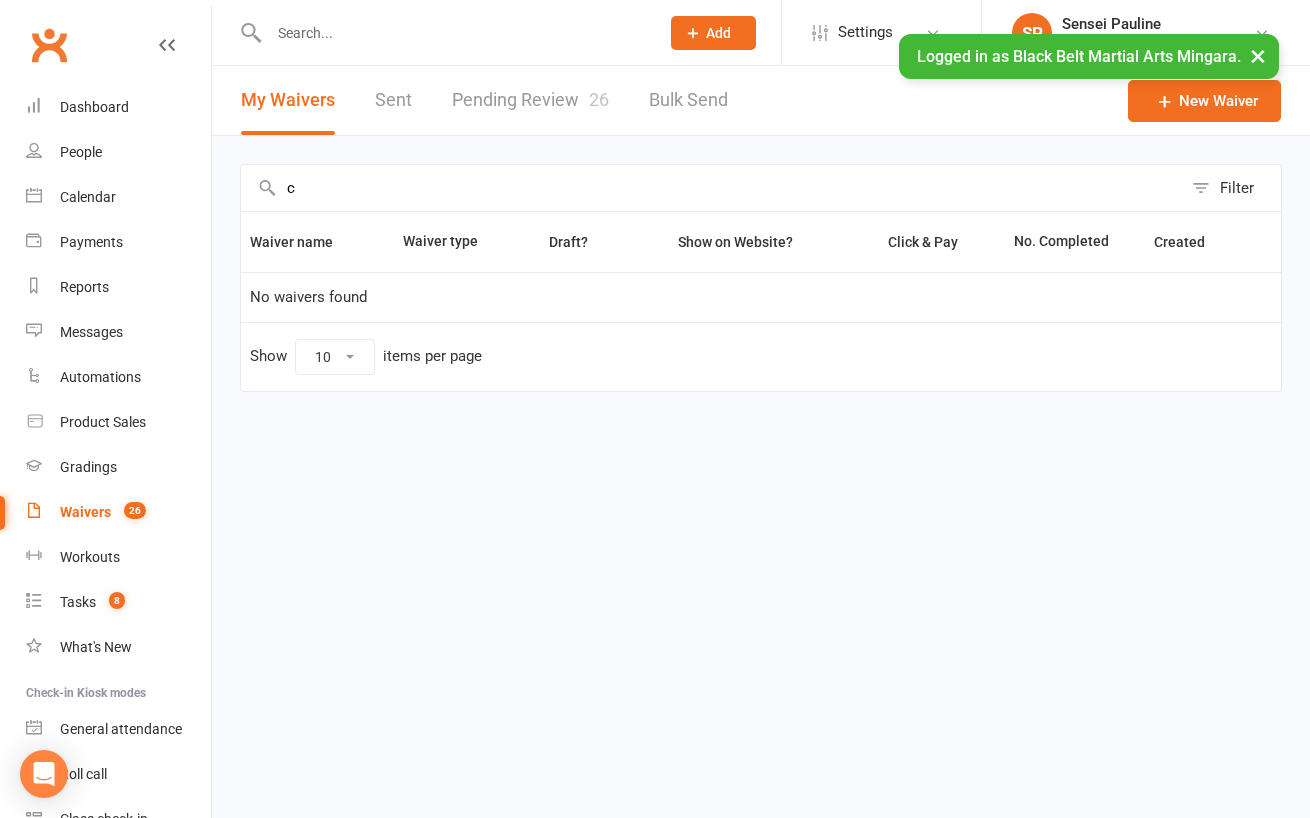 type 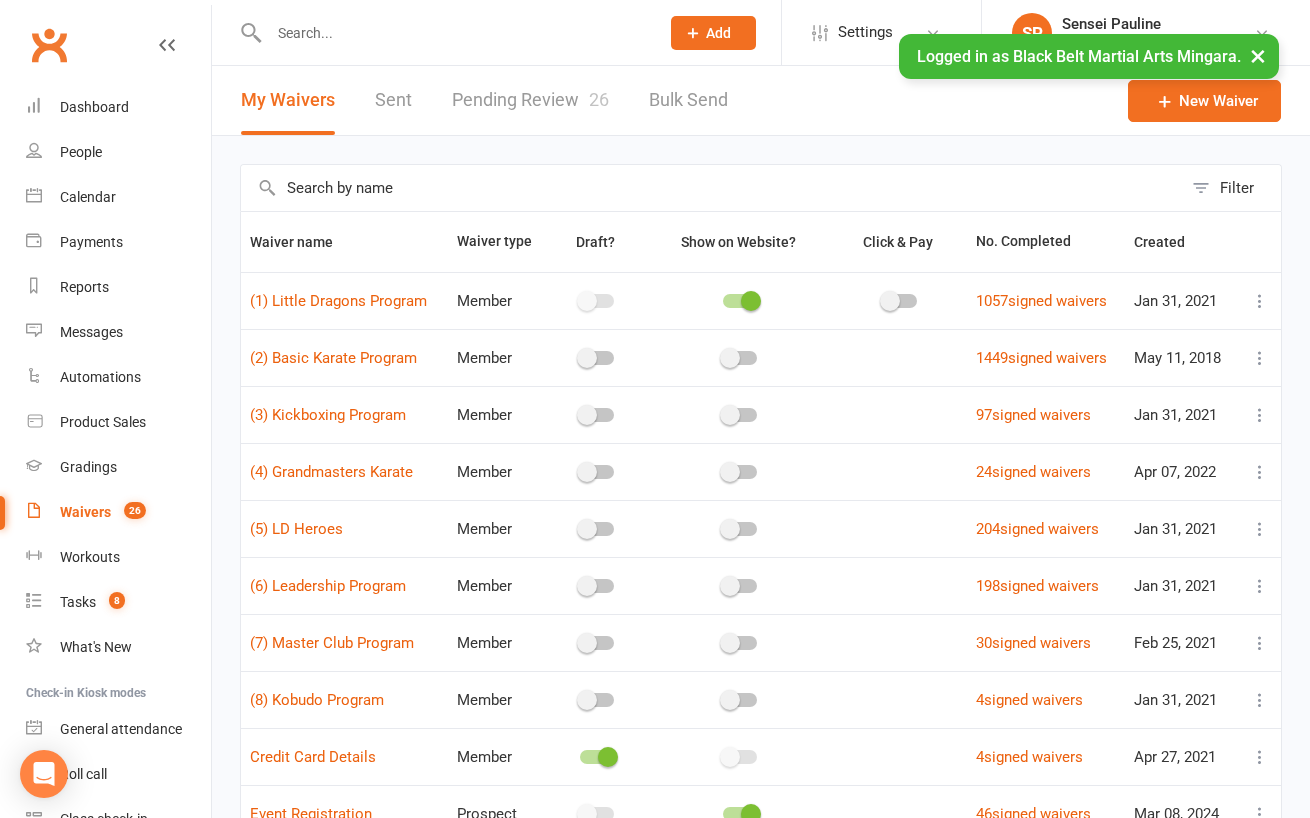 click on "Filter Waiver name Waiver type Draft? Show on Website? Click & Pay No. Completed Created (1) Little Dragons Program Member 1057  signed   waivers Jan 31, 2021 (2) Basic Karate Program Member 1449  signed   waivers May 11, 2018 (3) Kickboxing Program Member 97  signed   waivers Jan 31, 2021 (4) Grandmasters Karate Member 24  signed   waivers Apr 07, 2022 (5) LD Heroes Member 204  signed   waivers Jan 31, 2021 (6) Leadership Program Member 198  signed   waivers Jan 31, 2021 (7) Master Club Program Member 30  signed   waivers Feb 25, 2021 (8) Kobudo Program Member 4  signed   waivers Jan 31, 2021 Credit Card Details Member 4  signed   waivers Apr 27, 2021 Event Registration Prospect 46  signed   waivers Mar 08, 2024 Show 10 25 50 100 items per page 1 2 3" at bounding box center [761, 552] 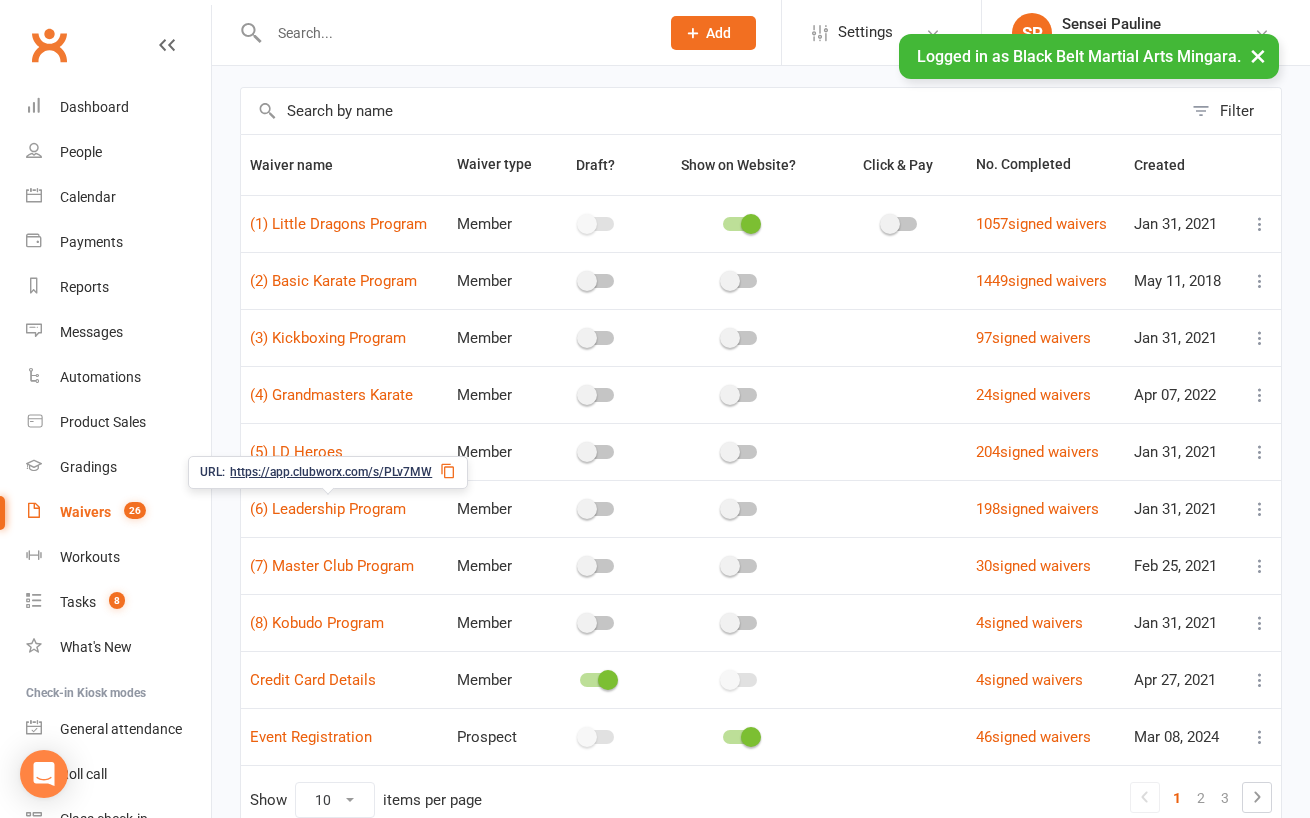 scroll, scrollTop: 172, scrollLeft: 0, axis: vertical 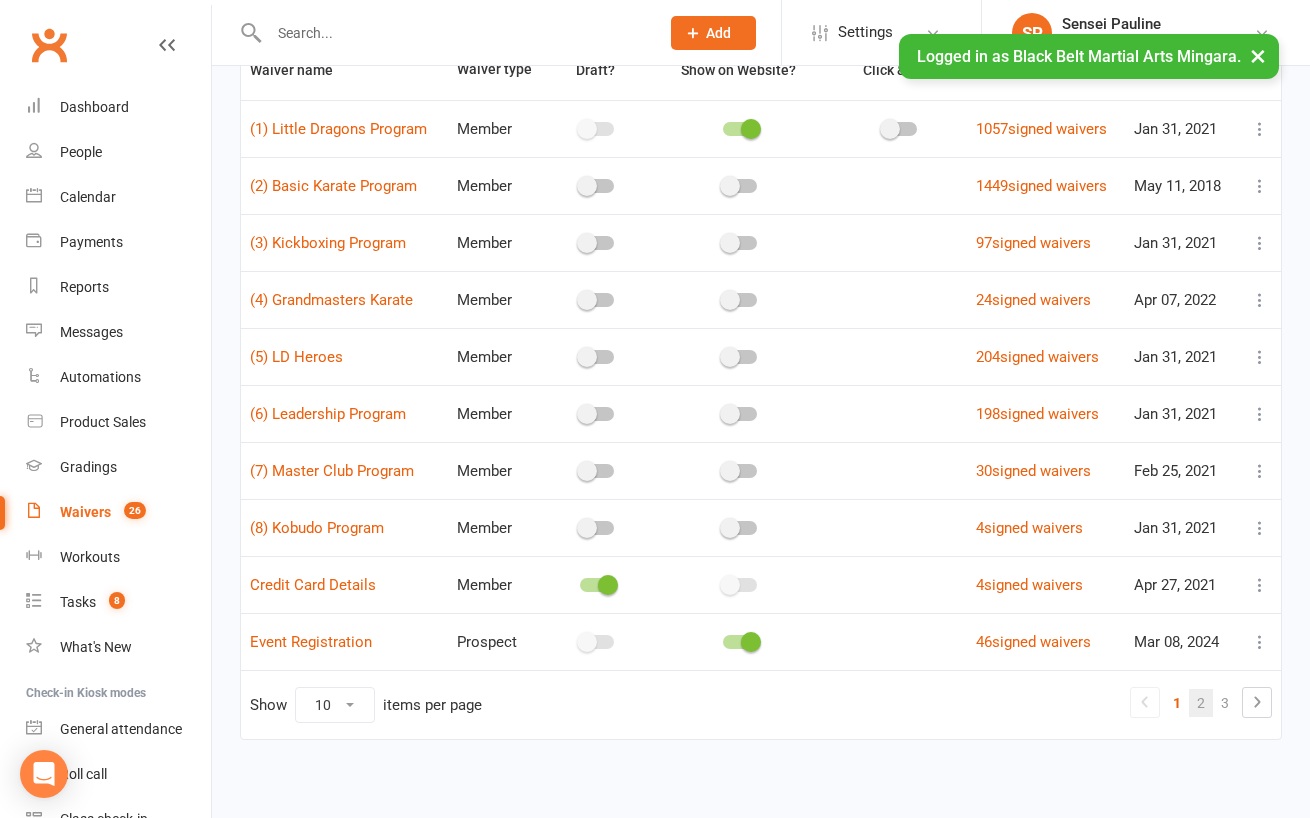click on "2" at bounding box center (1201, 703) 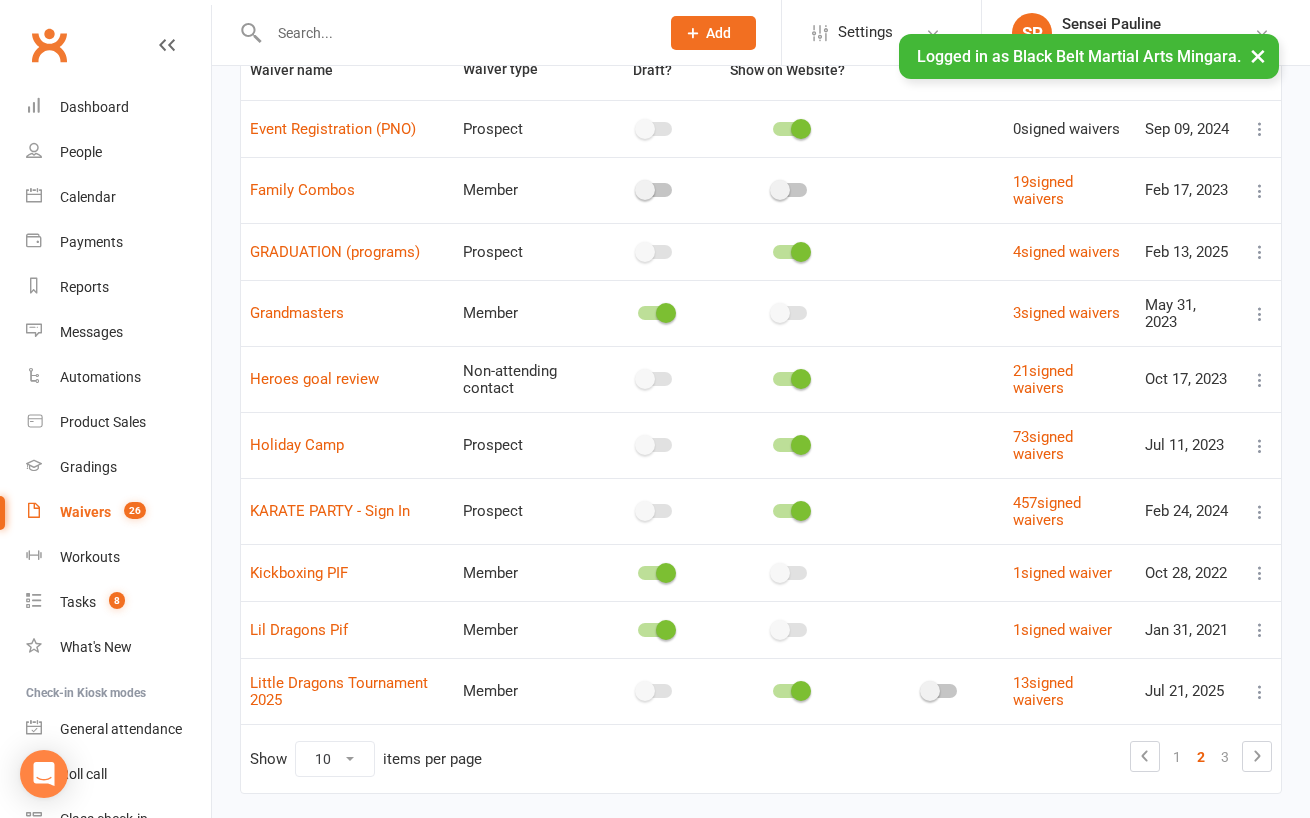 click at bounding box center (1260, 692) 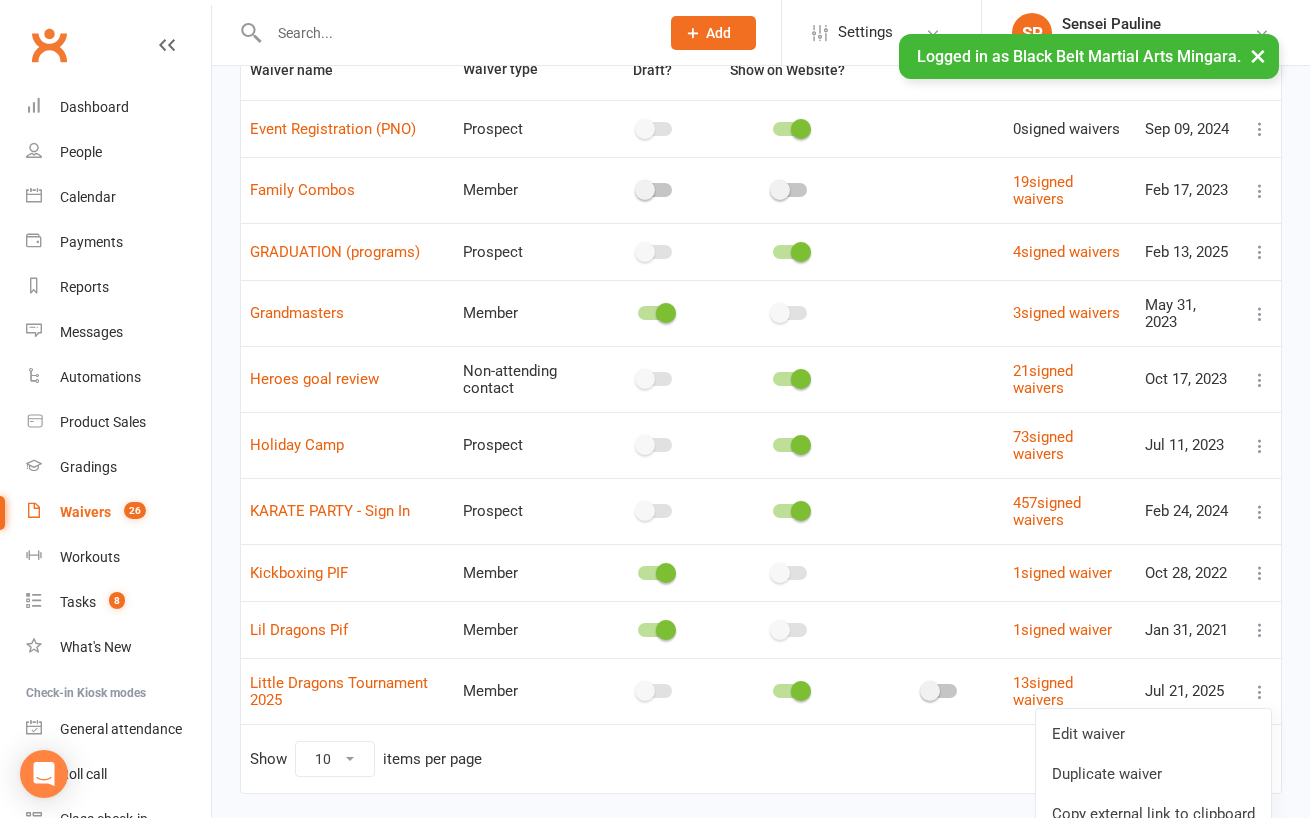 scroll, scrollTop: 235, scrollLeft: 0, axis: vertical 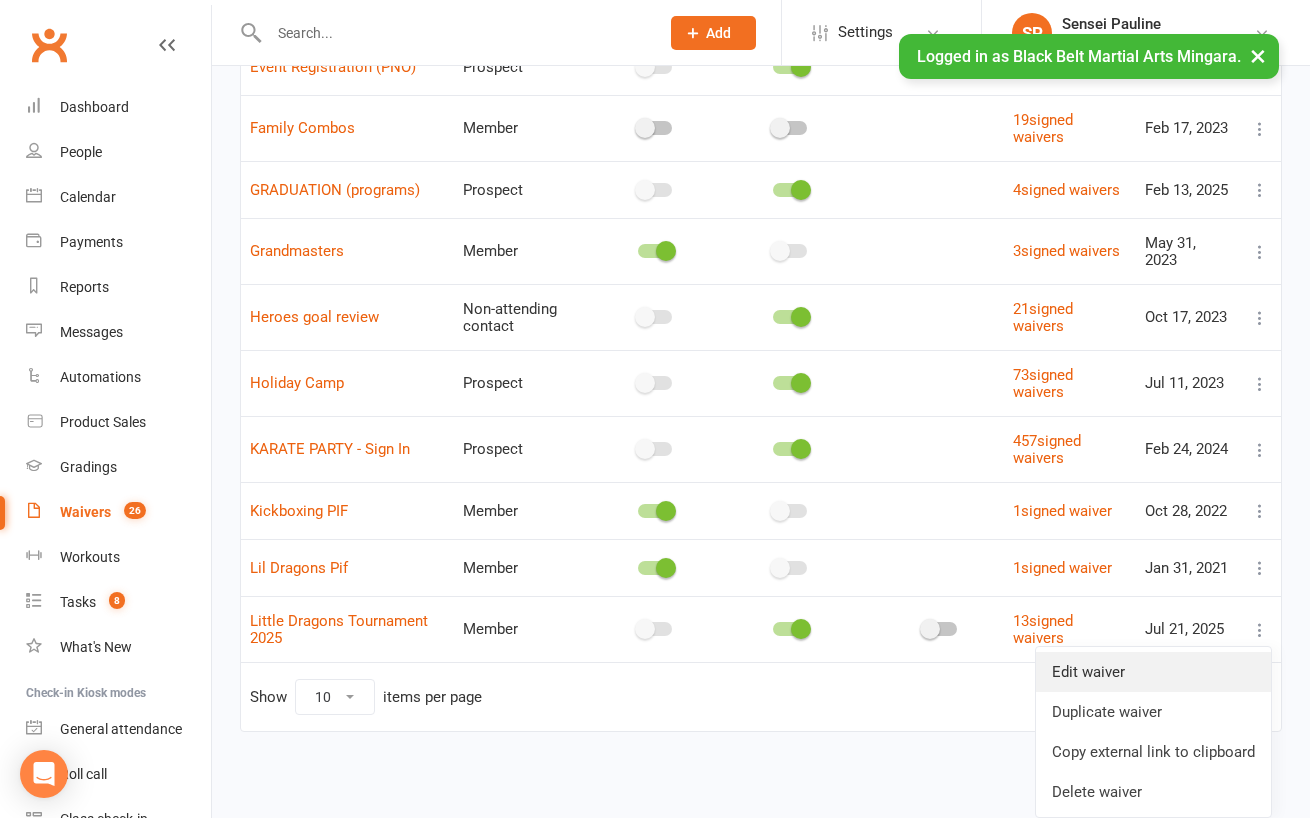 click on "Edit waiver" at bounding box center (1153, 672) 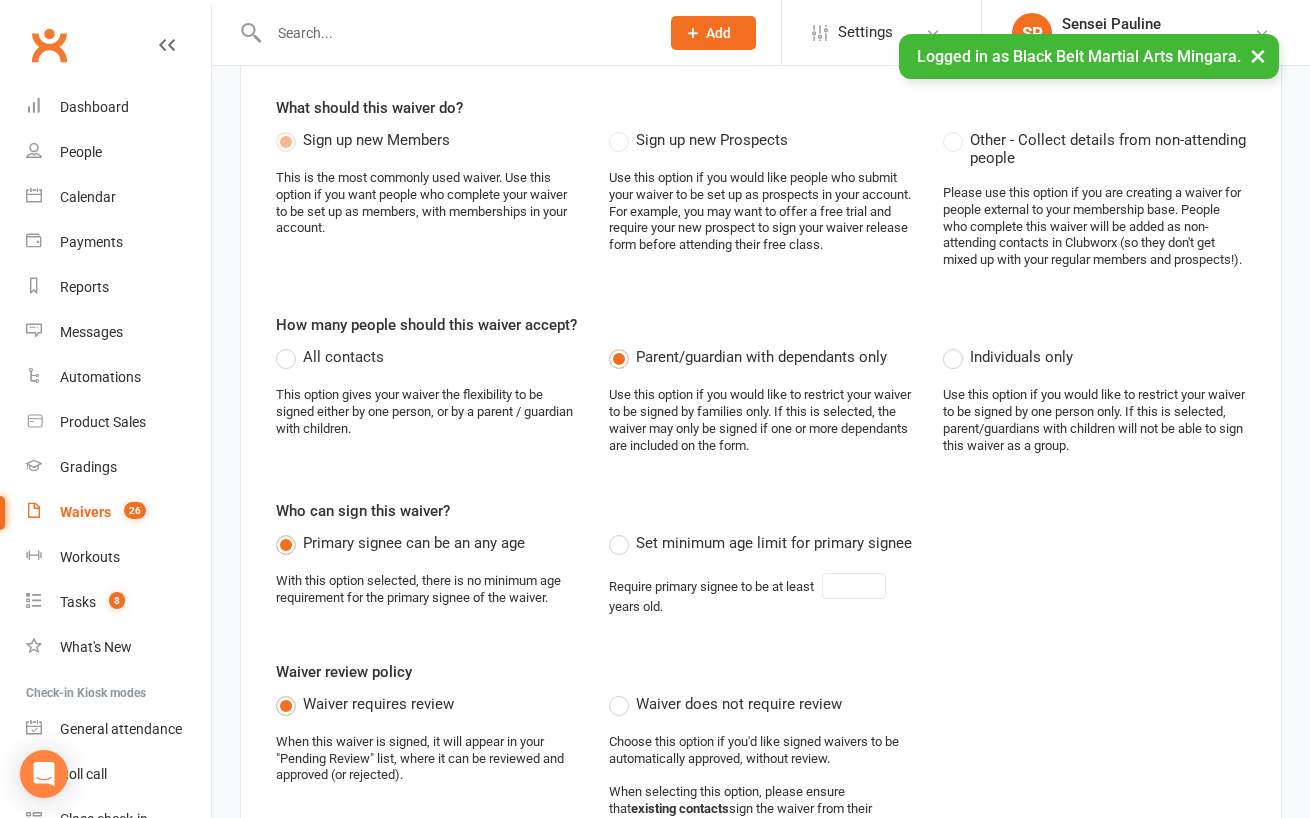 scroll, scrollTop: 0, scrollLeft: 0, axis: both 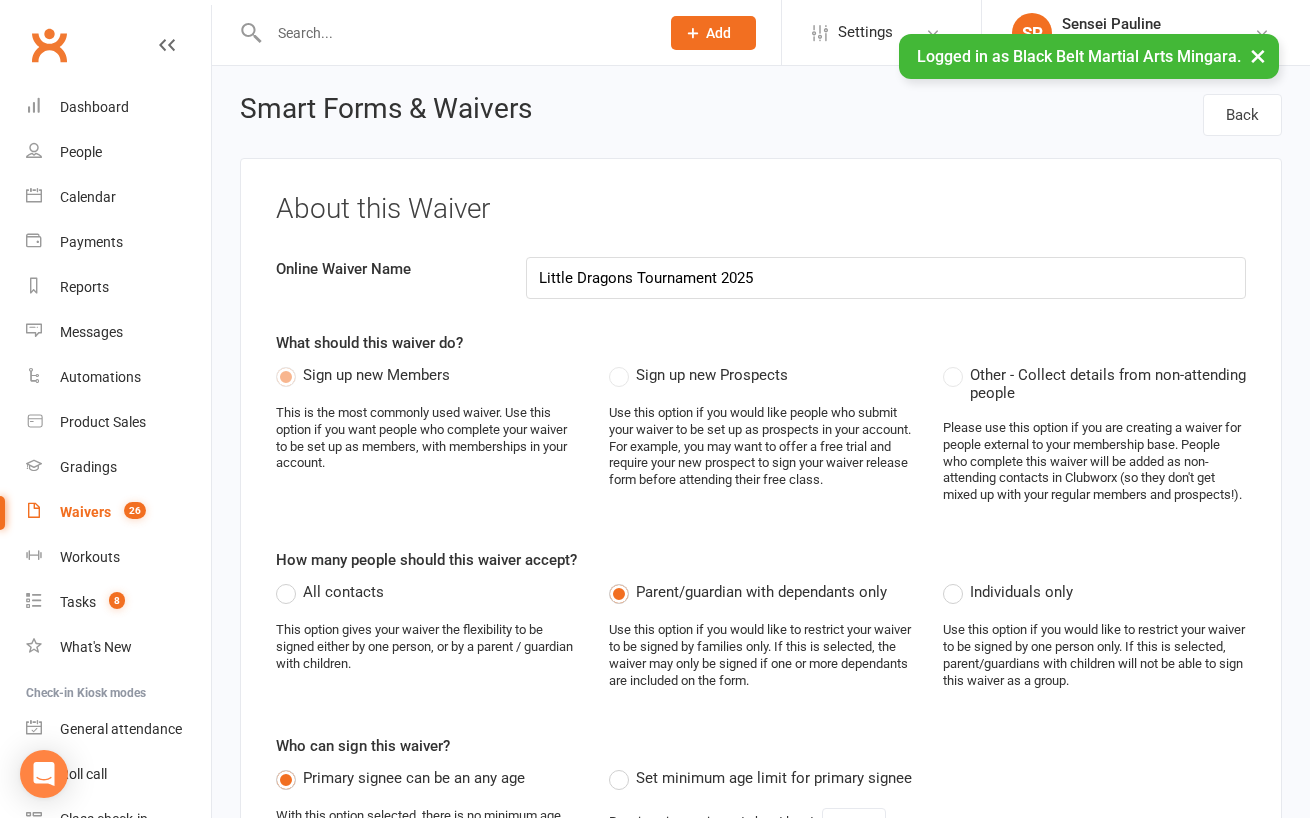 select on "applies_to_dependant_signees" 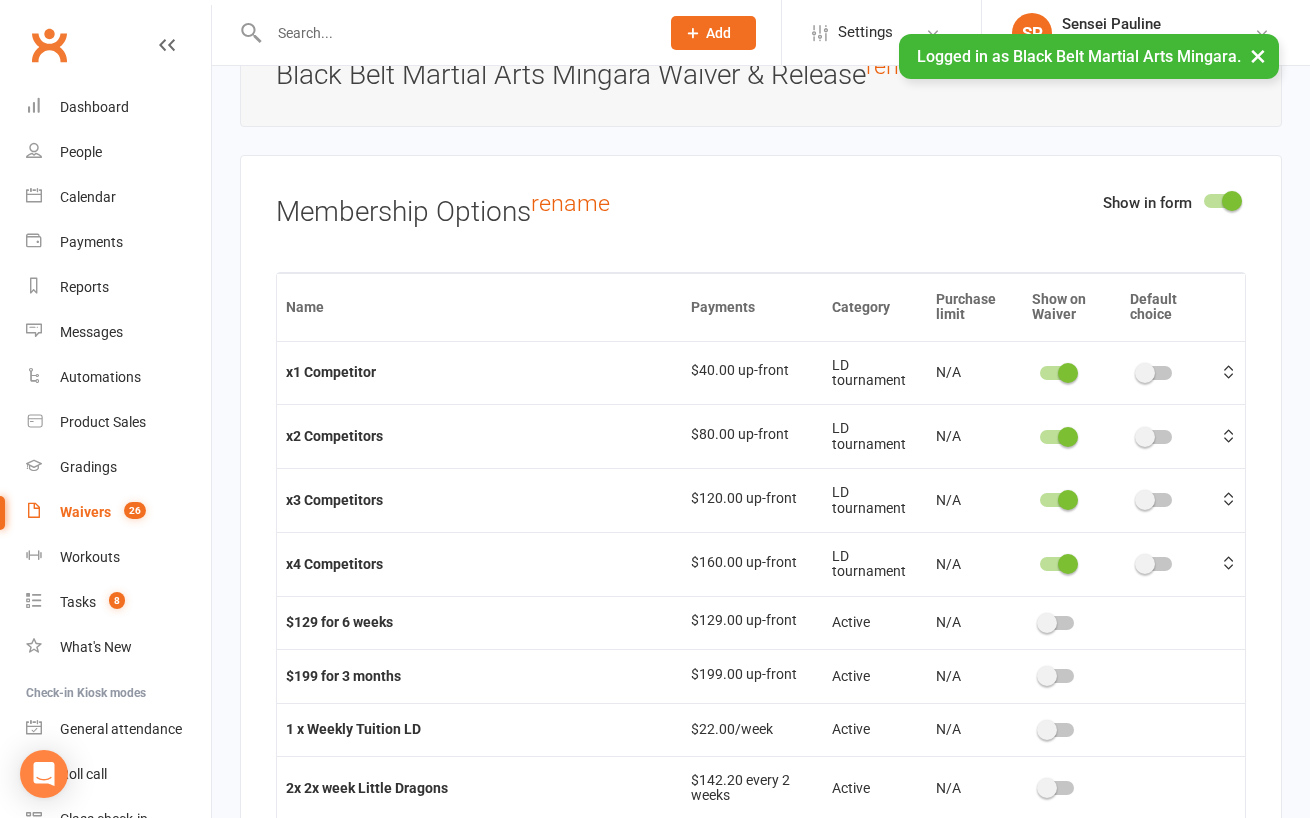 scroll, scrollTop: 5748, scrollLeft: 0, axis: vertical 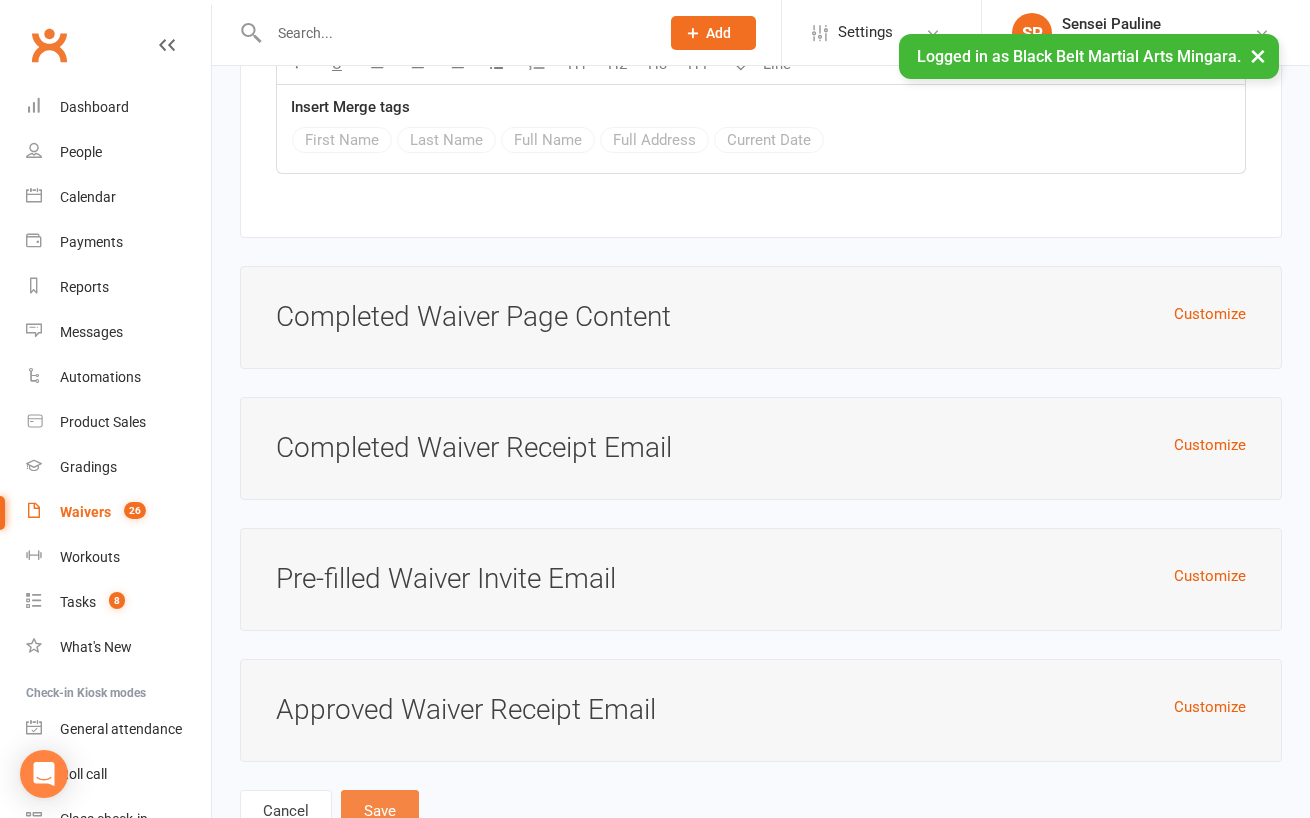 click on "Save" at bounding box center [380, 811] 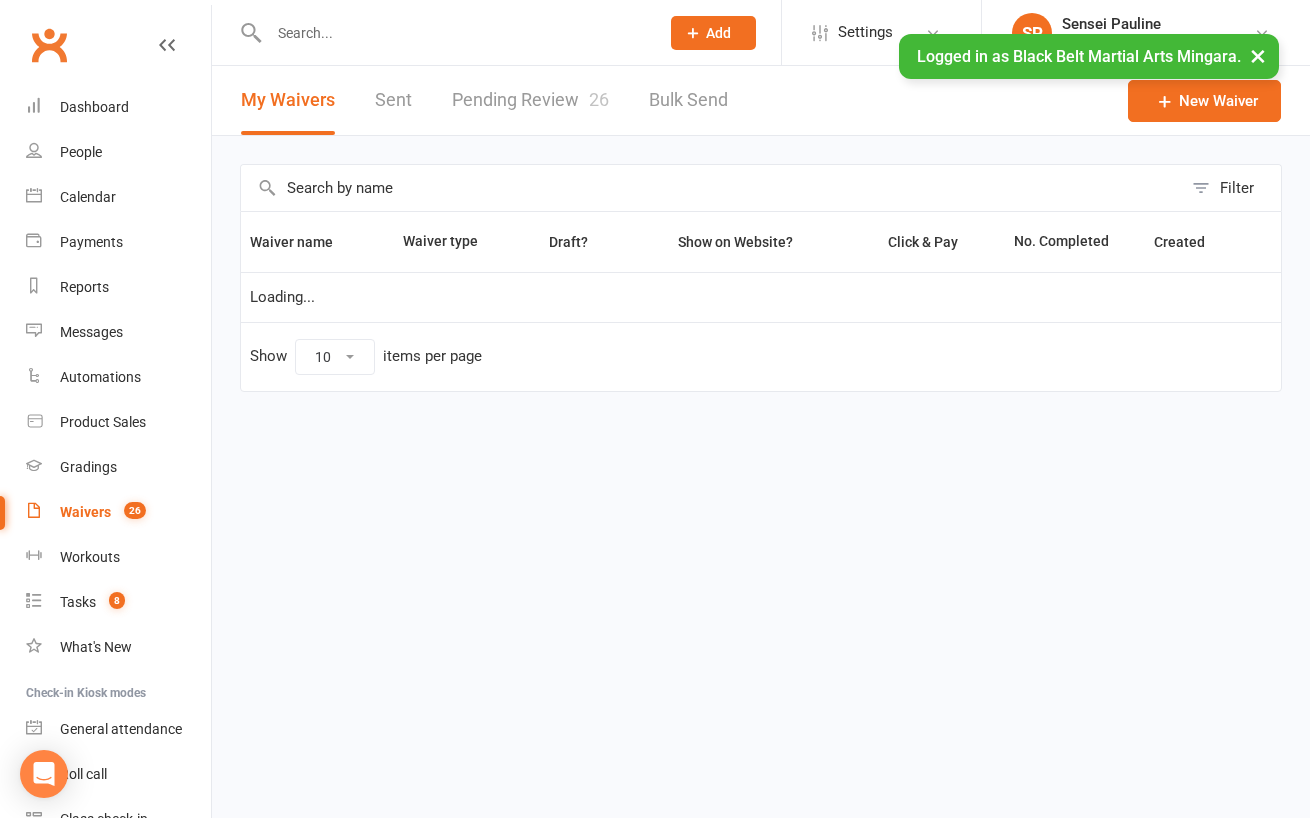 scroll, scrollTop: 0, scrollLeft: 0, axis: both 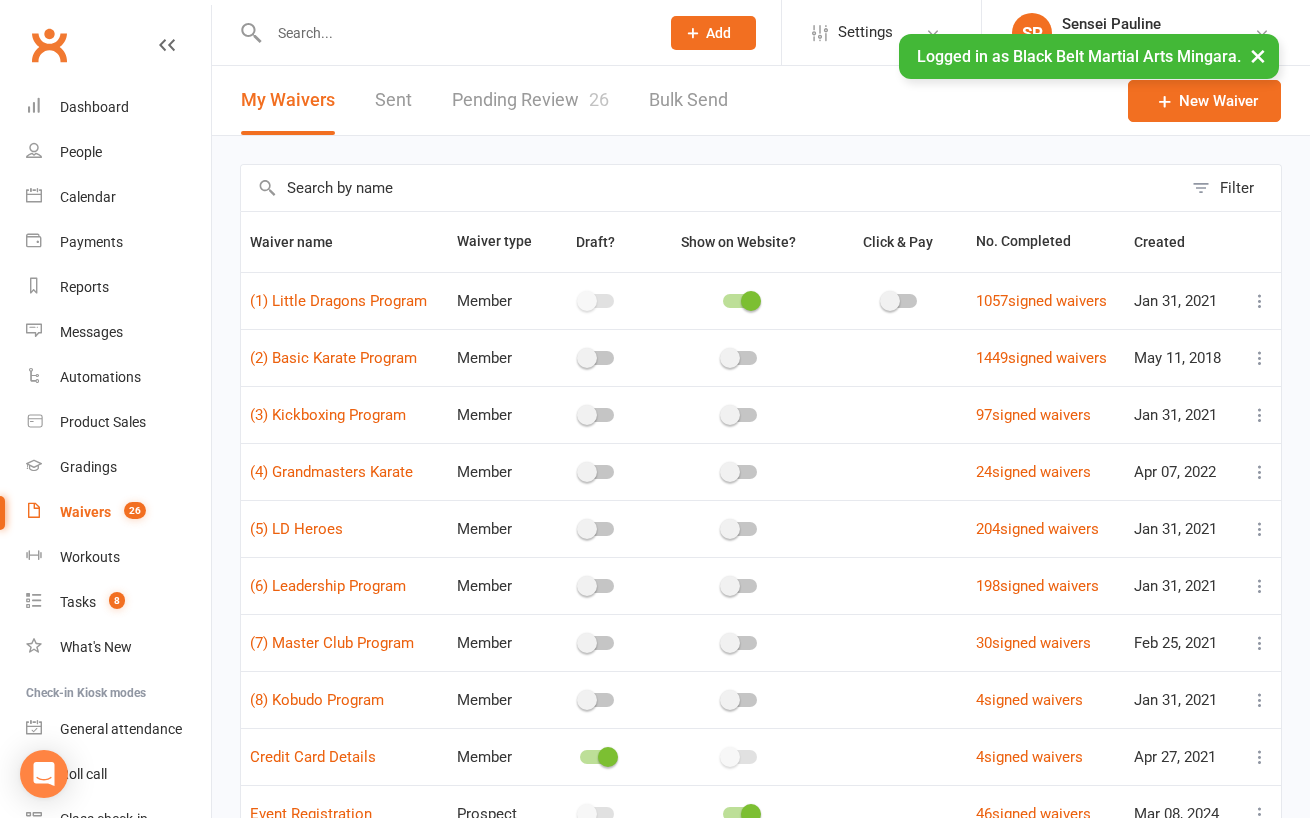 click on "Filter Waiver name Waiver type Draft? Show on Website? Click & Pay No. Completed Created (1) Little Dragons Program Member 1057  signed   waivers Jan 31, 2021 (2) Basic Karate Program Member 1449  signed   waivers May 11, 2018 (3) Kickboxing Program Member 97  signed   waivers Jan 31, 2021 (4) Grandmasters Karate Member 24  signed   waivers Apr 07, 2022 (5) LD Heroes Member 204  signed   waivers Jan 31, 2021 (6) Leadership Program Member 198  signed   waivers Jan 31, 2021 (7) Master Club Program Member 30  signed   waivers Feb 25, 2021 (8) Kobudo Program Member 4  signed   waivers Jan 31, 2021 Credit Card Details Member 4  signed   waivers Apr 27, 2021 Event Registration Prospect 46  signed   waivers Mar 08, 2024 Show 10 25 50 100 items per page 1 2 3" at bounding box center (761, 552) 